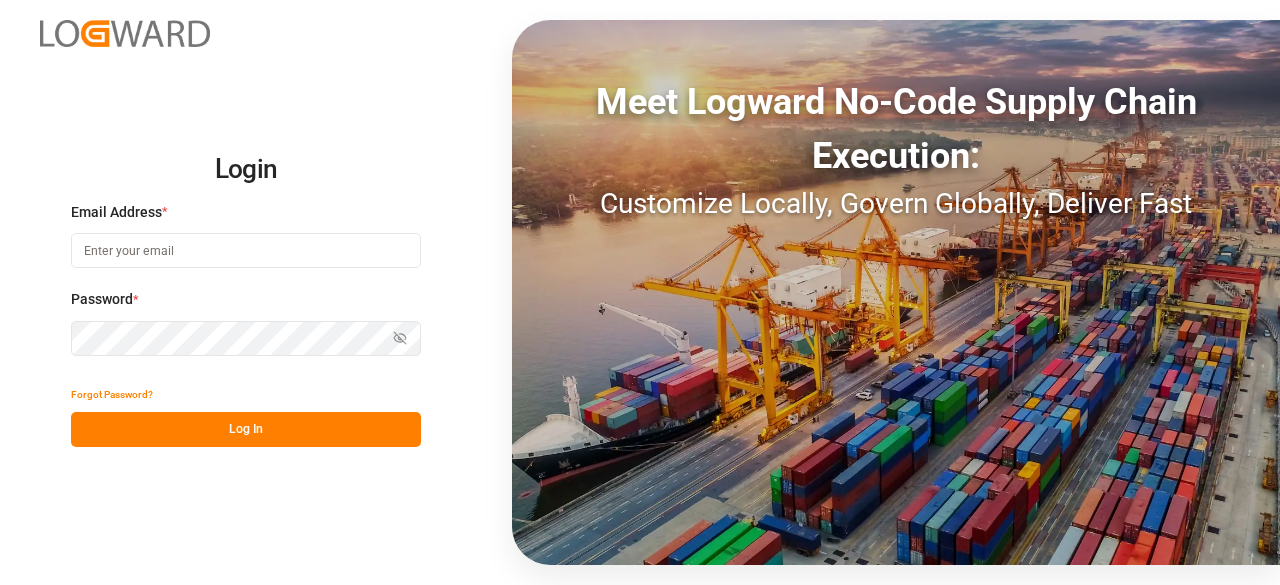 scroll, scrollTop: 0, scrollLeft: 0, axis: both 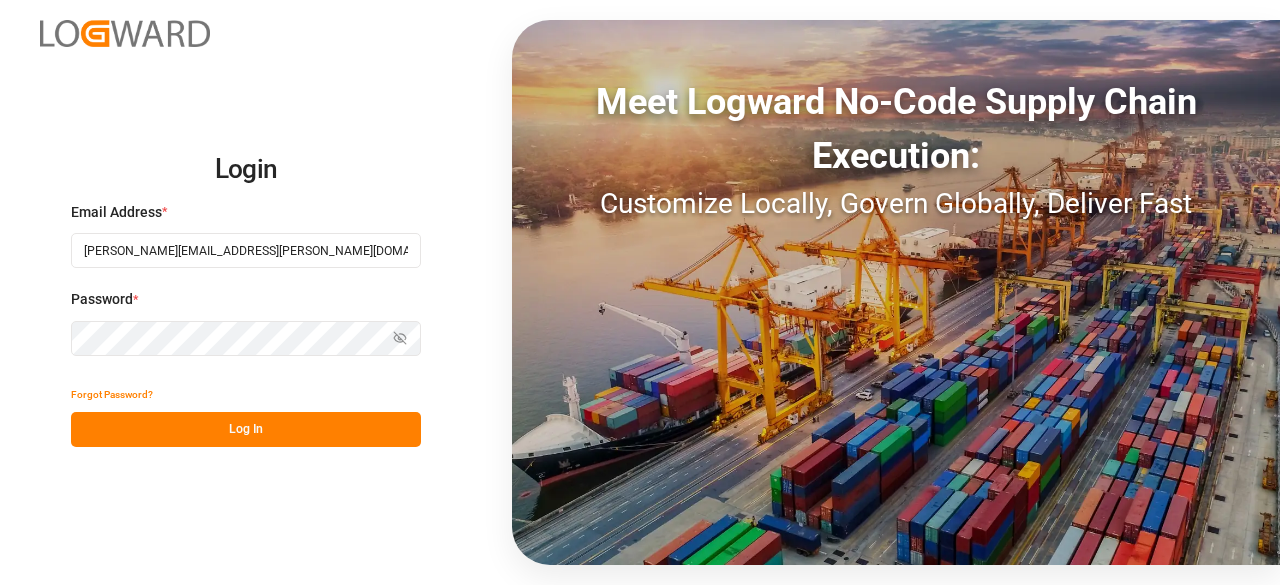 click on "Log In" at bounding box center [246, 429] 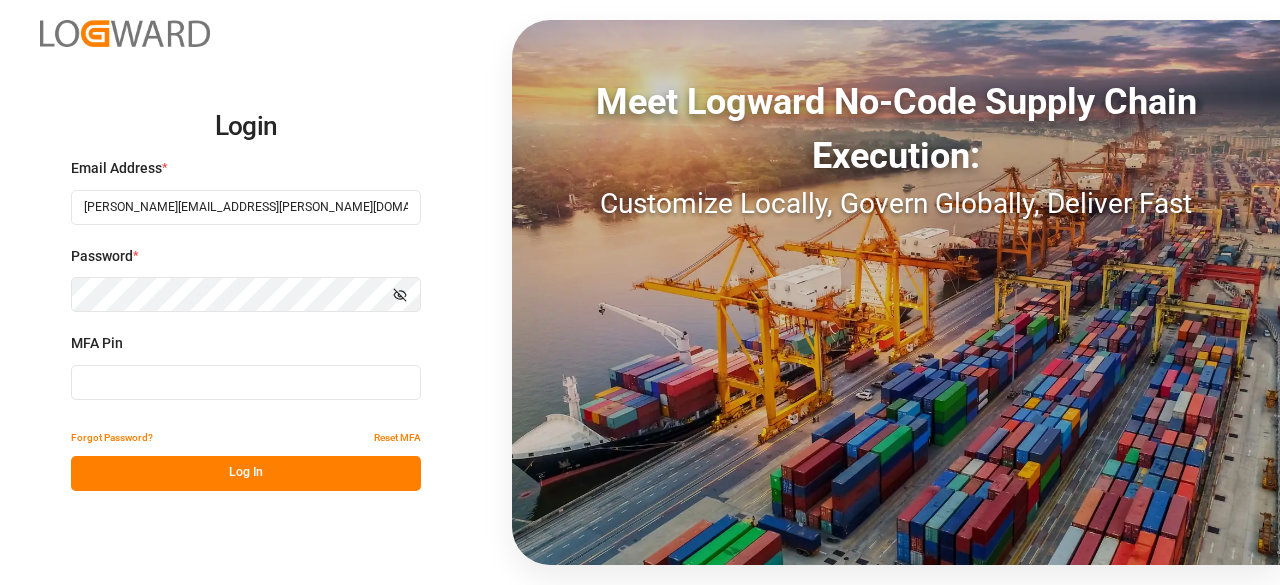 click at bounding box center (246, 382) 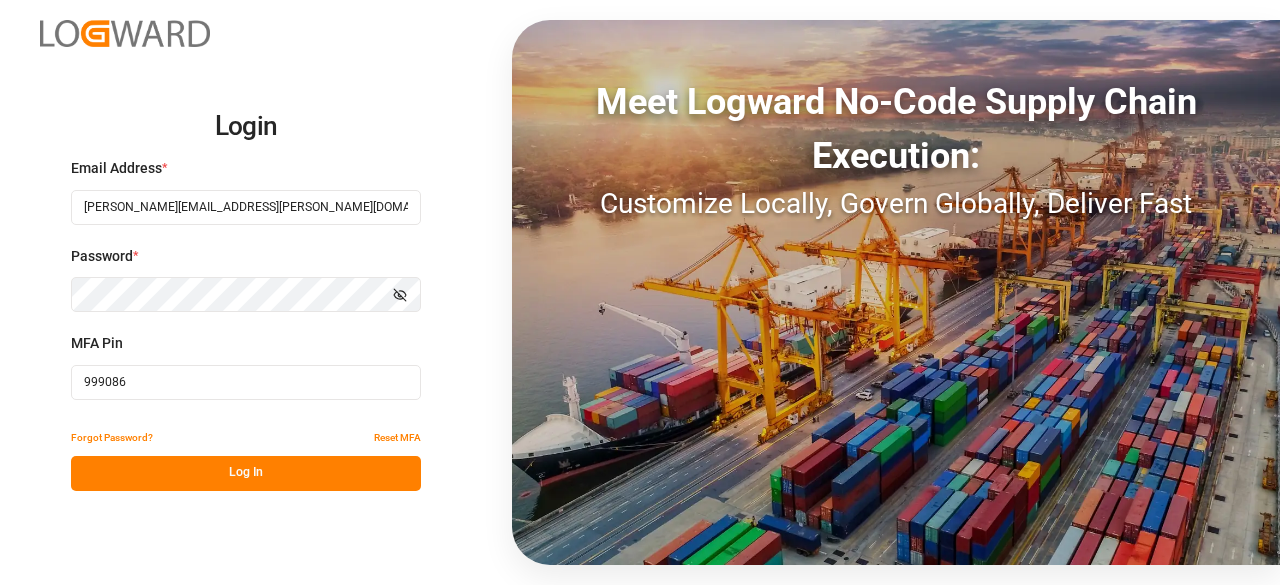 type on "999086" 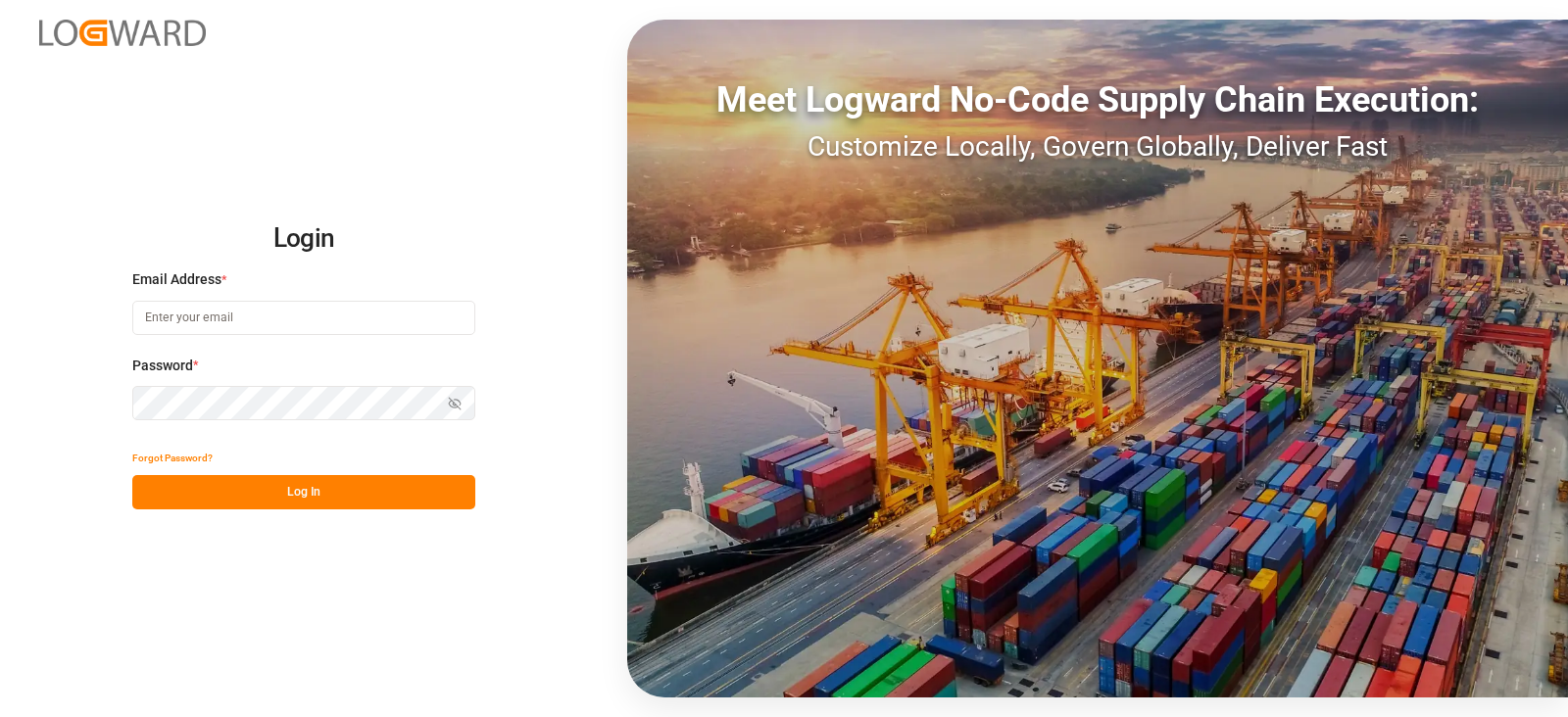 scroll, scrollTop: 0, scrollLeft: 0, axis: both 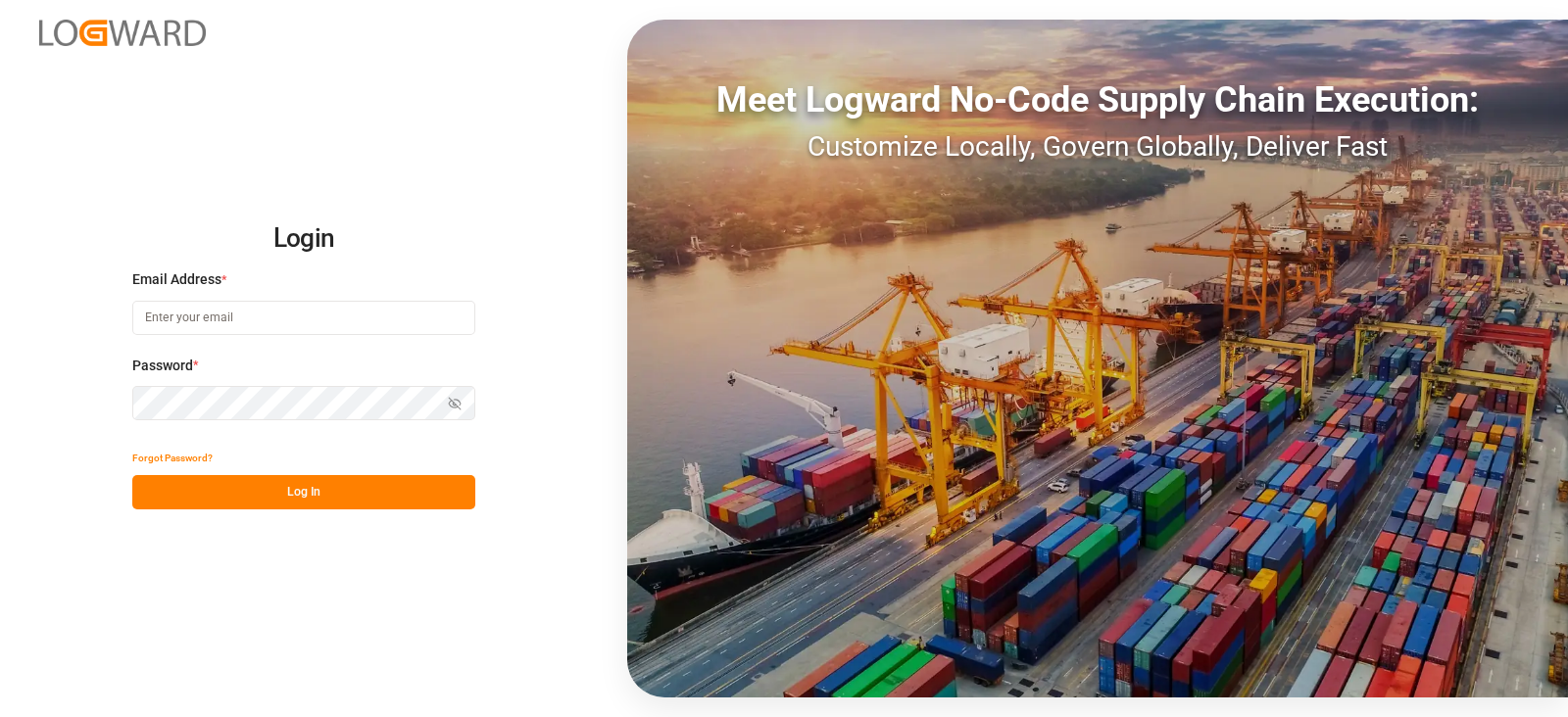 type on "[PERSON_NAME][EMAIL_ADDRESS][PERSON_NAME][DOMAIN_NAME]" 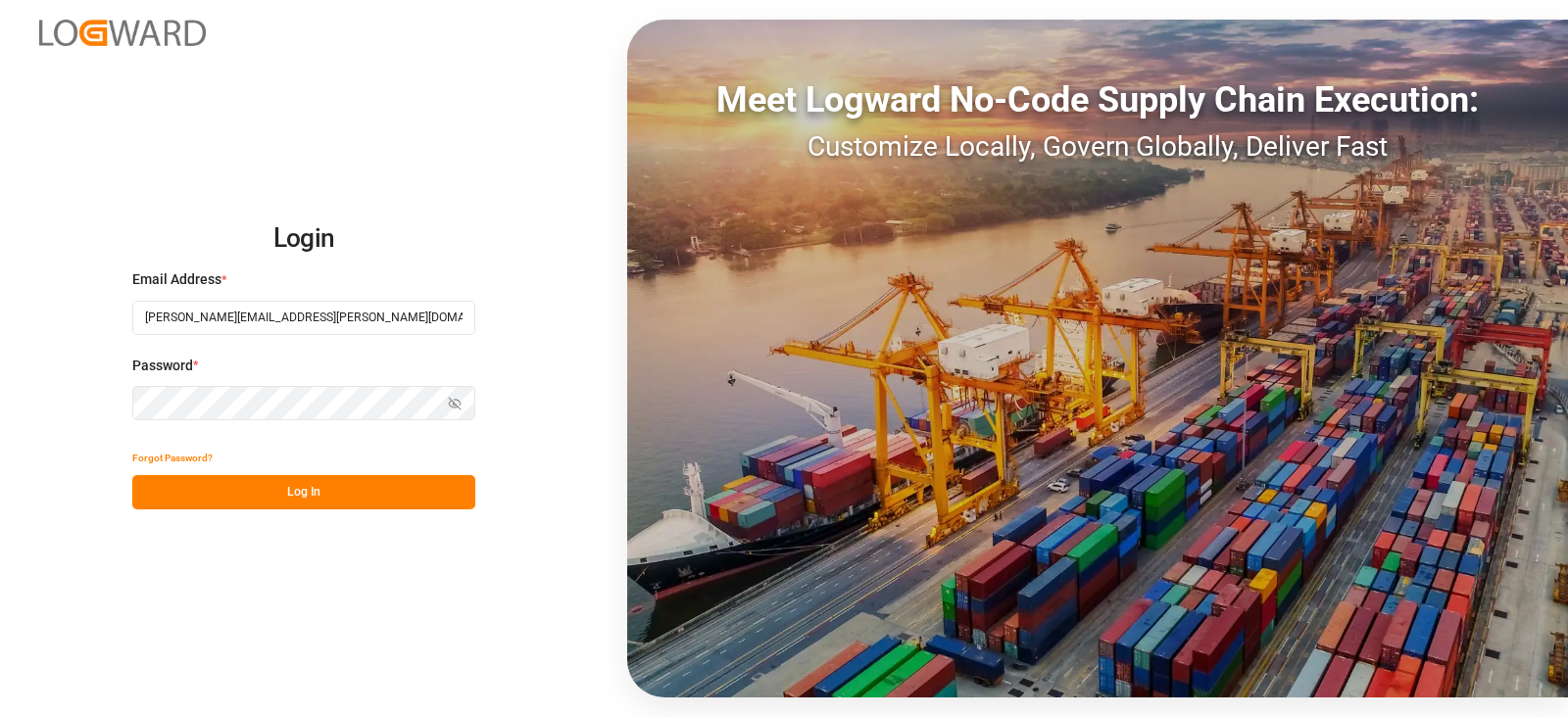 click on "Log In" at bounding box center [304, 492] 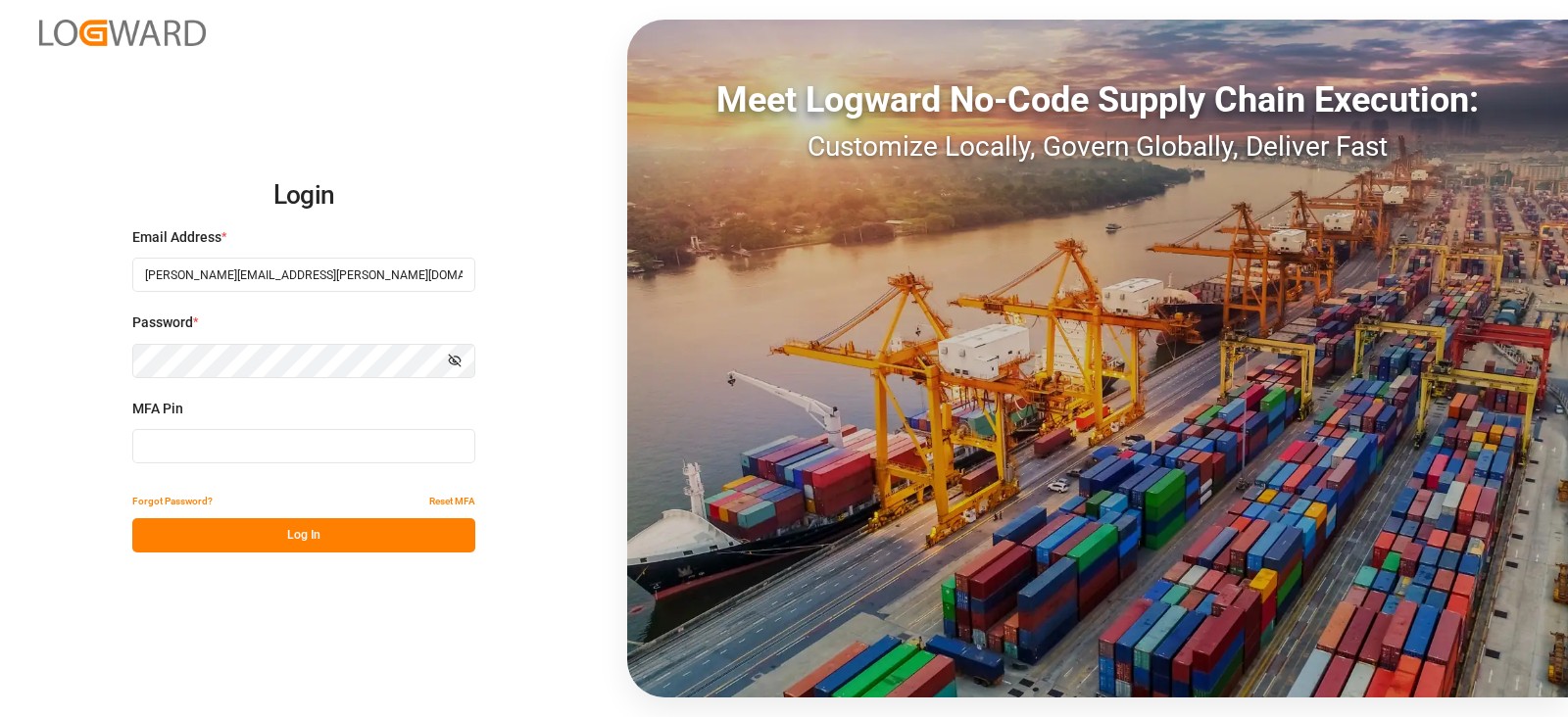 click at bounding box center [304, 446] 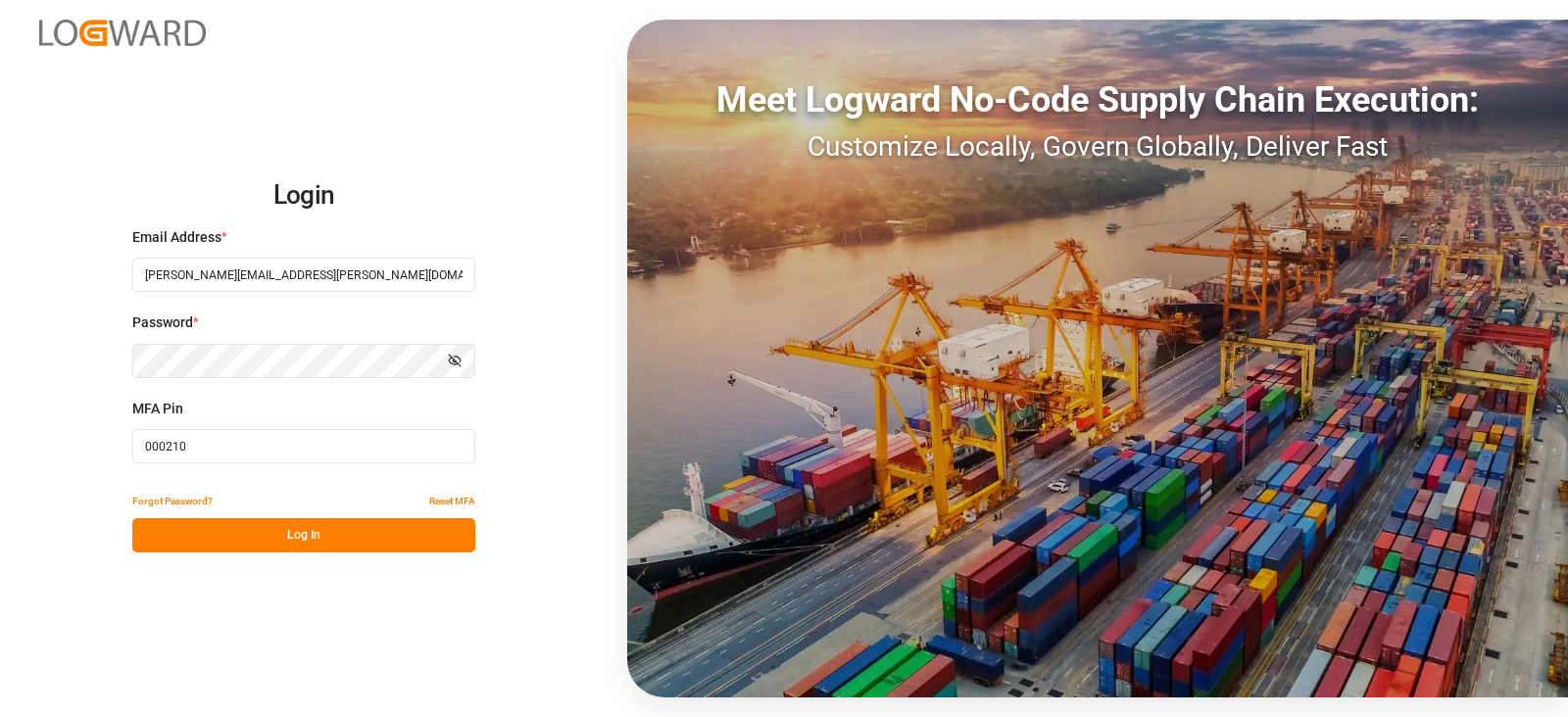type on "000210" 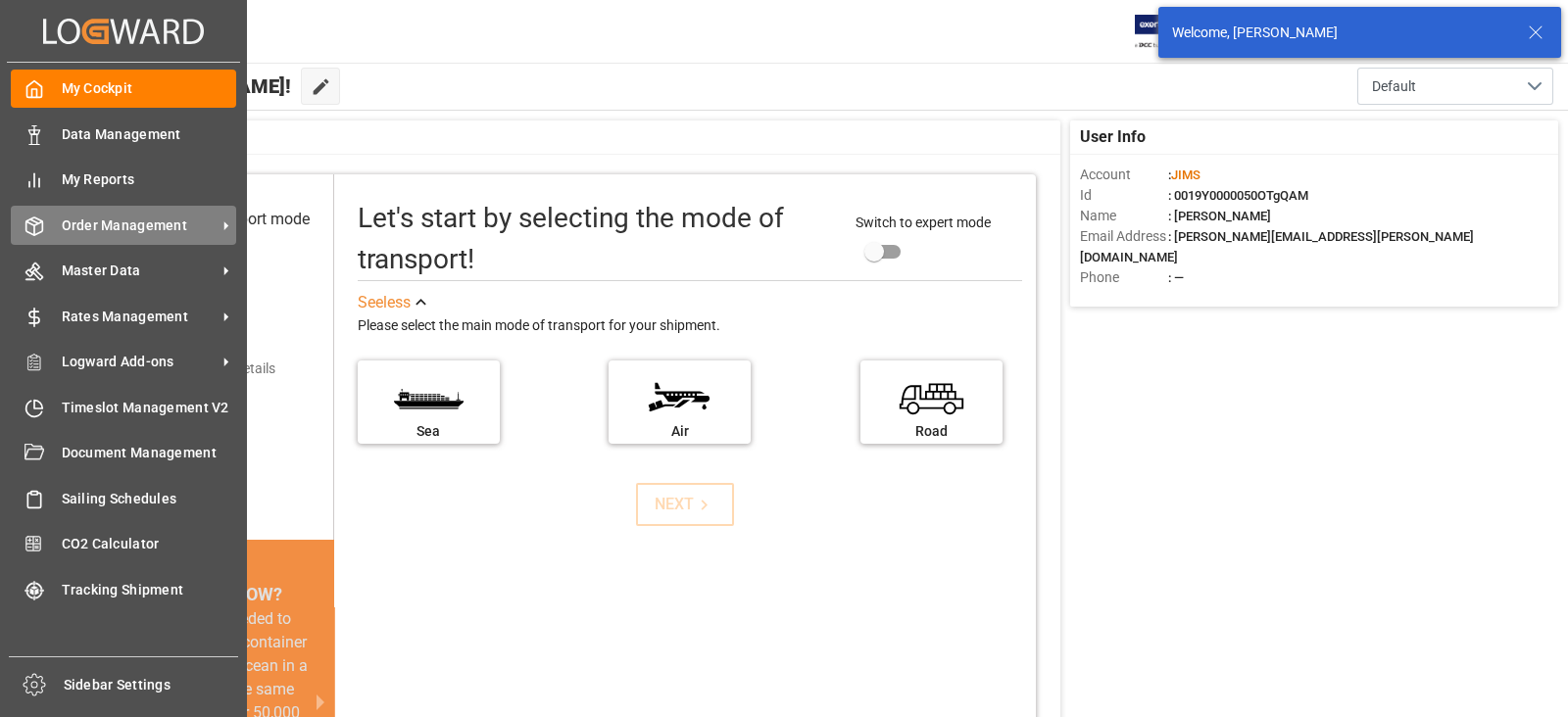 click on "Order Management" at bounding box center [139, 225] 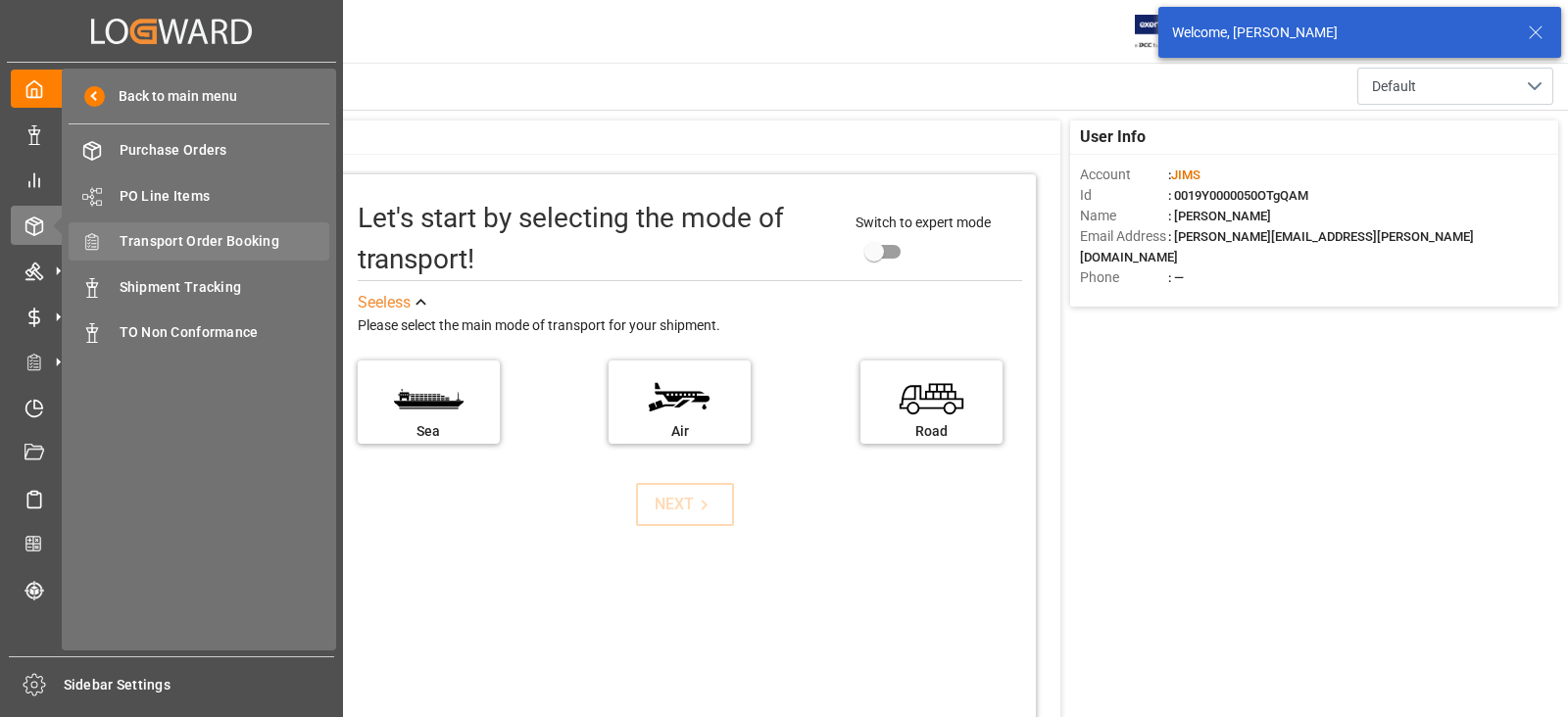 click on "Transport Order Booking" at bounding box center [224, 241] 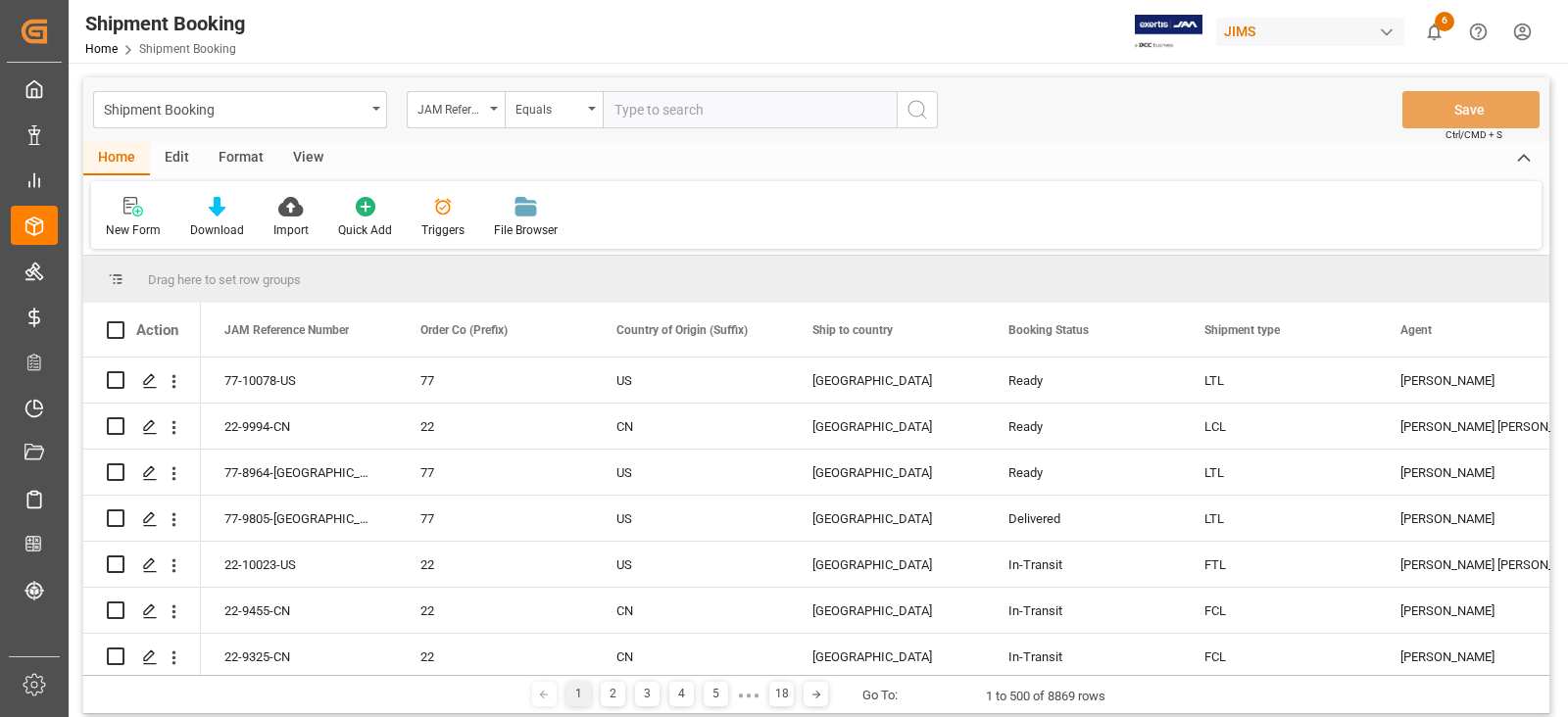click at bounding box center (750, 110) 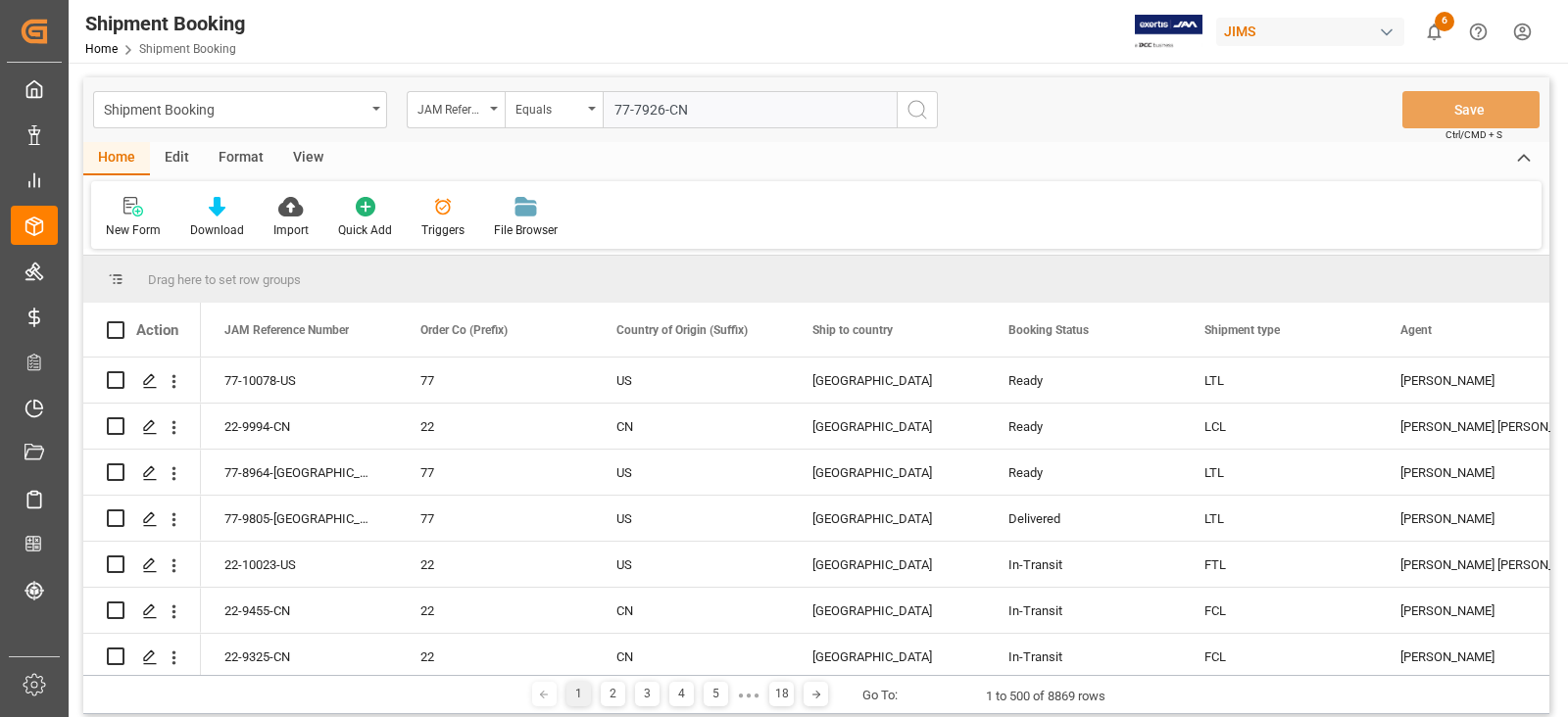 type on "77-7926-CN" 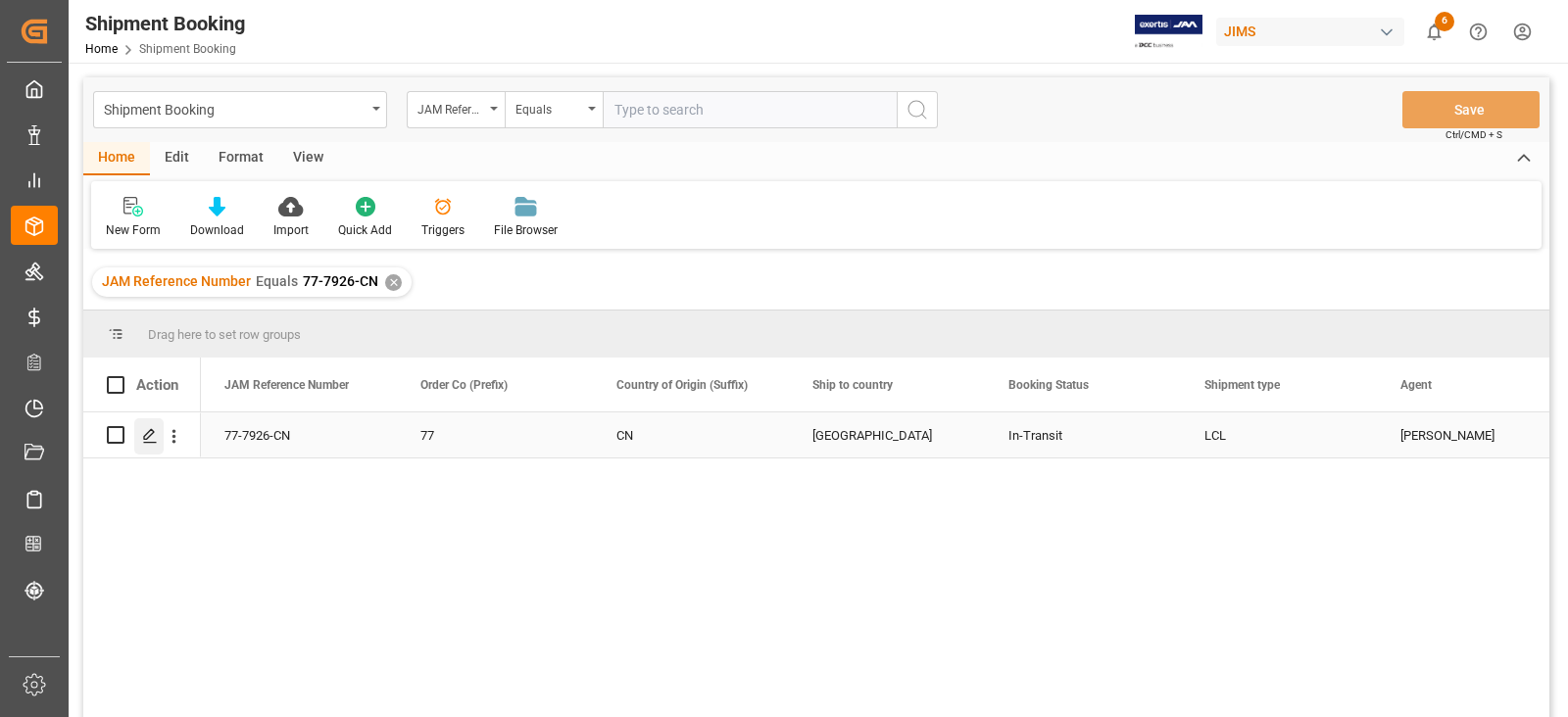 click 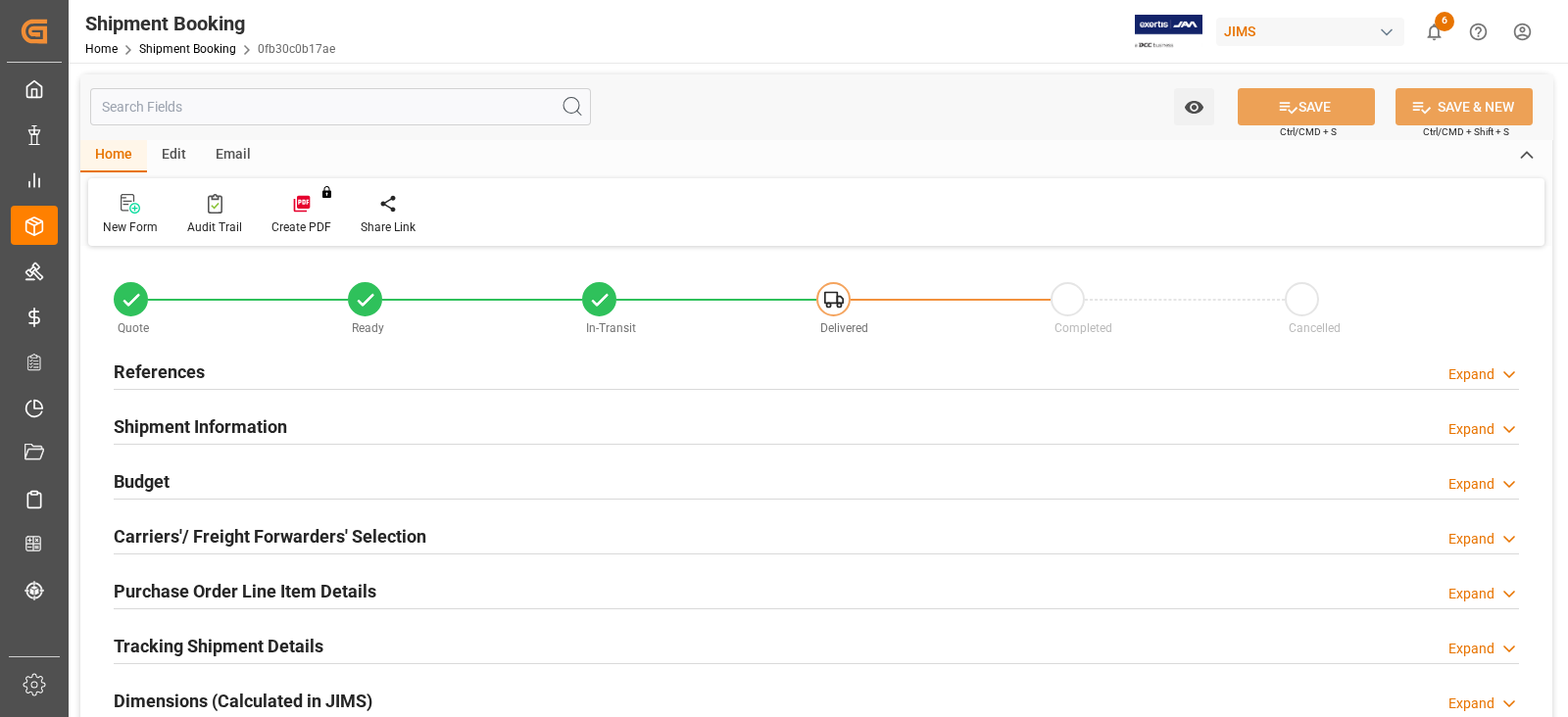 type on "0" 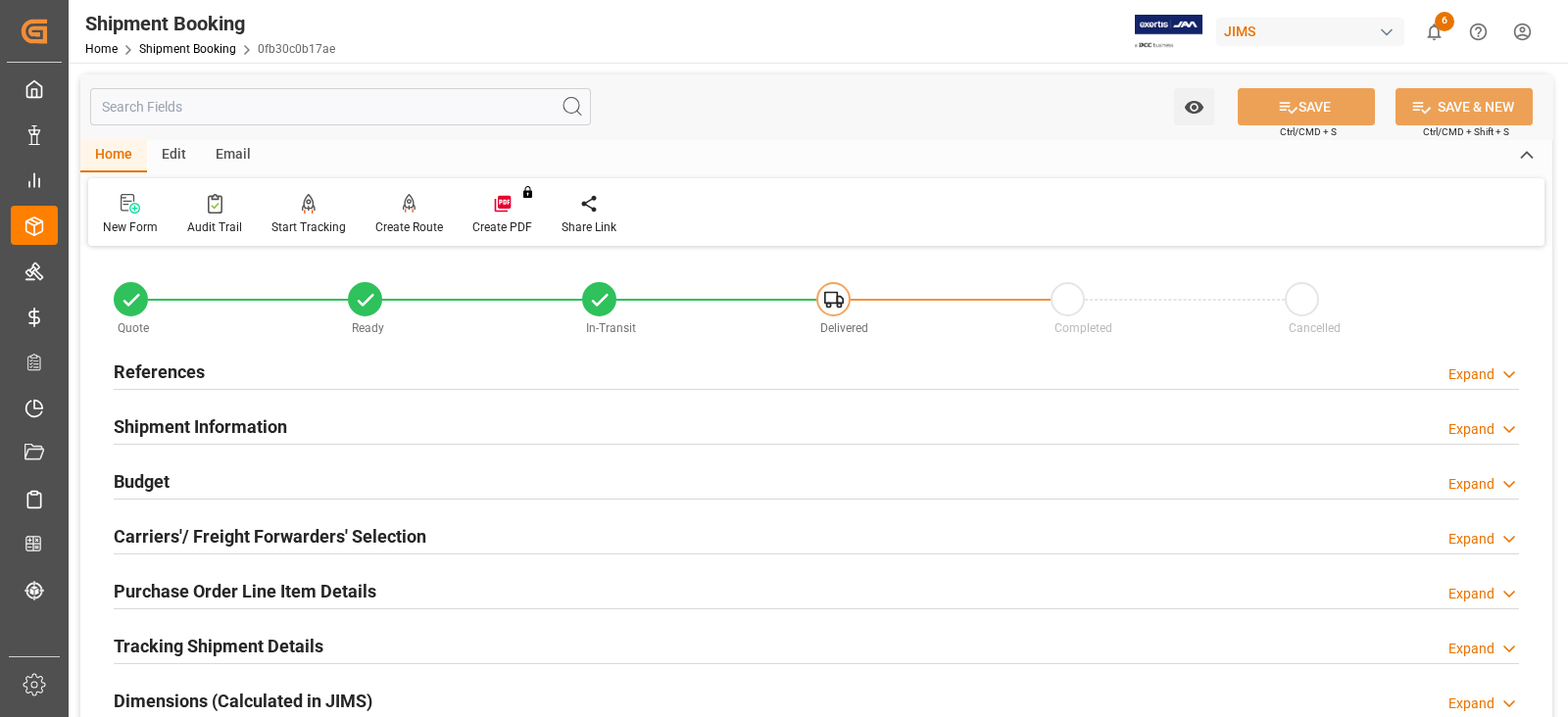 type on "08-05-2025" 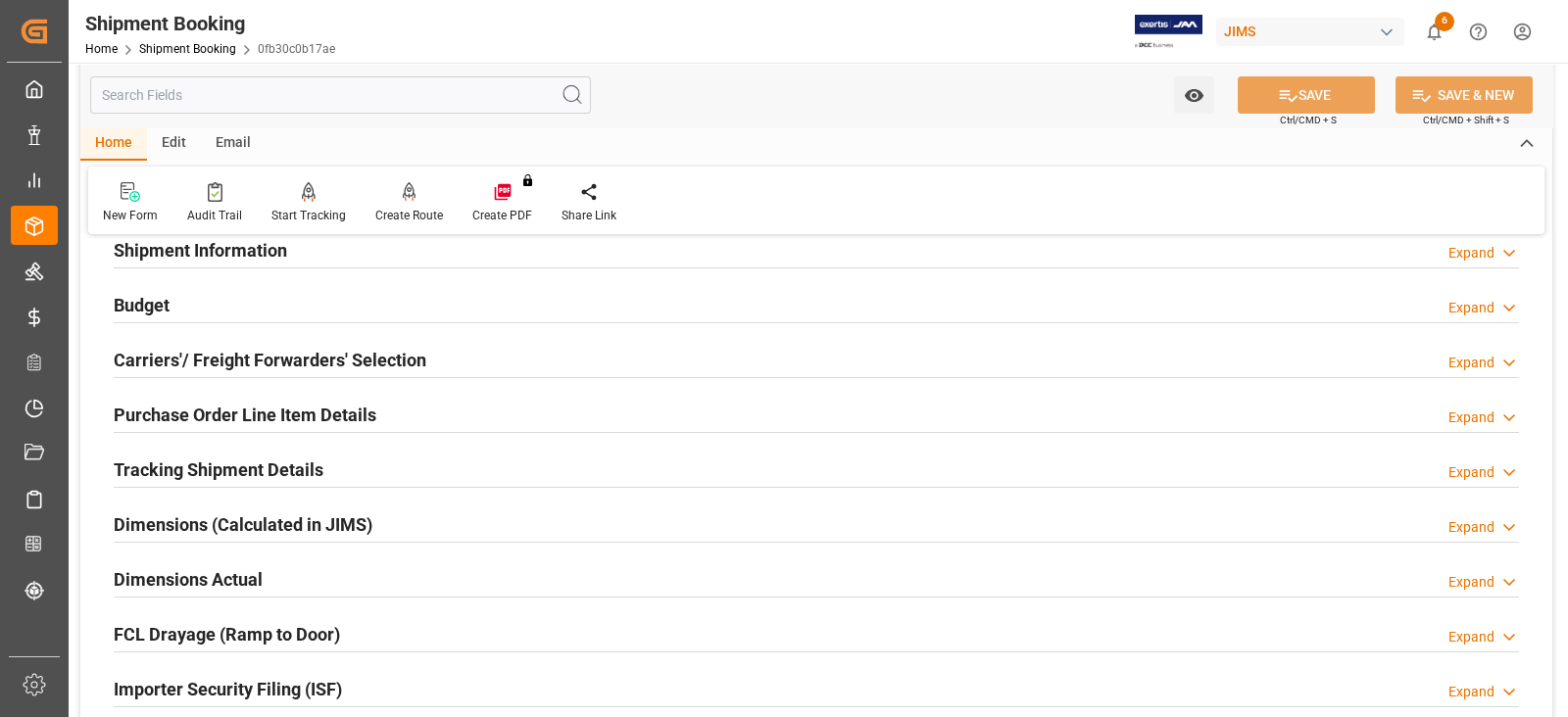 scroll, scrollTop: 612, scrollLeft: 0, axis: vertical 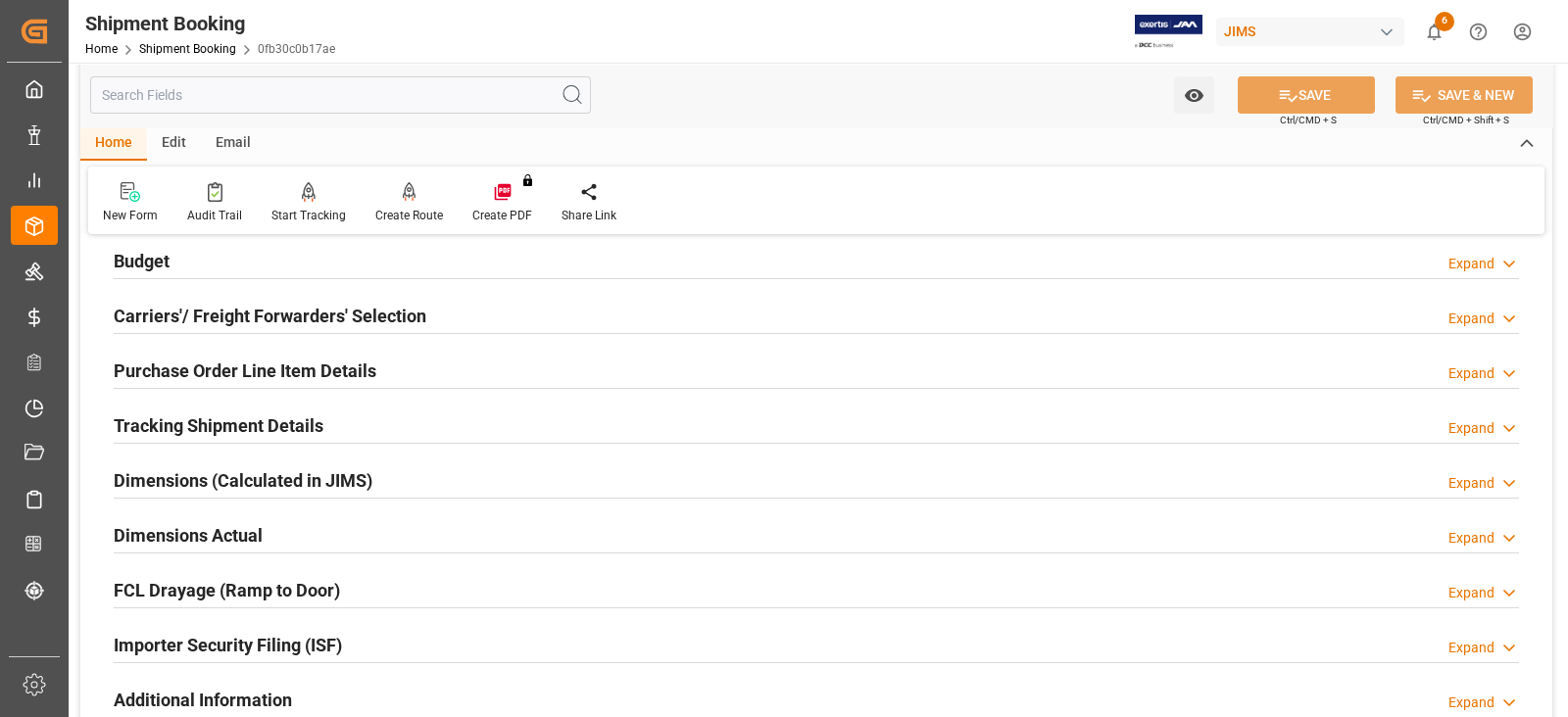 click on "Carriers'/ Freight Forwarders' Selection" at bounding box center (270, 315) 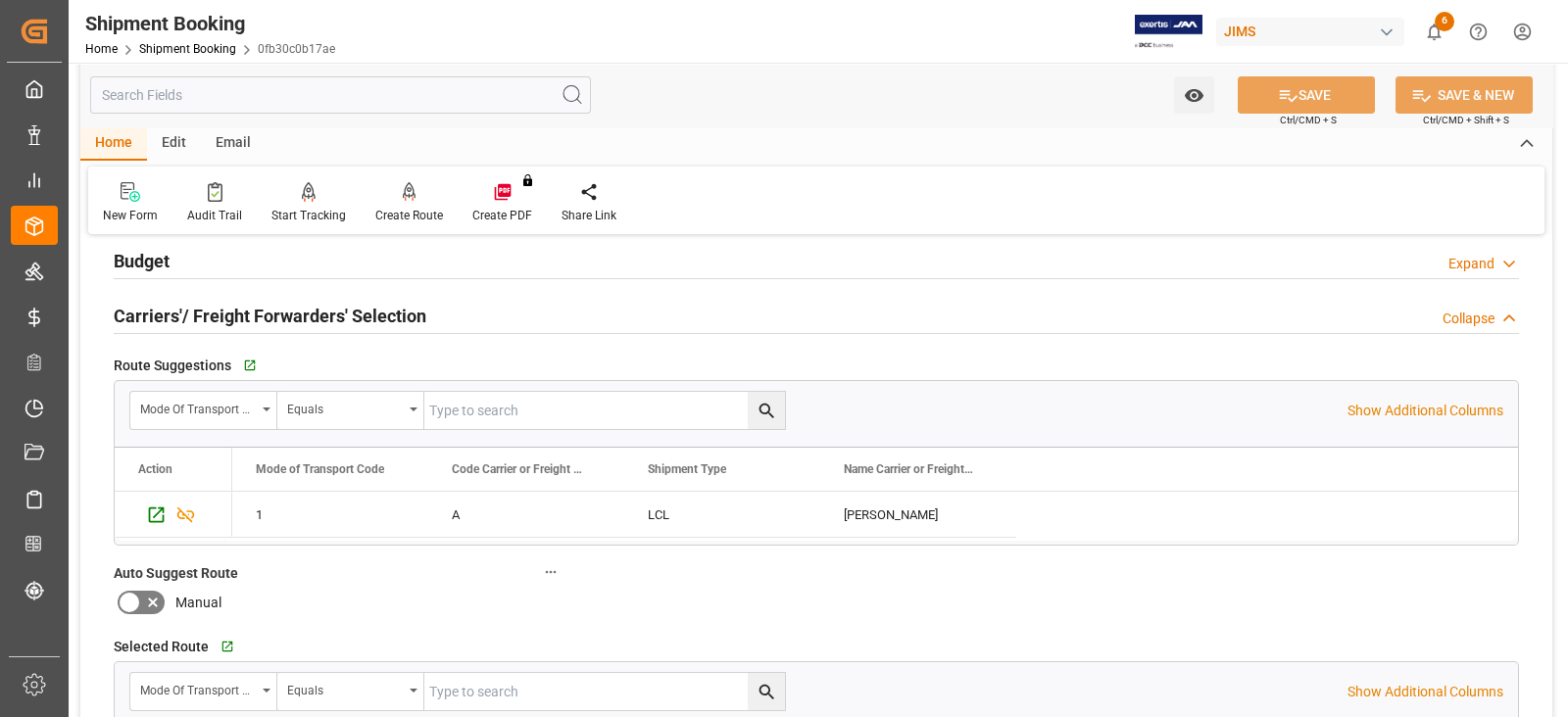 click on "Carriers'/ Freight Forwarders' Selection" at bounding box center (270, 315) 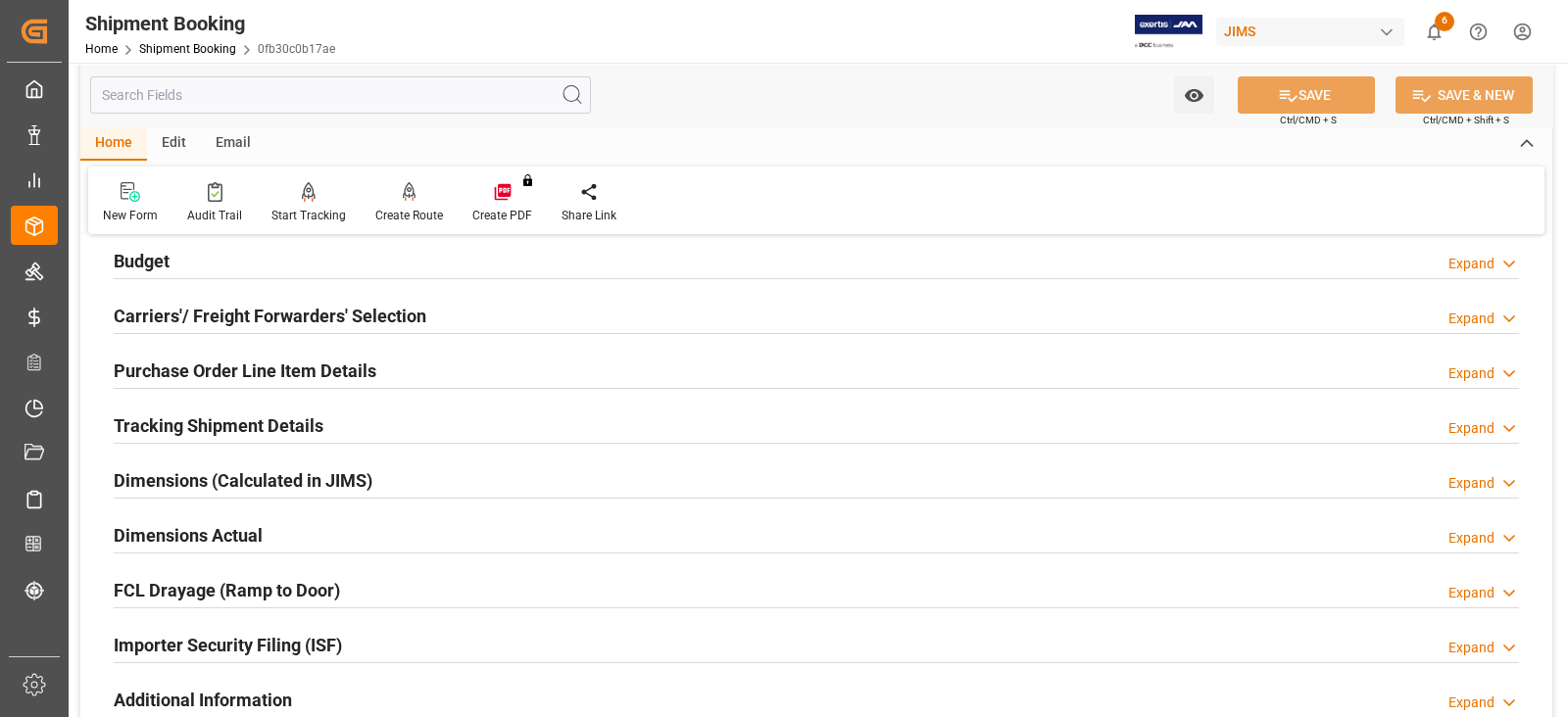 click on "Budget" at bounding box center (141, 261) 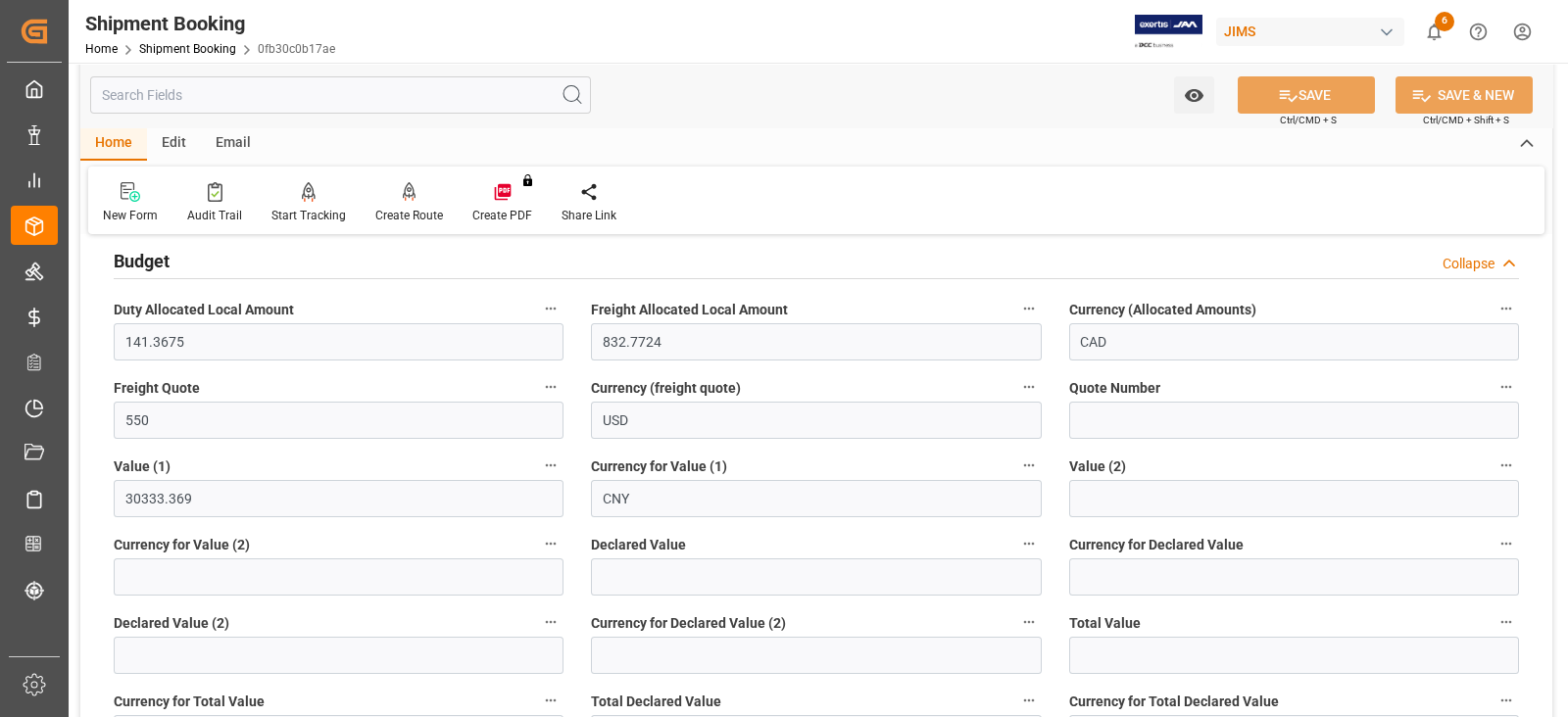 click on "Budget" at bounding box center (141, 261) 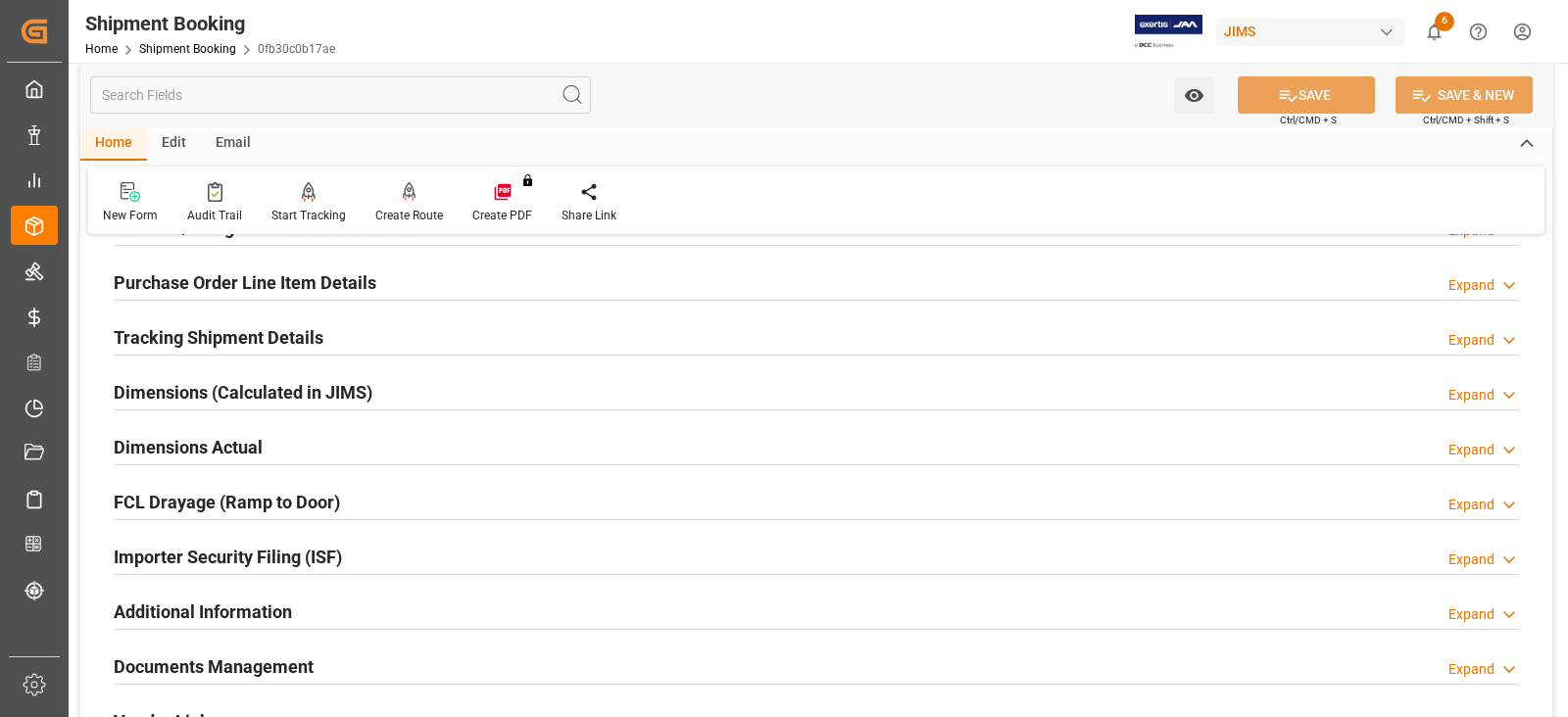 scroll, scrollTop: 735, scrollLeft: 0, axis: vertical 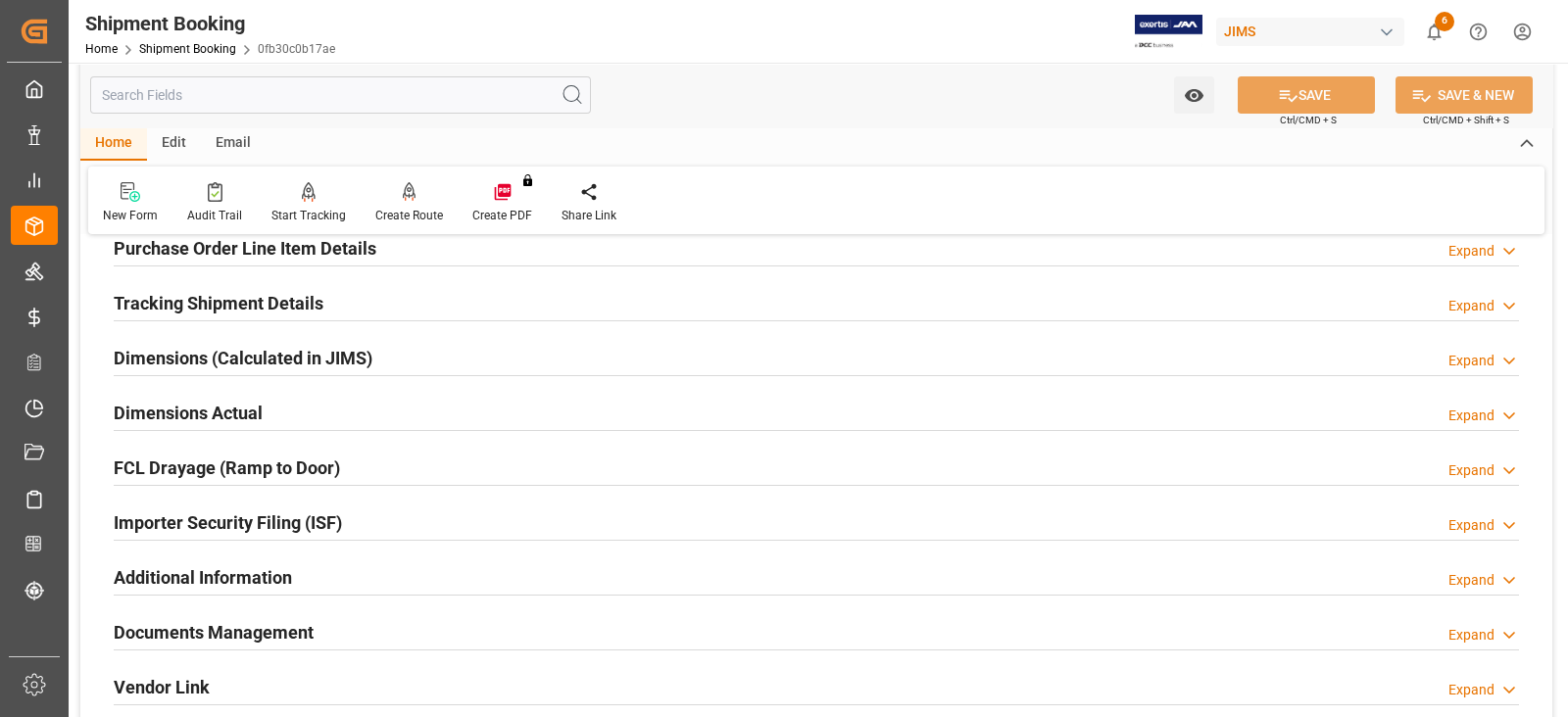 click on "Tracking Shipment Details" at bounding box center (219, 303) 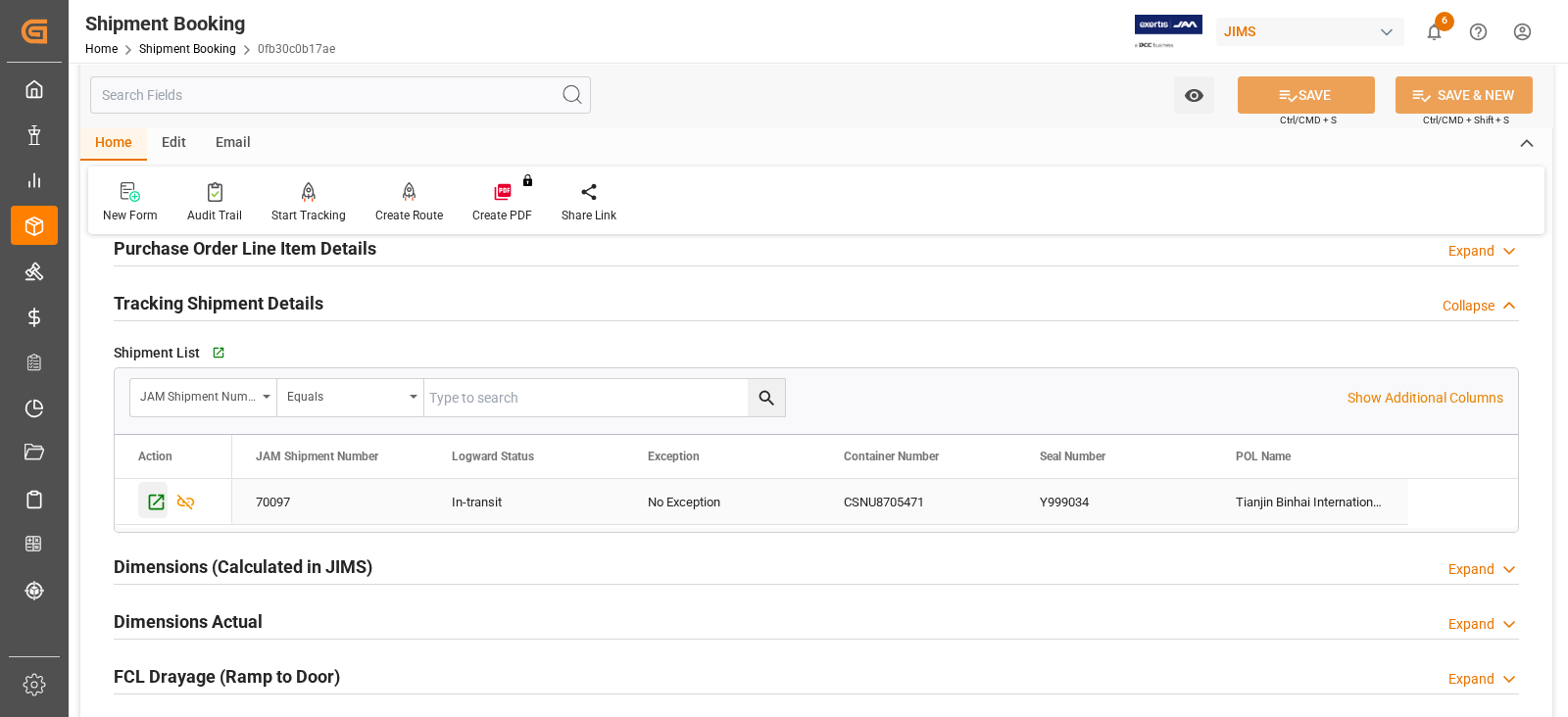 click 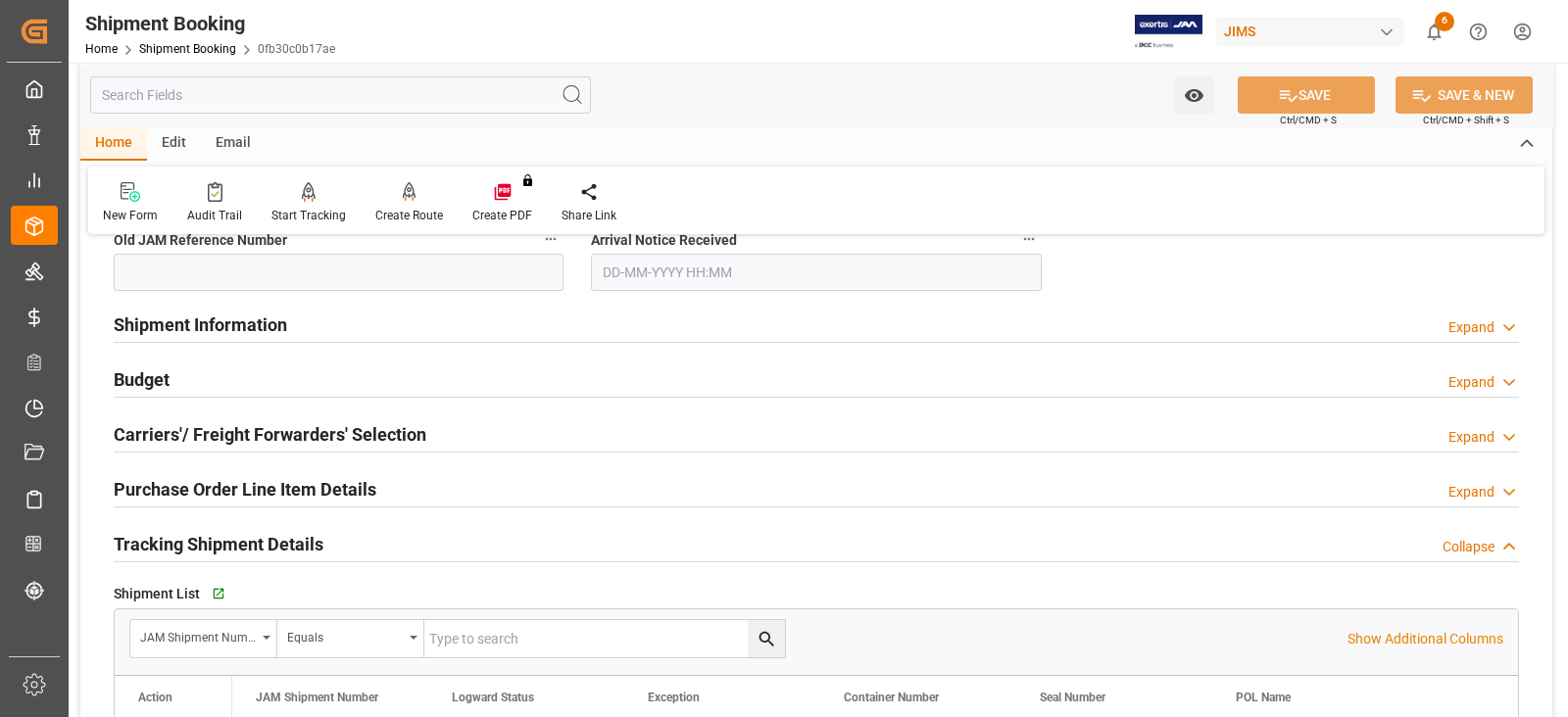 scroll, scrollTop: 489, scrollLeft: 0, axis: vertical 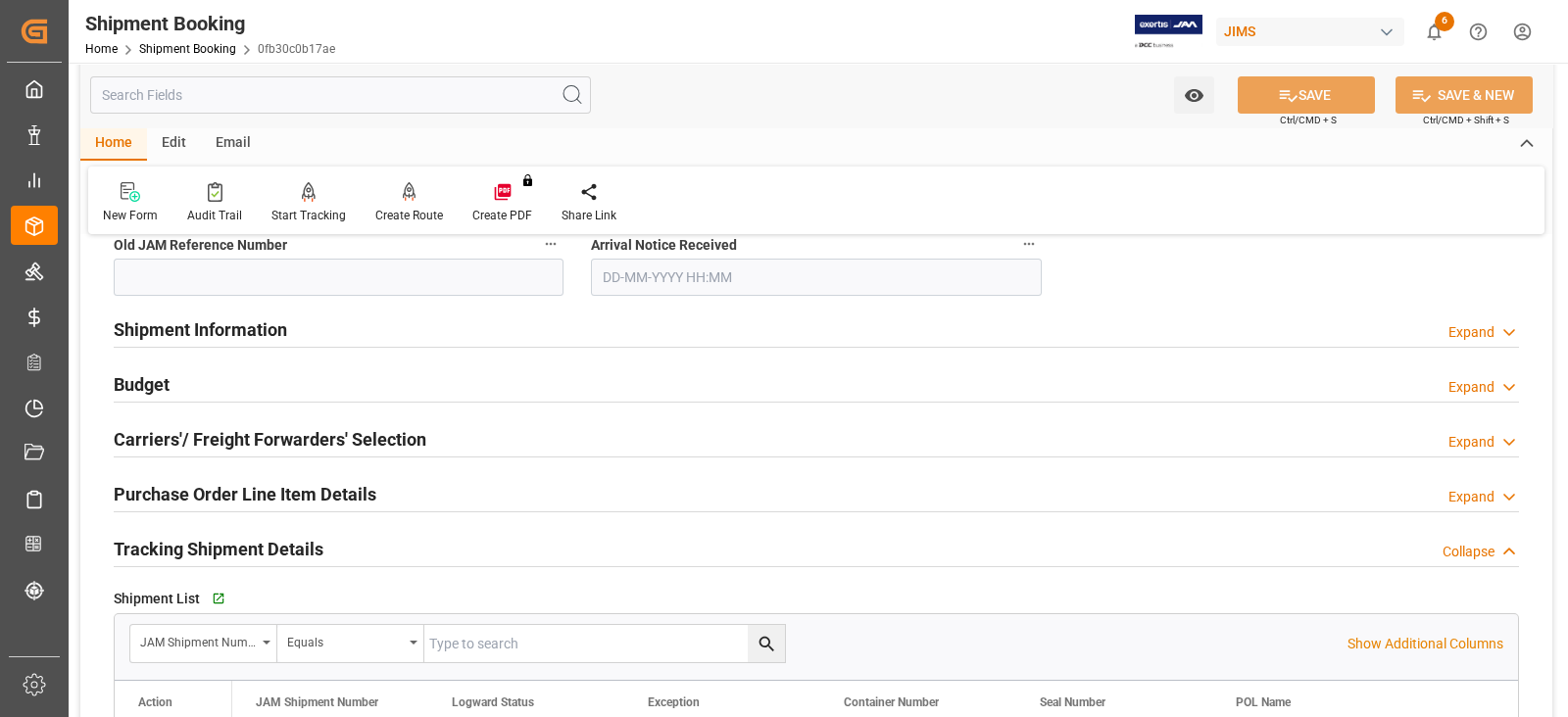 click on "Shipment Information" at bounding box center (200, 329) 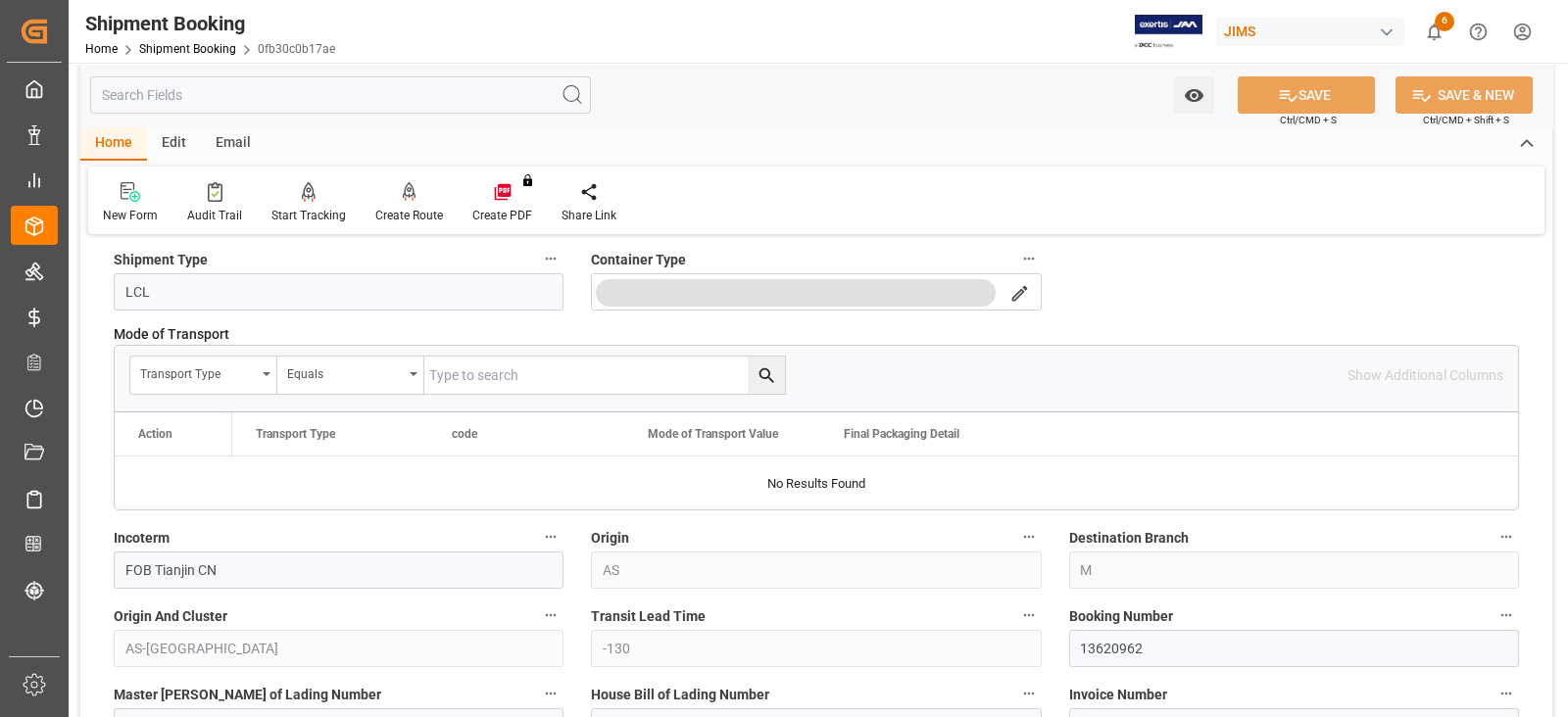 scroll, scrollTop: 1102, scrollLeft: 0, axis: vertical 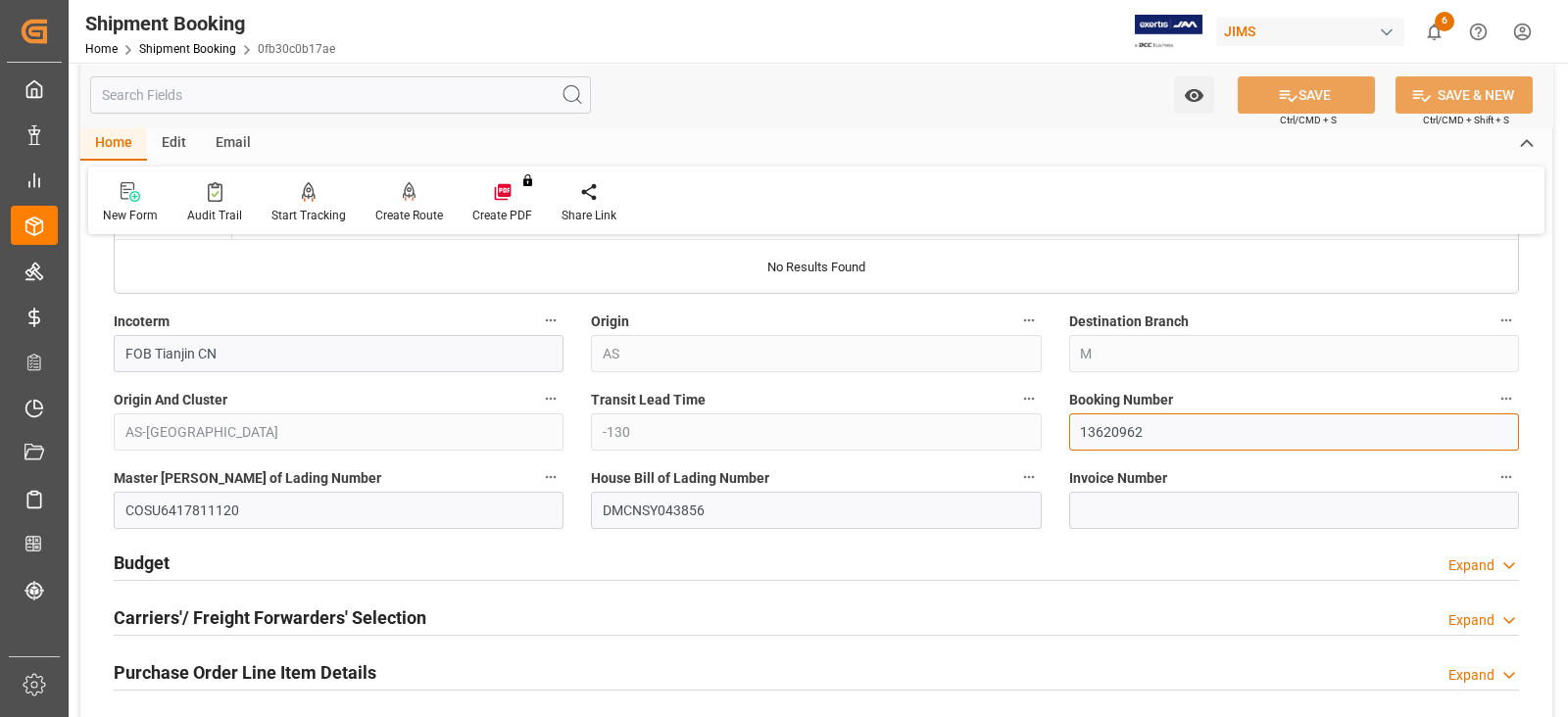 click on "13620962" at bounding box center [1294, 432] 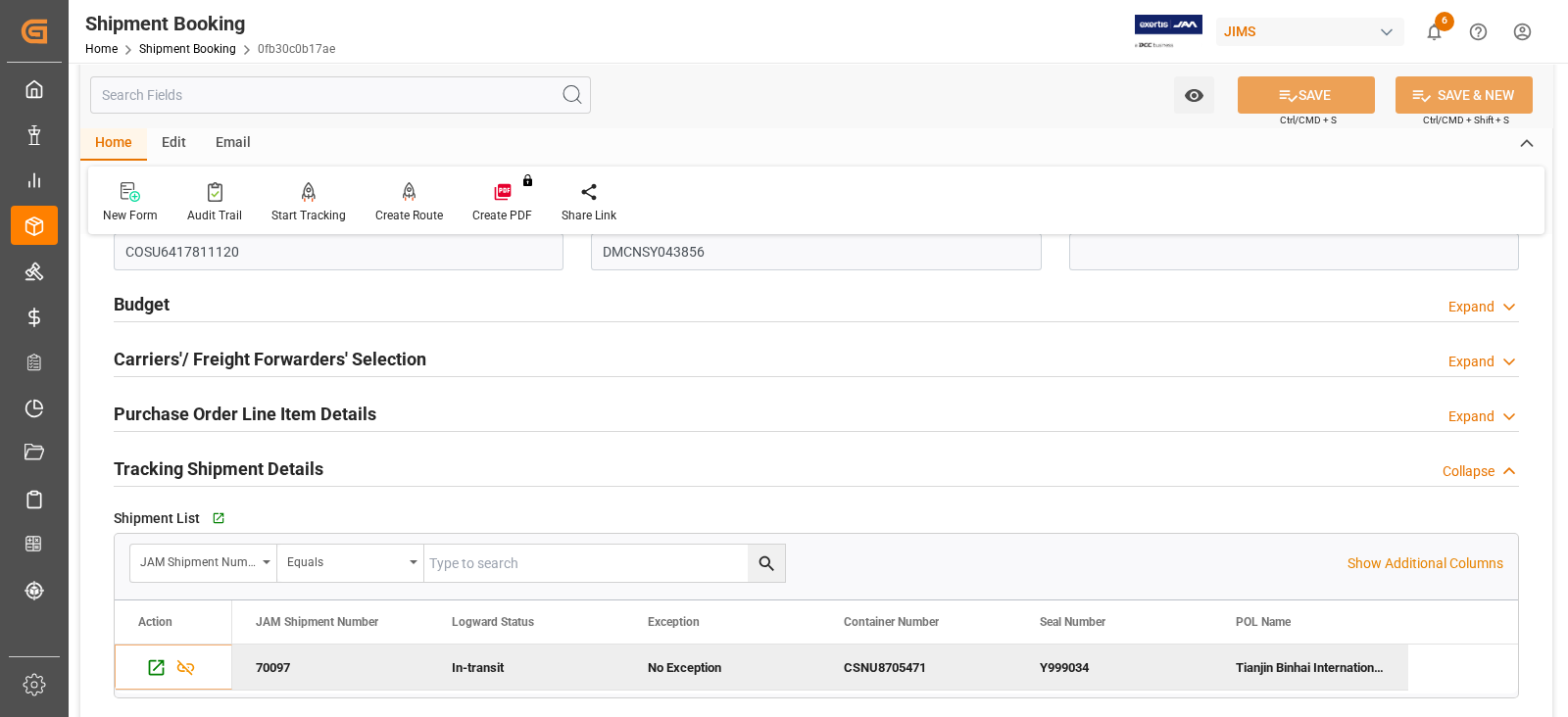 scroll, scrollTop: 1469, scrollLeft: 0, axis: vertical 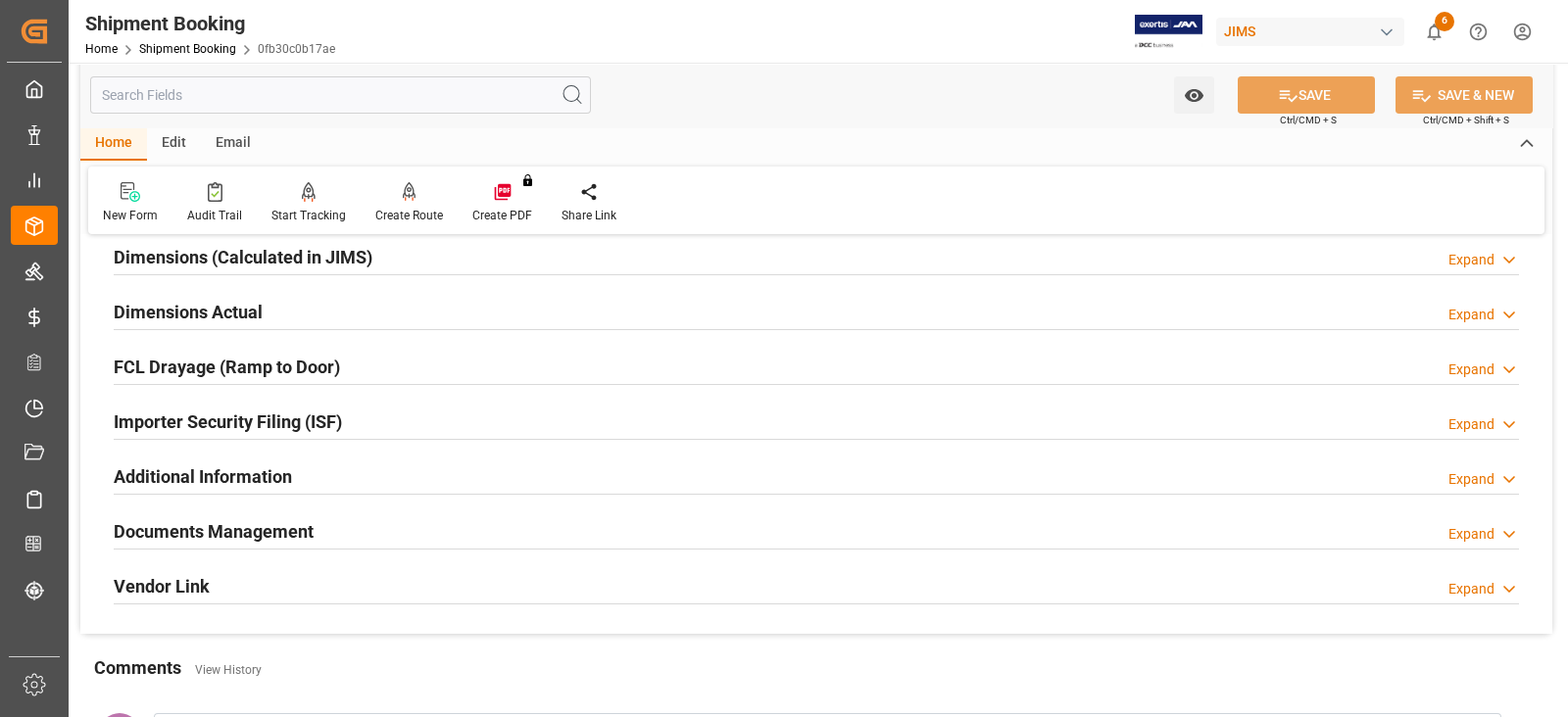 click on "Documents Management" at bounding box center [214, 531] 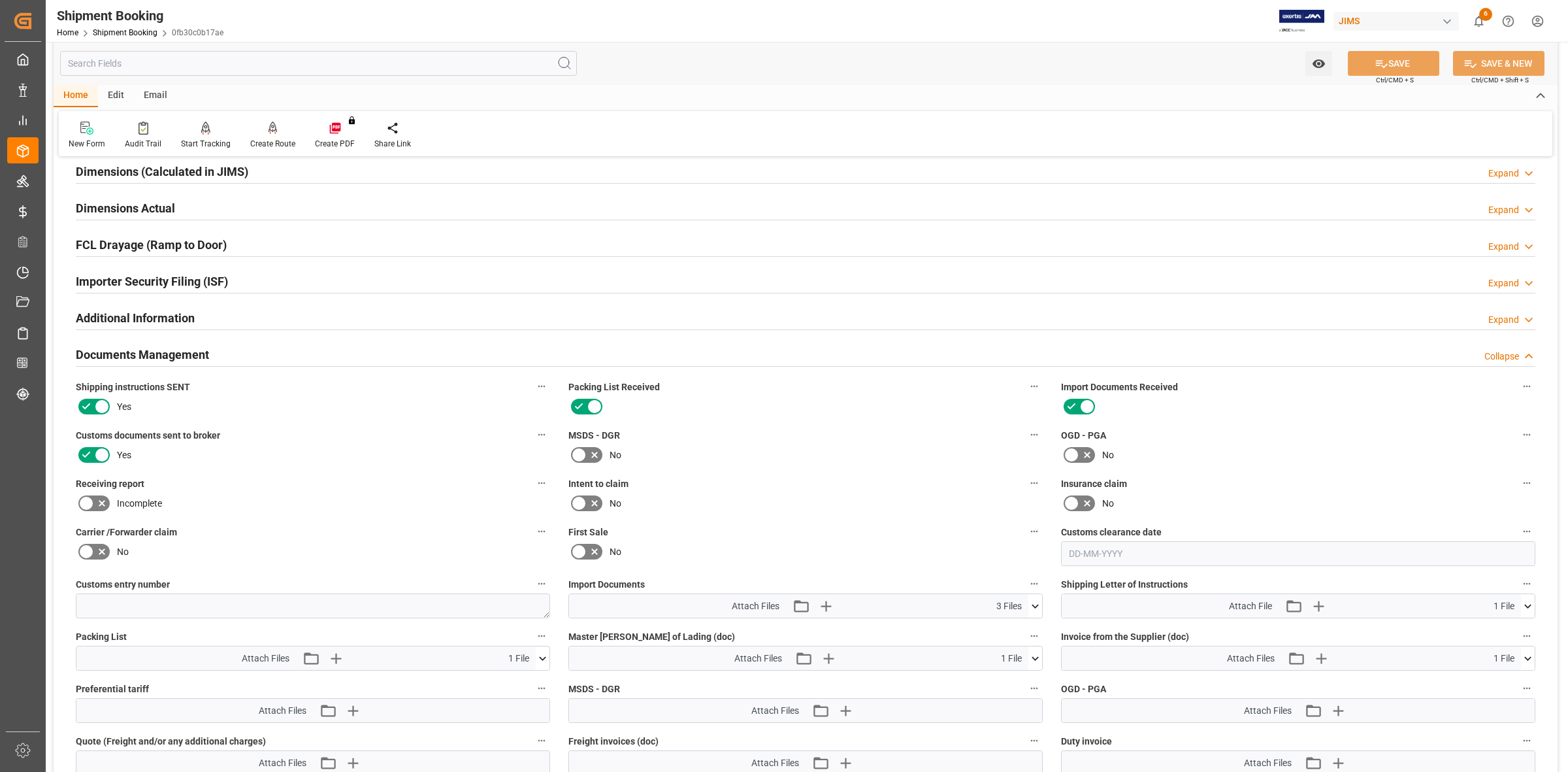 scroll, scrollTop: 1226, scrollLeft: 0, axis: vertical 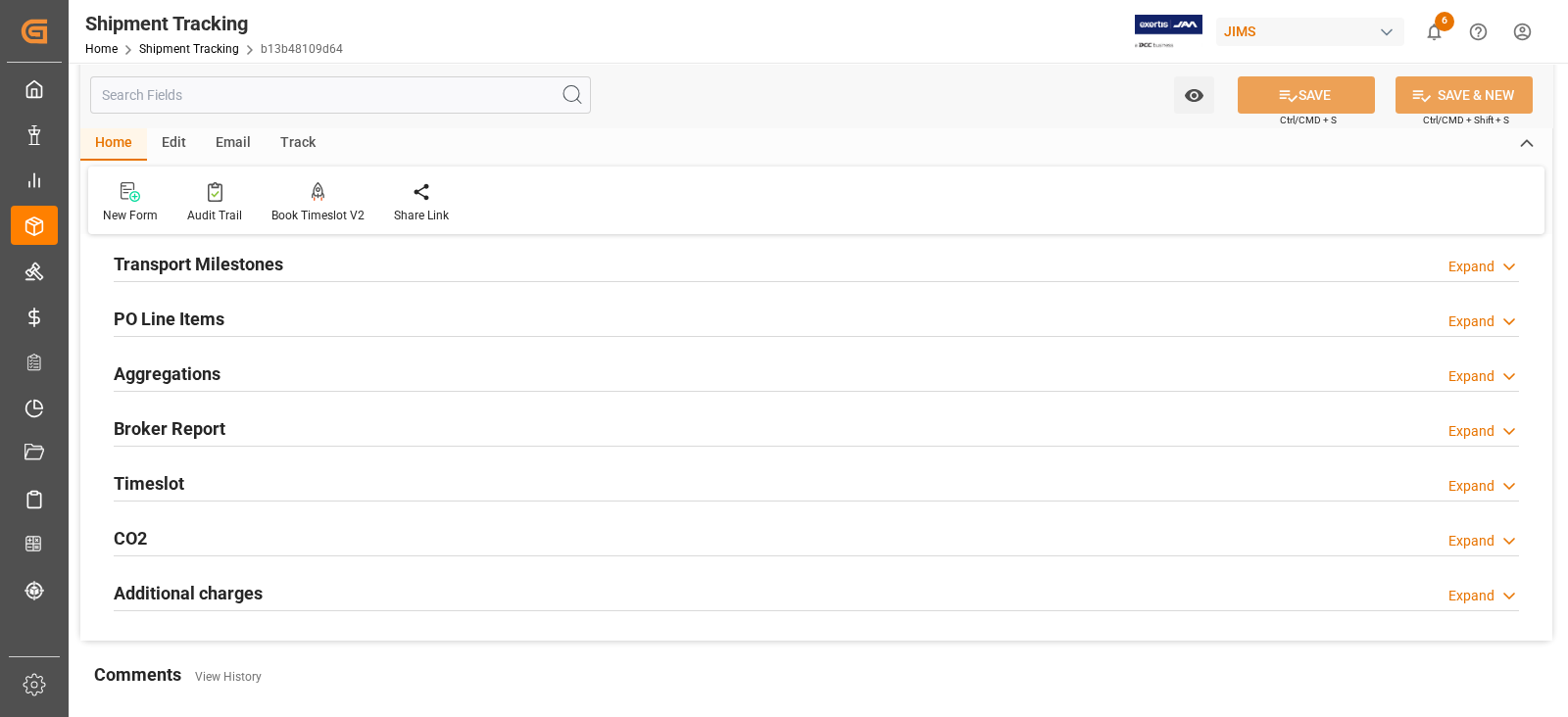 click on "Transport Milestones" at bounding box center [198, 263] 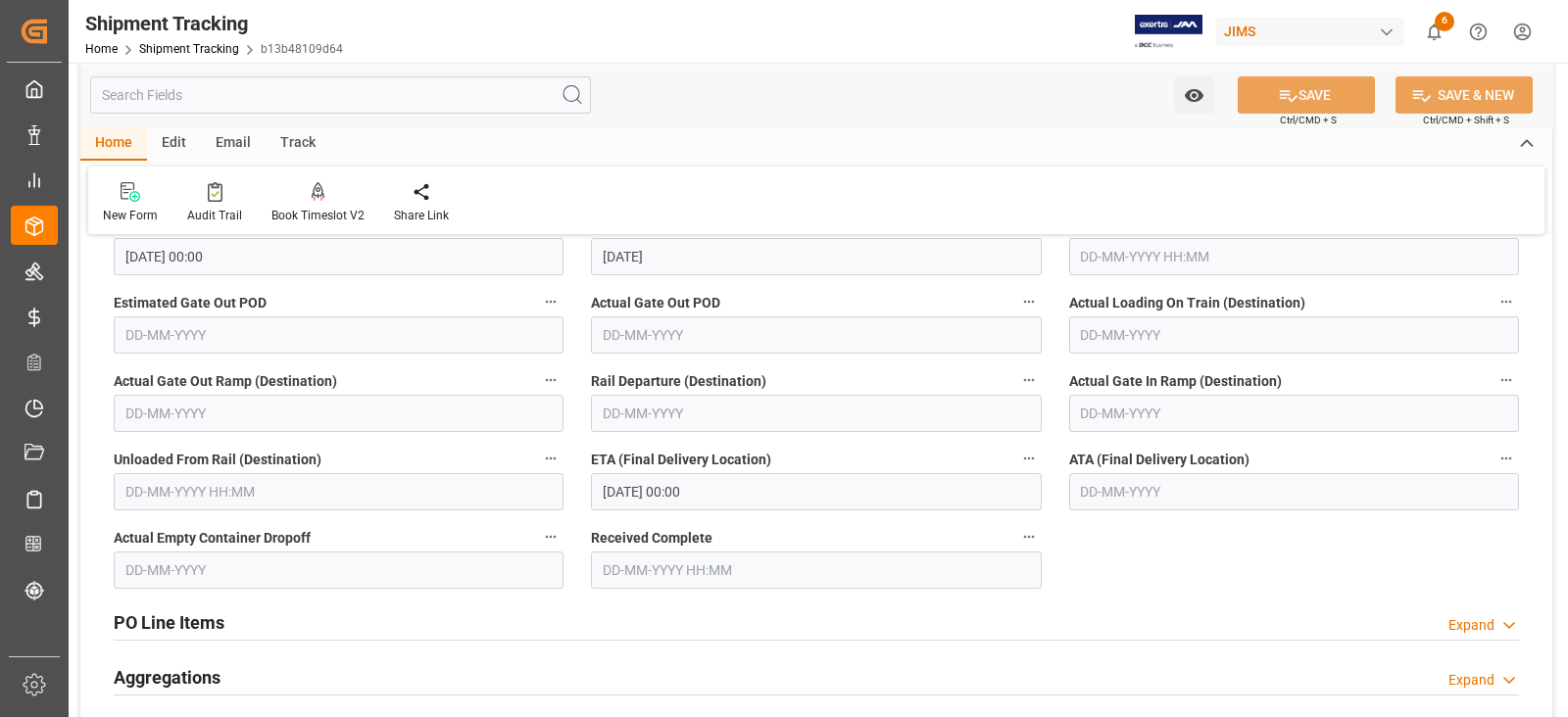 scroll, scrollTop: 856, scrollLeft: 0, axis: vertical 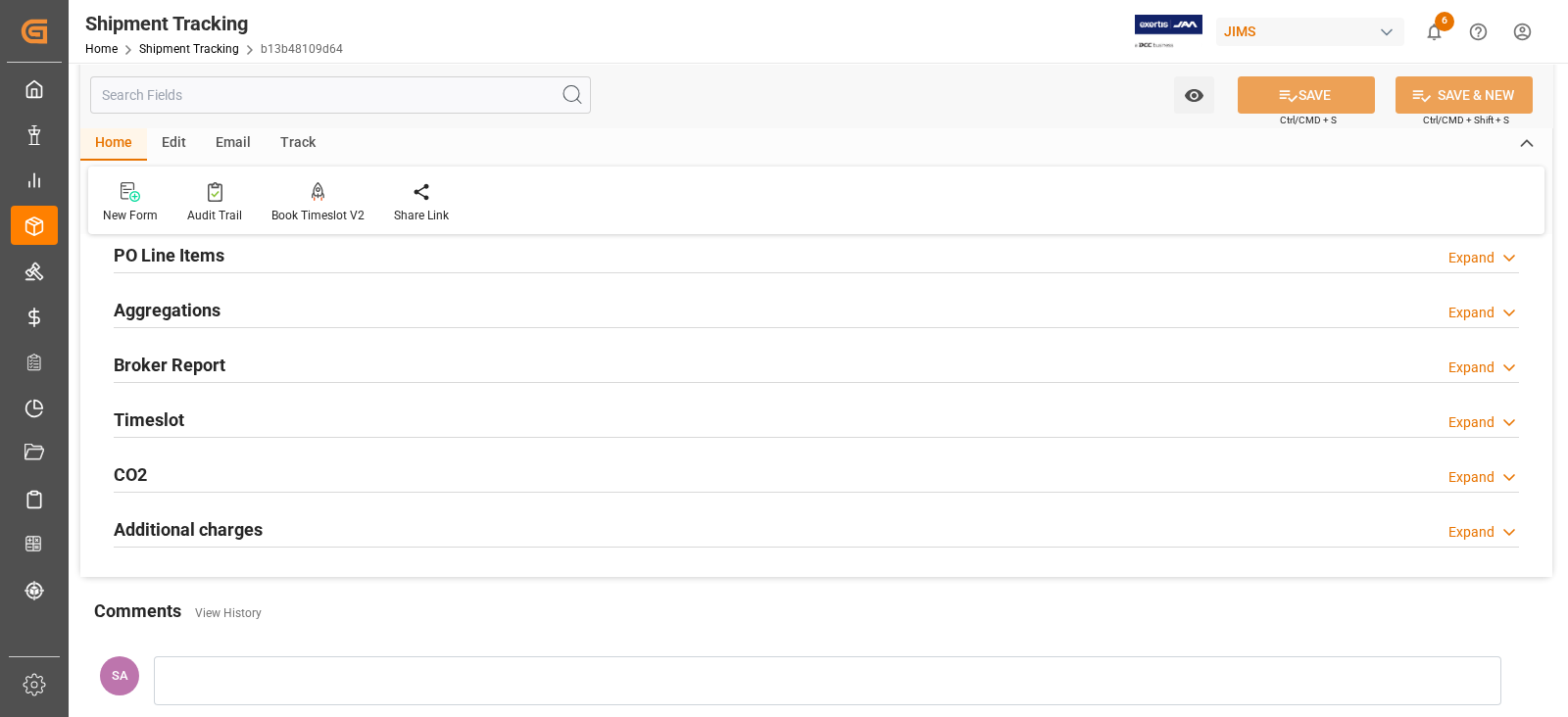 click on "Timeslot" at bounding box center [149, 419] 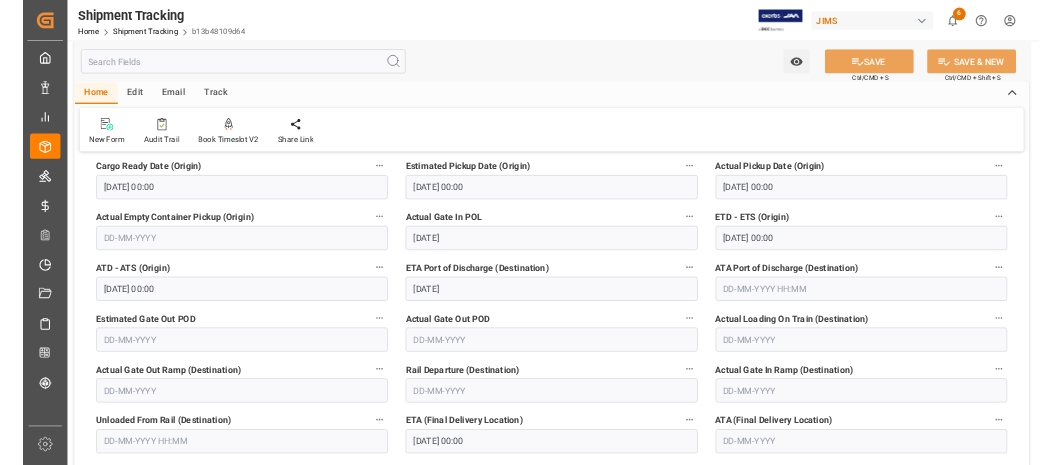 scroll, scrollTop: 432, scrollLeft: 0, axis: vertical 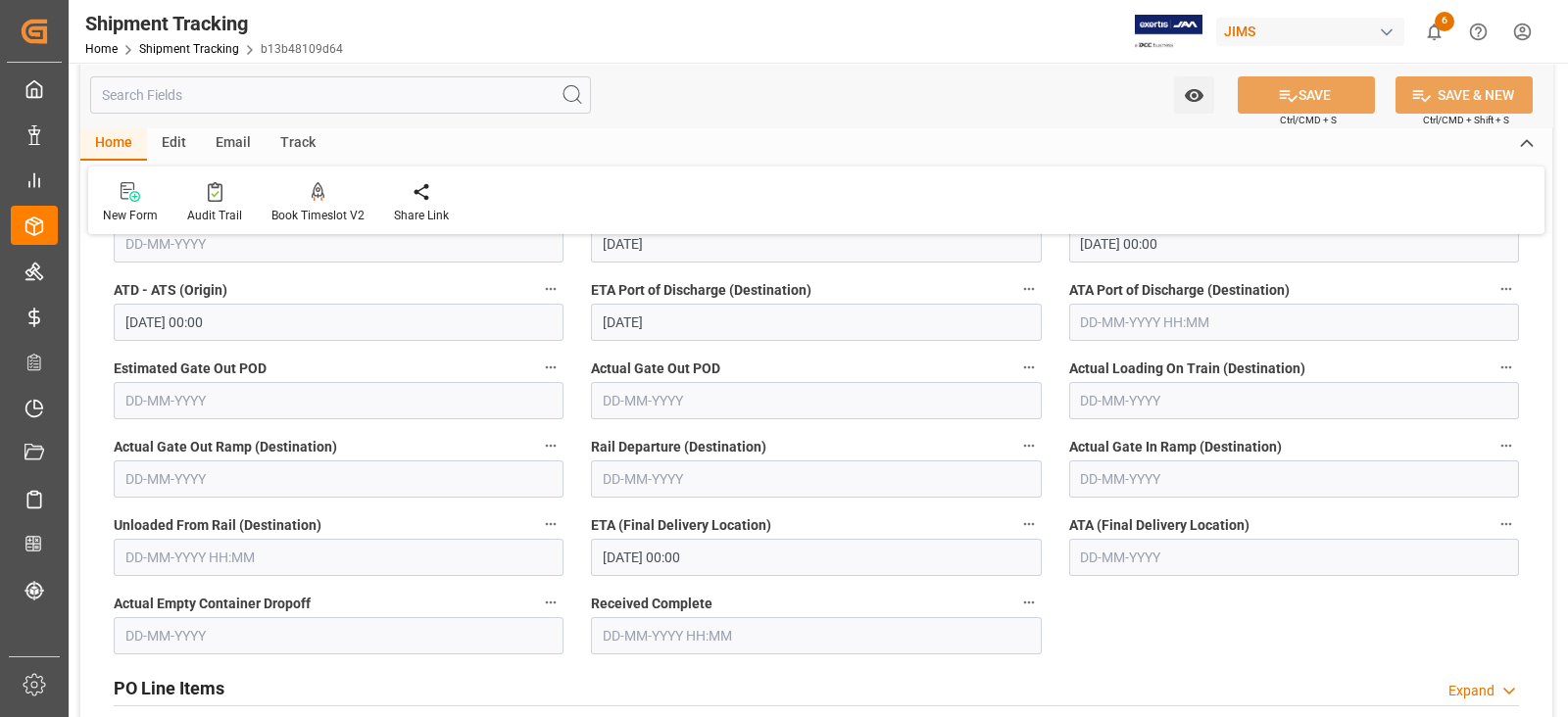 click on "07-07-2025 00:00" at bounding box center [815, 557] 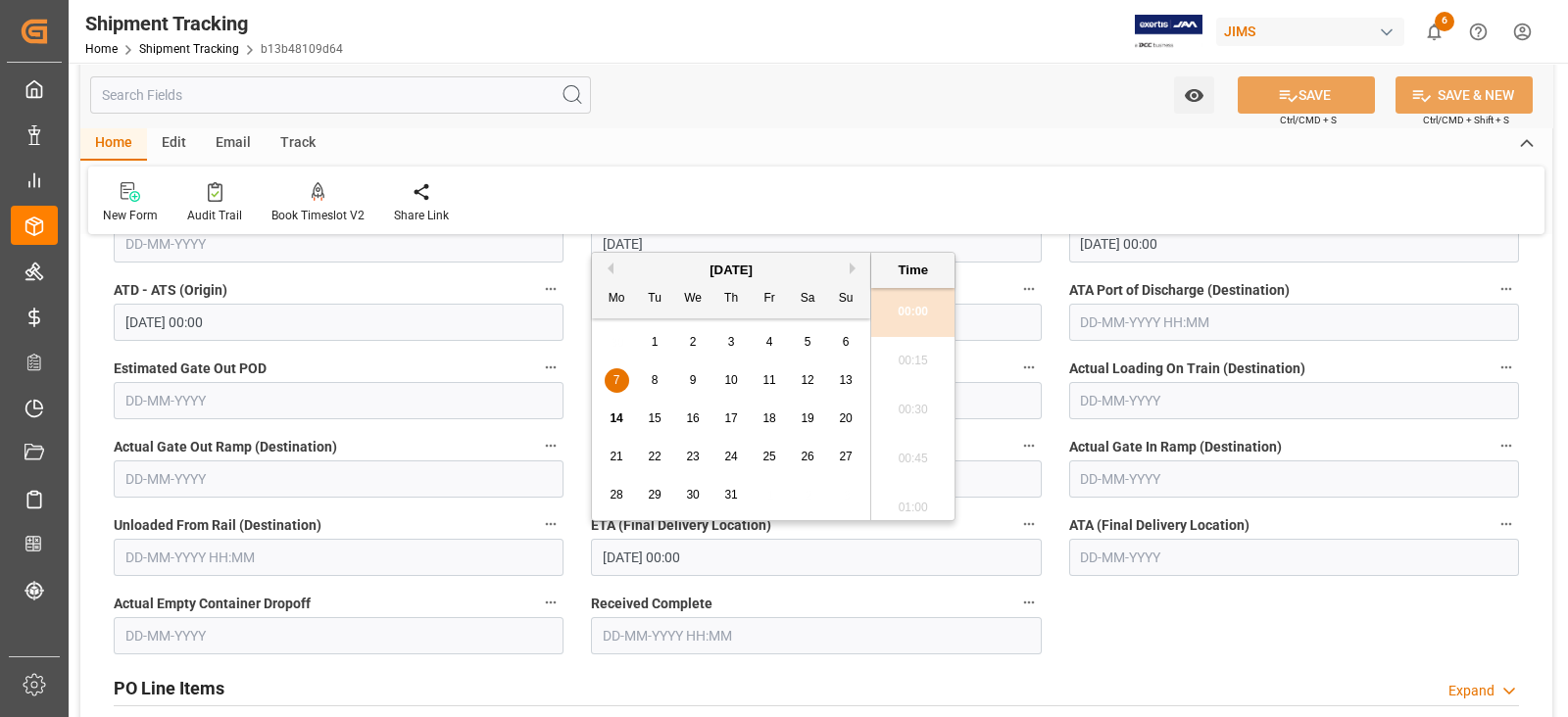 click on "17" at bounding box center [730, 418] 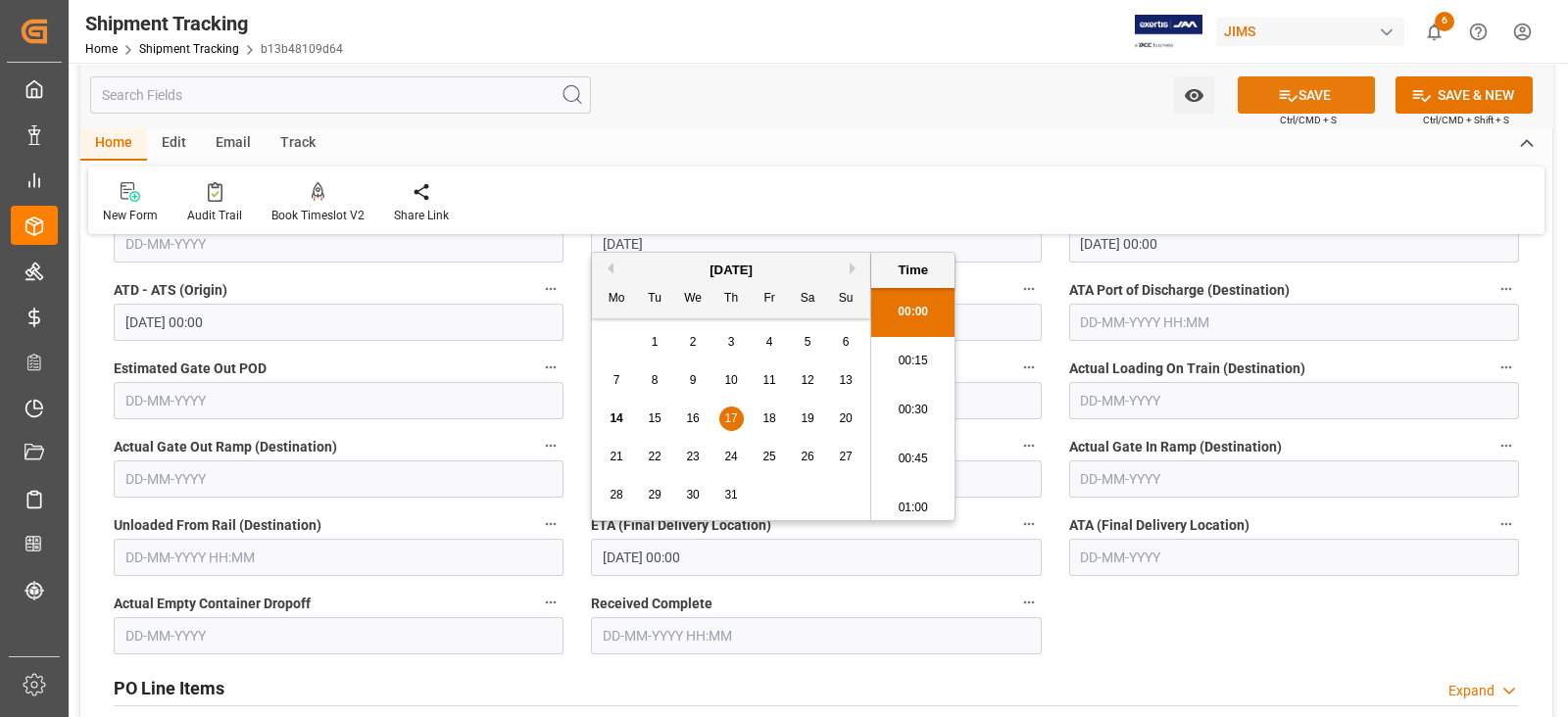click 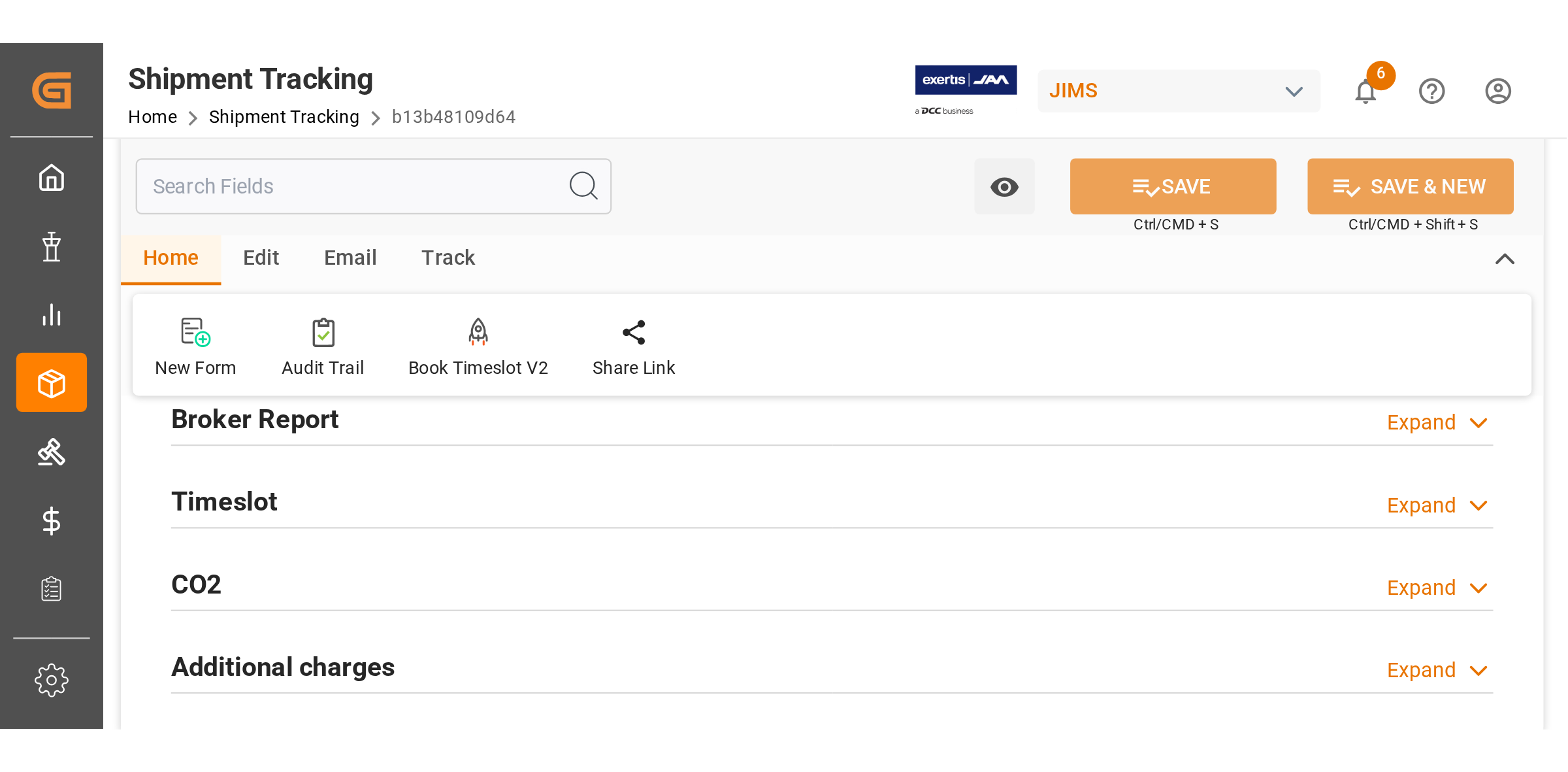 scroll, scrollTop: 141, scrollLeft: 0, axis: vertical 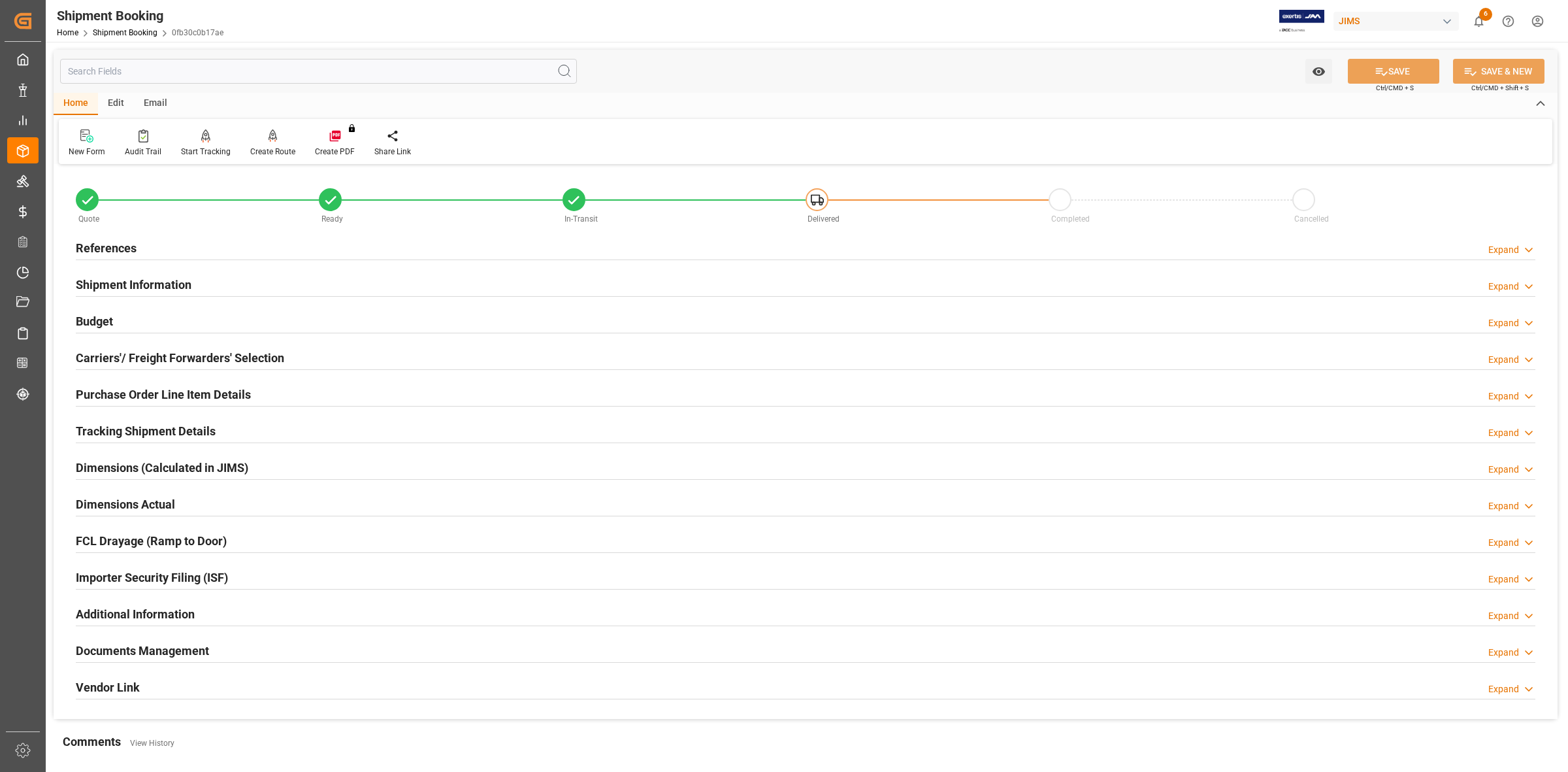 drag, startPoint x: 119, startPoint y: 243, endPoint x: 229, endPoint y: 224, distance: 111.62885 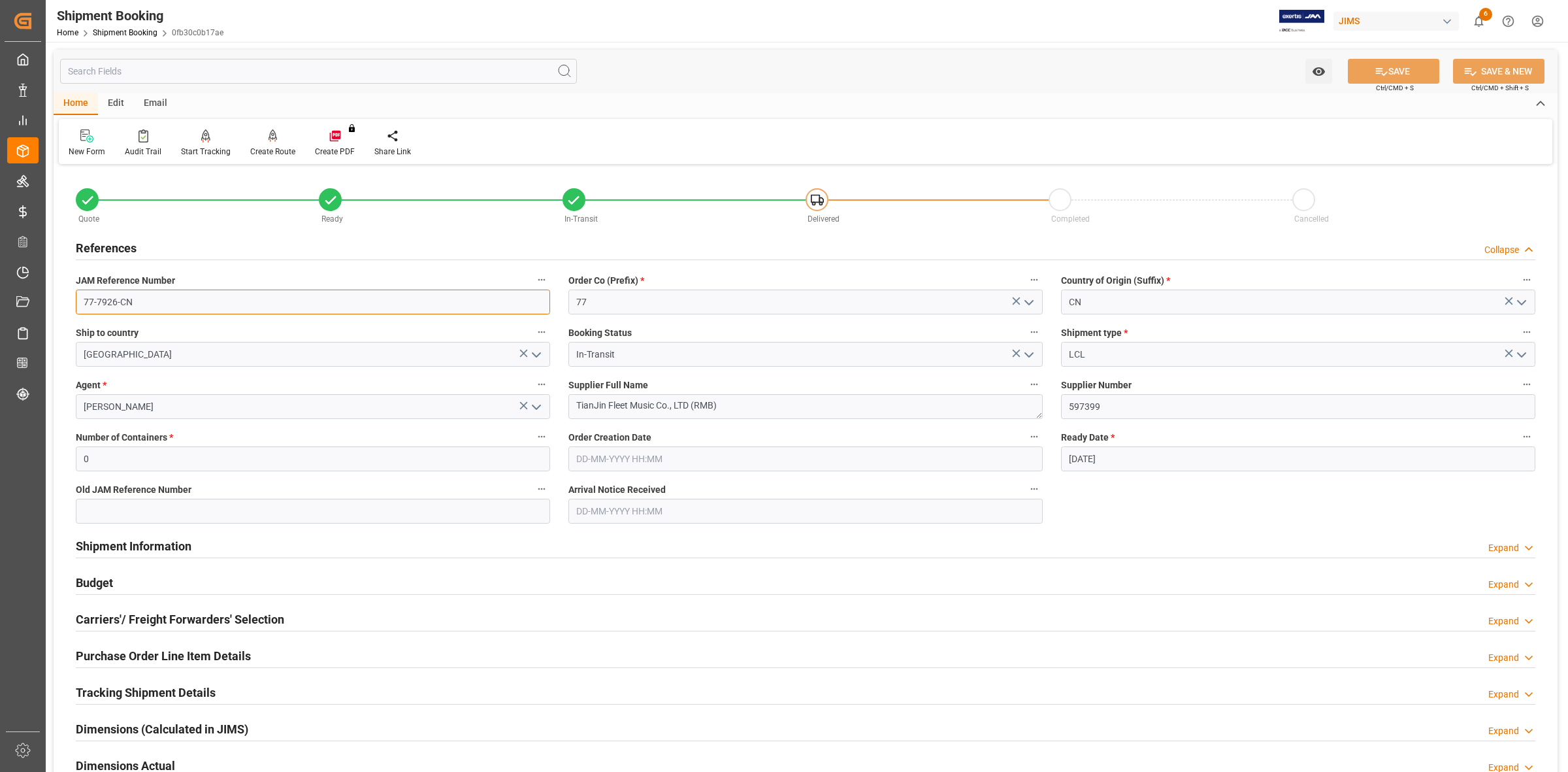 click on "77-7926-CN" at bounding box center (313, 302) 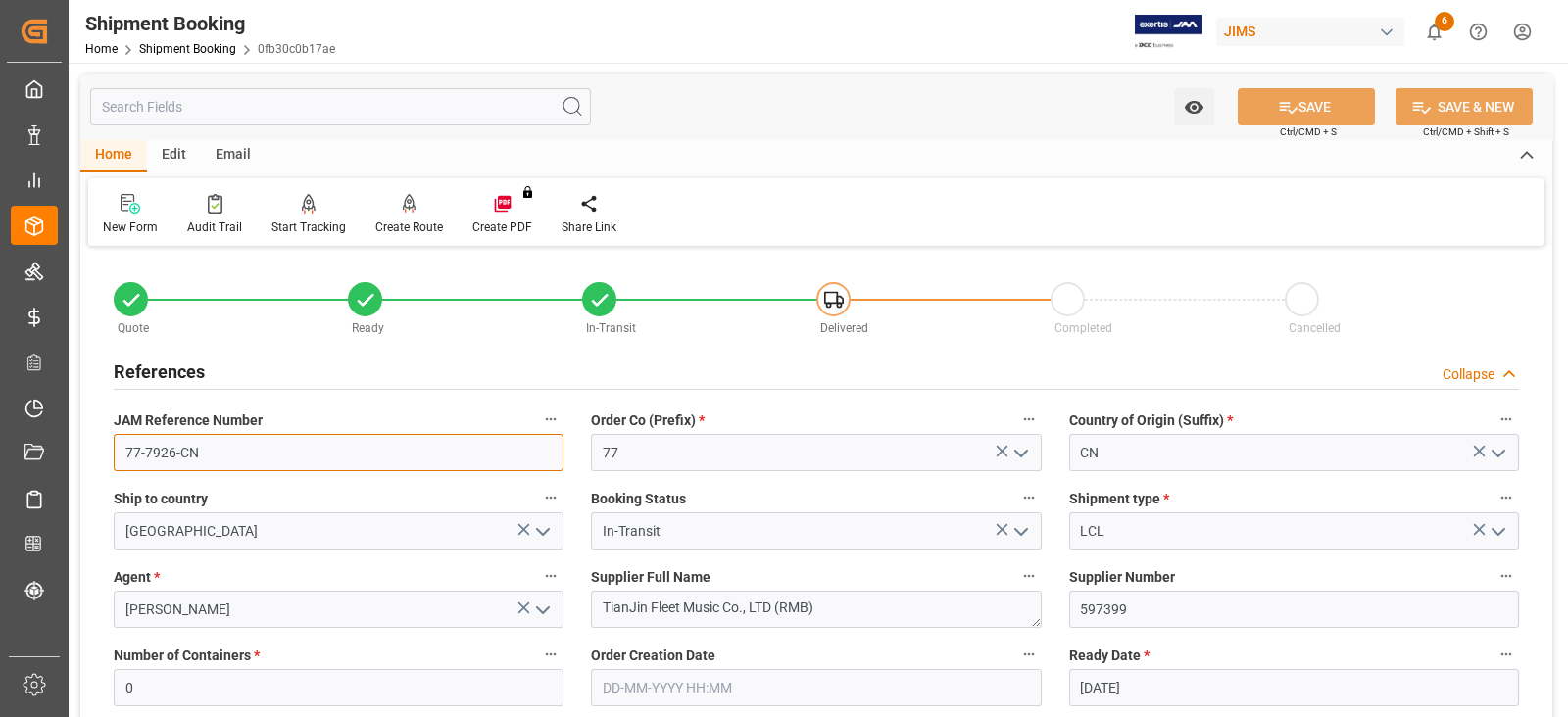 click on "77-7926-CN" at bounding box center (338, 453) 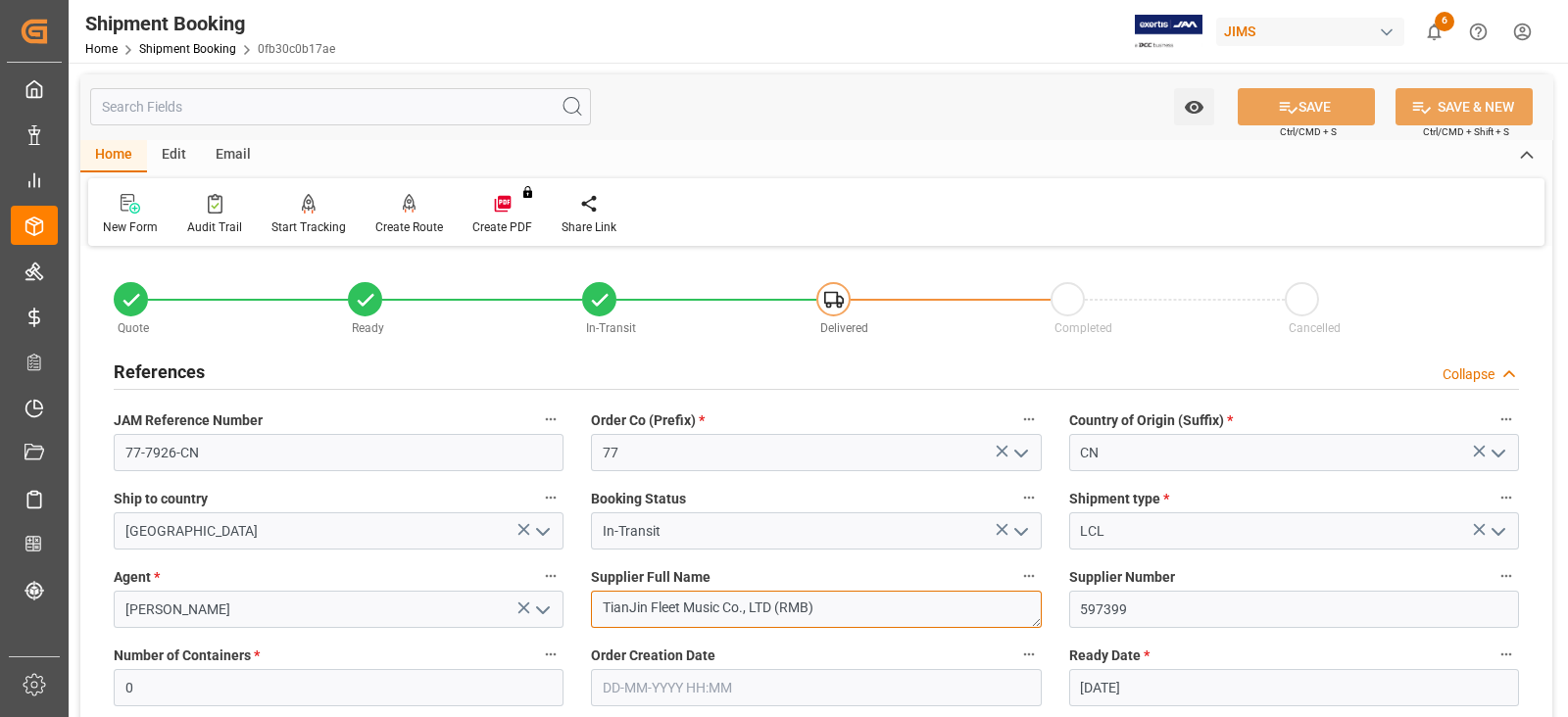 click on "TianJin Fleet Music Co., LTD (RMB)" at bounding box center (815, 609) 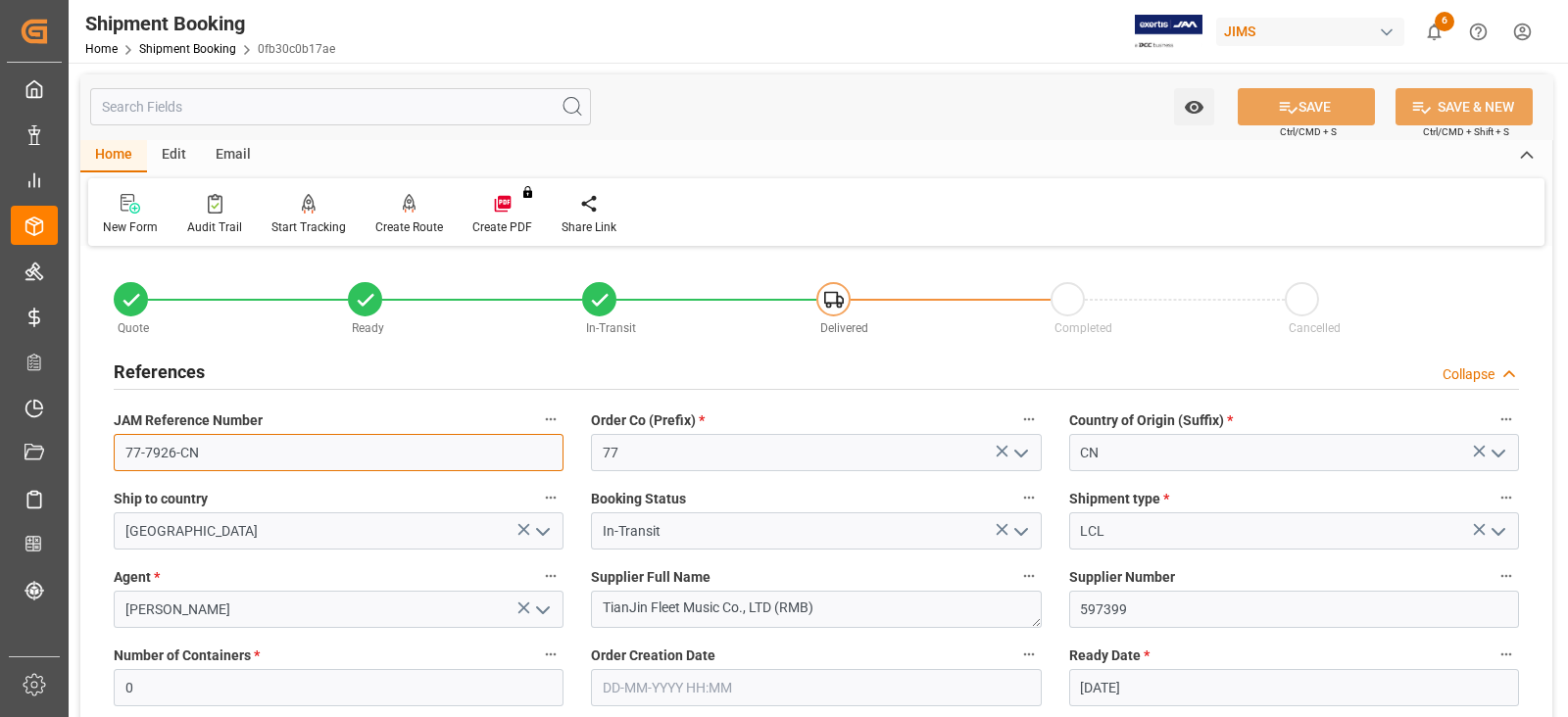click on "77-7926-CN" at bounding box center [338, 453] 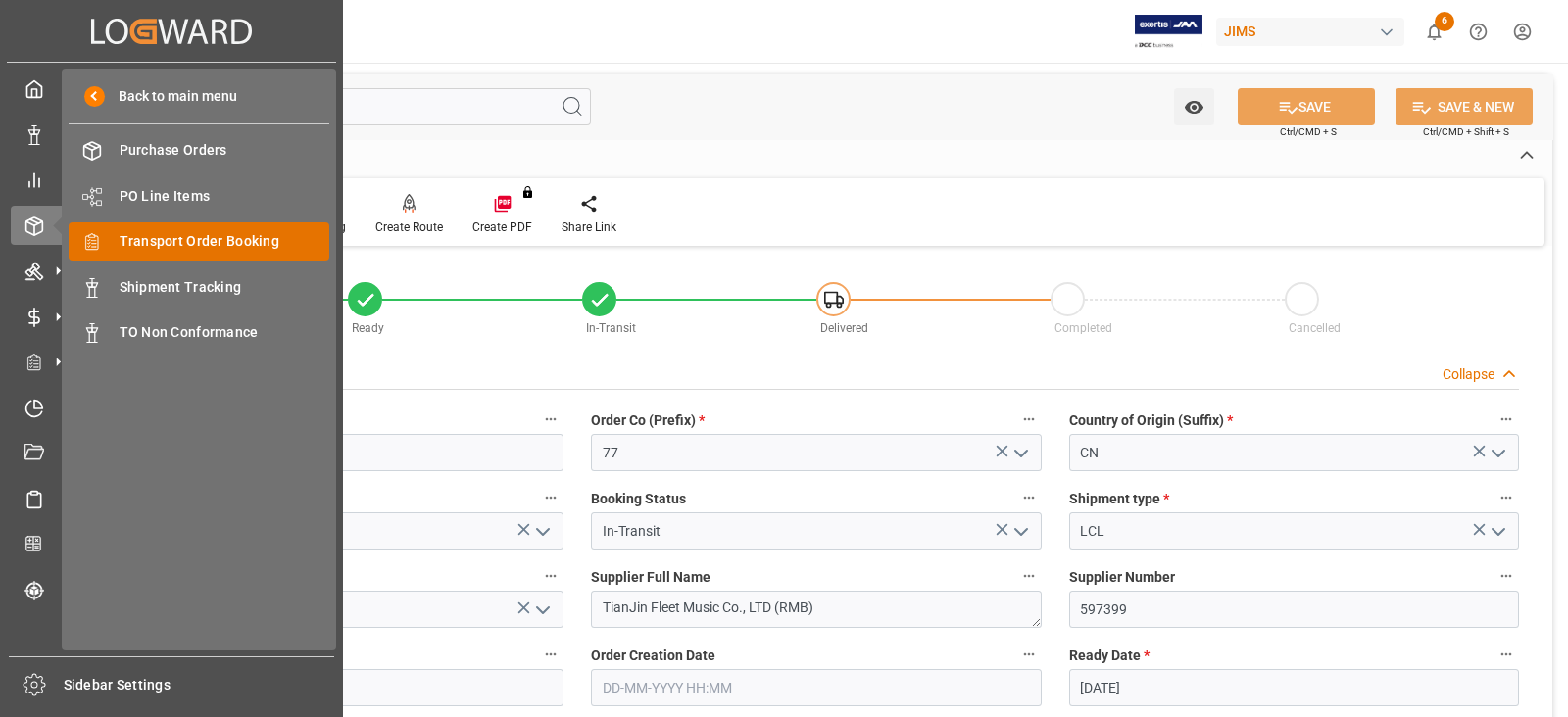 click on "Transport Order Booking Transport Order Booking" at bounding box center (199, 241) 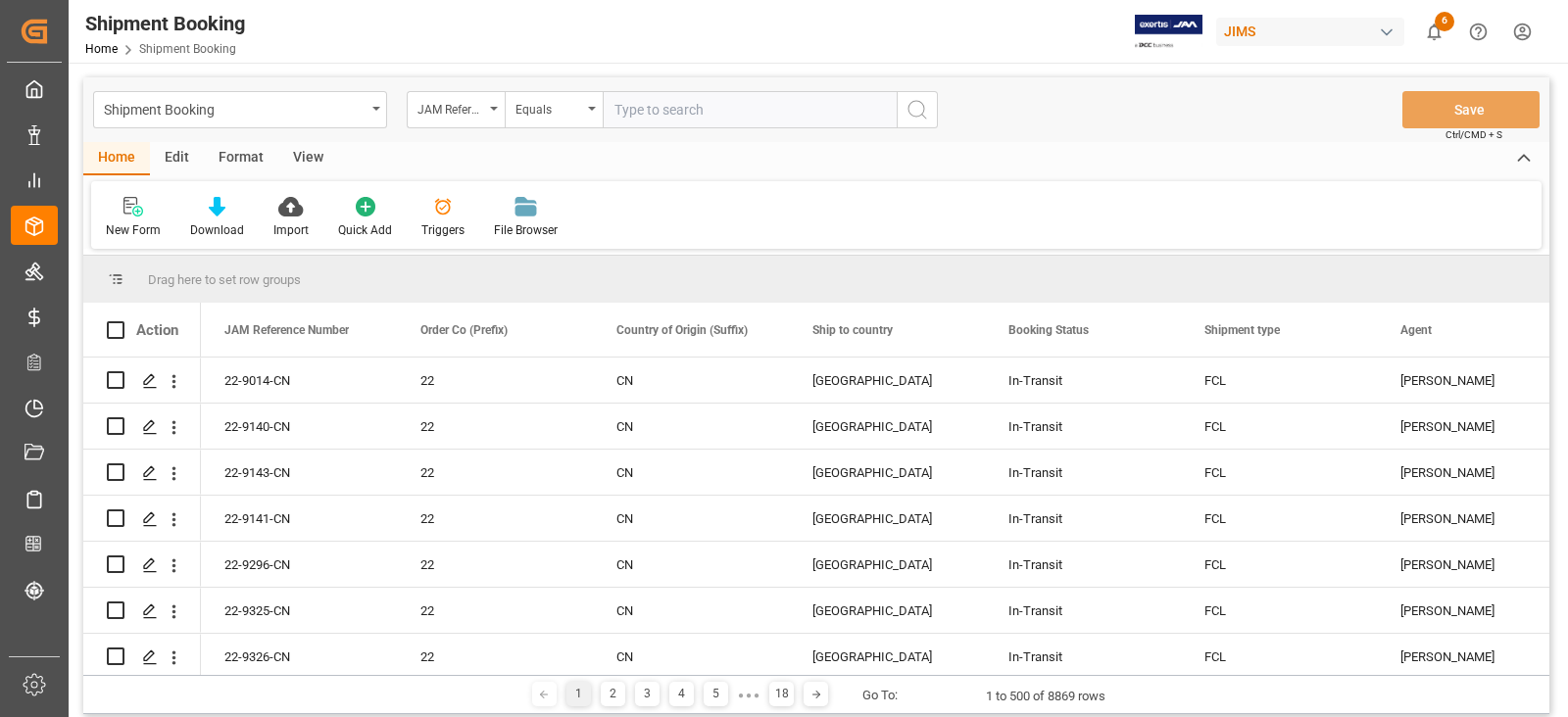 click at bounding box center (750, 110) 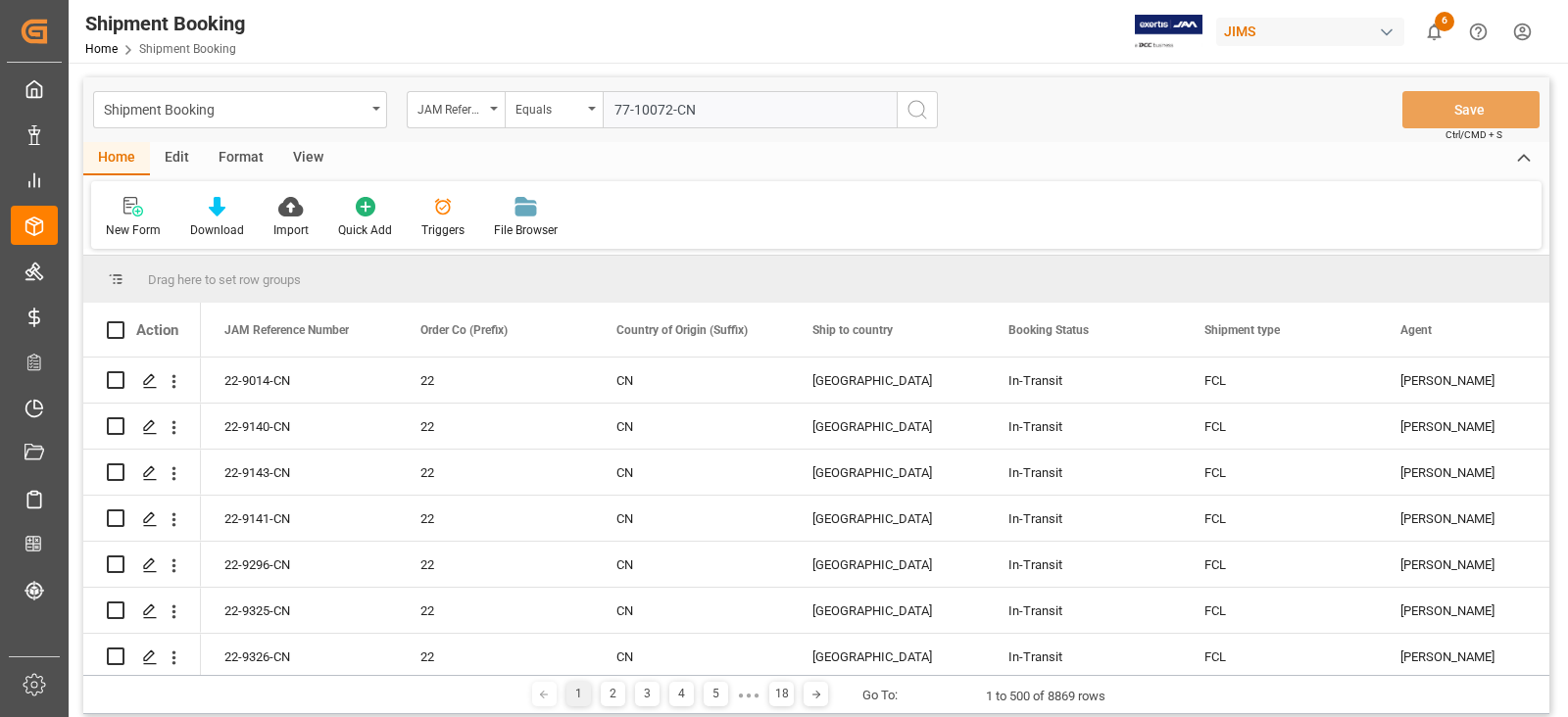 type on "77-10072-CN" 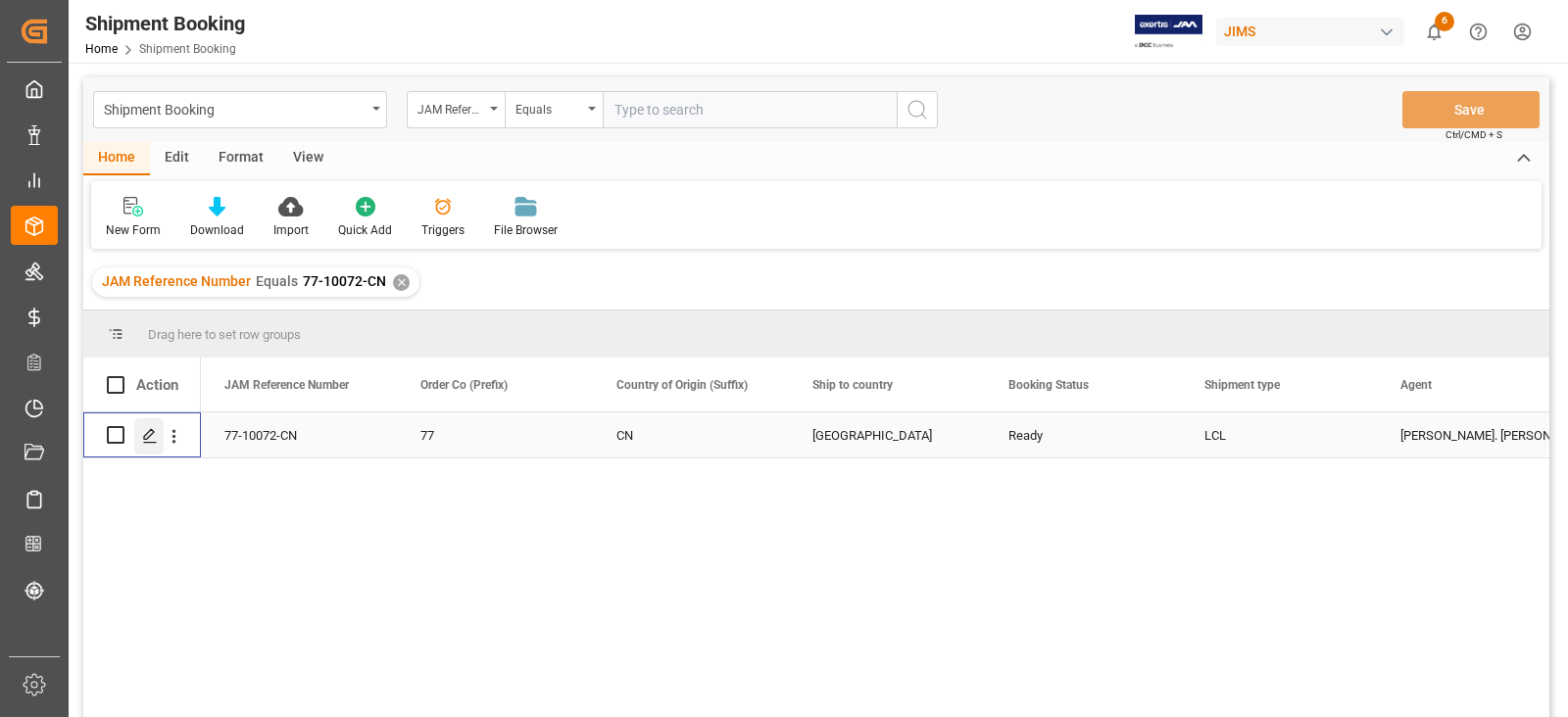 click 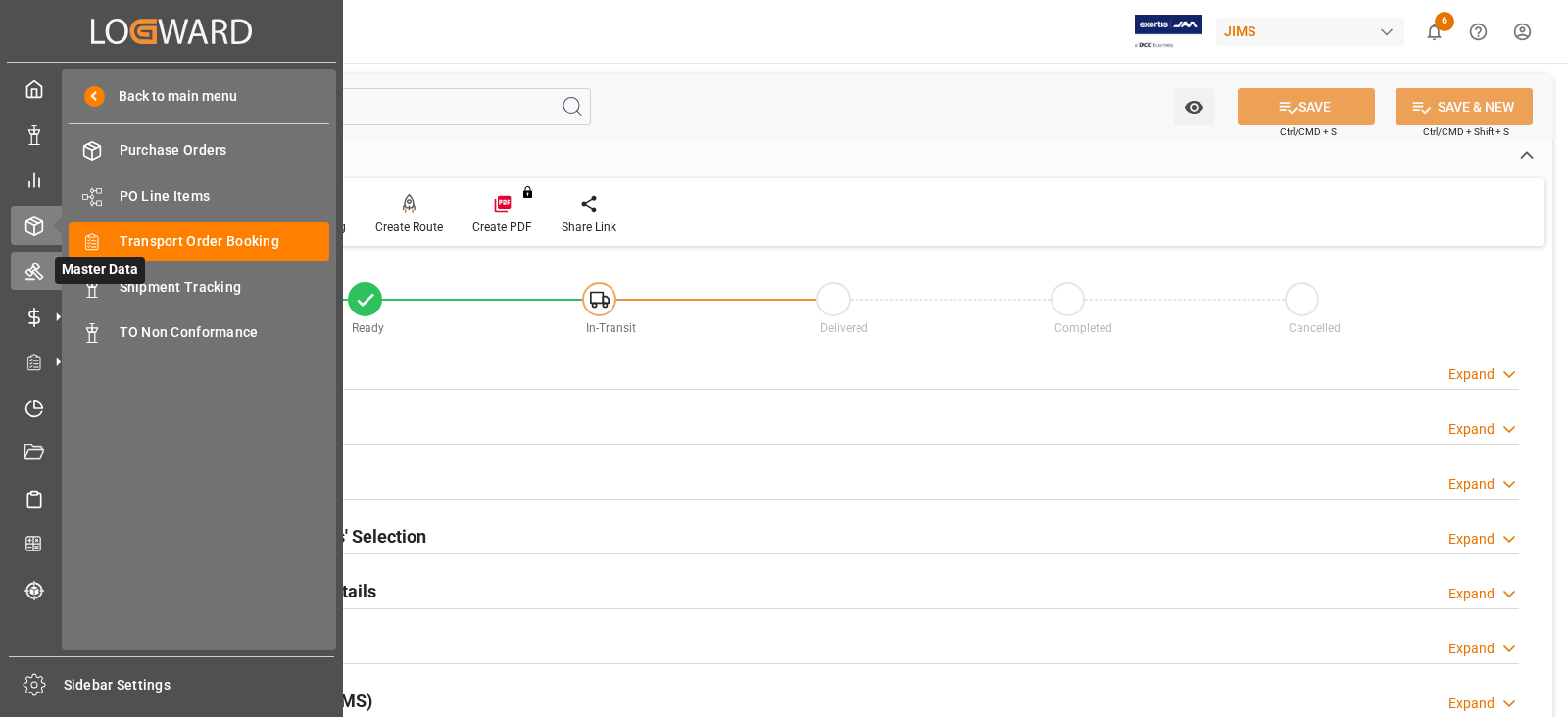 click 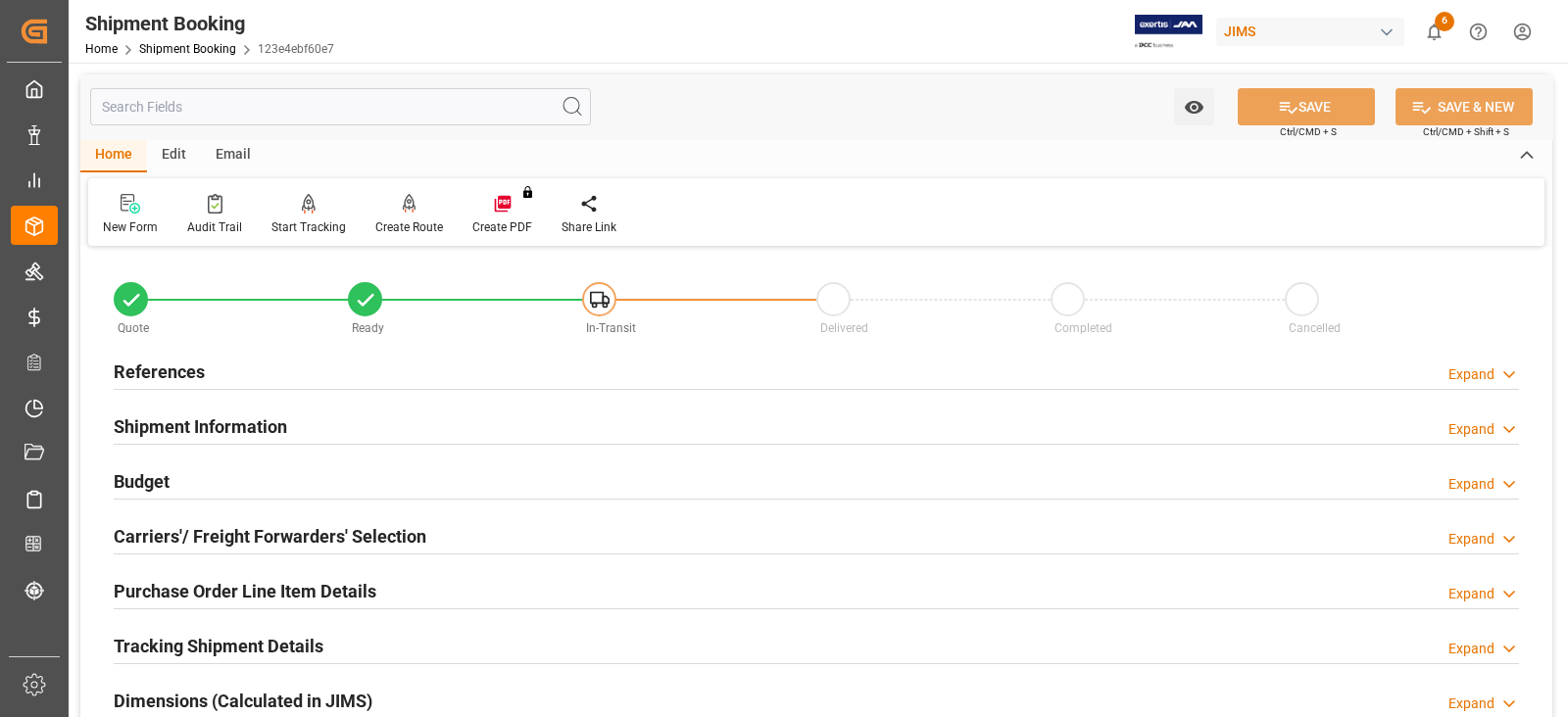 click on "References" at bounding box center (159, 371) 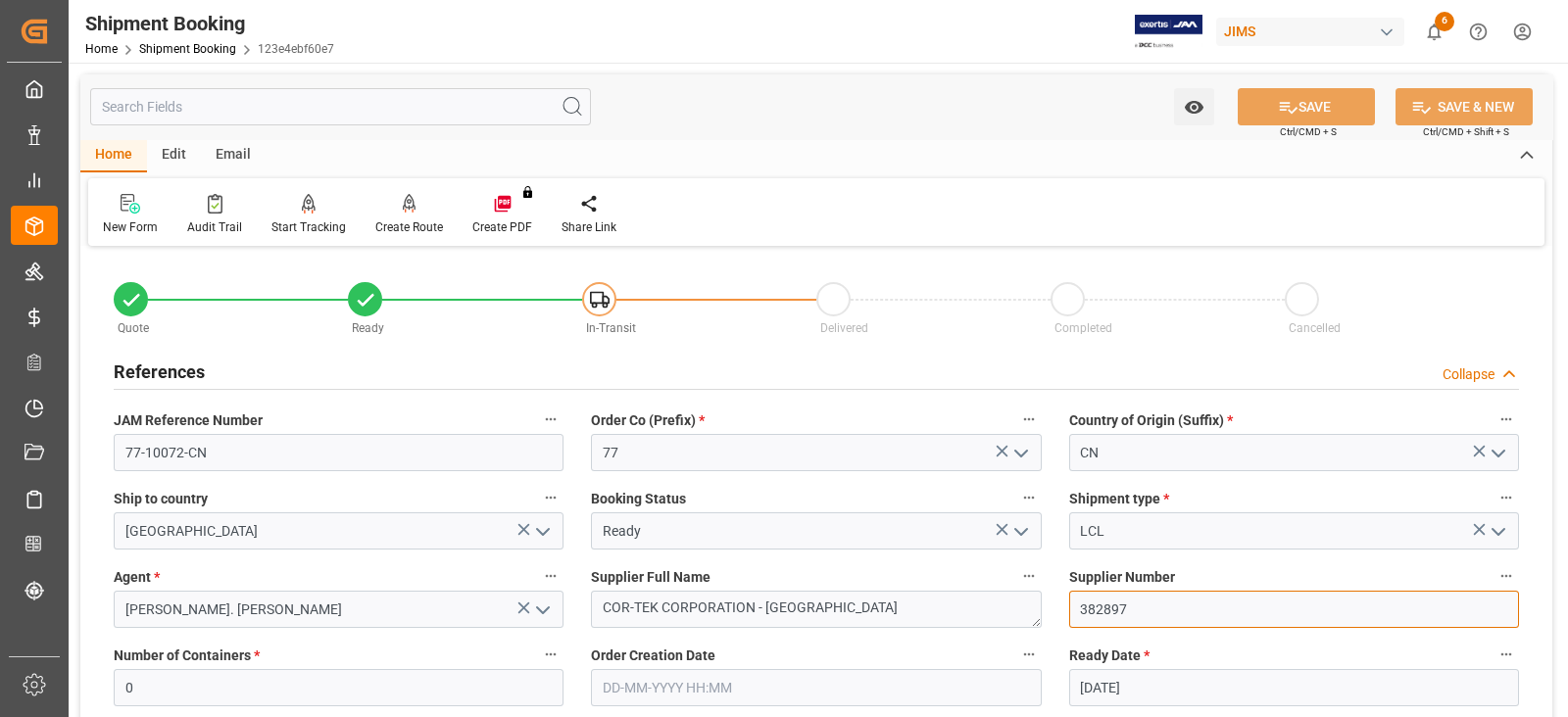 click on "382897" at bounding box center [1294, 609] 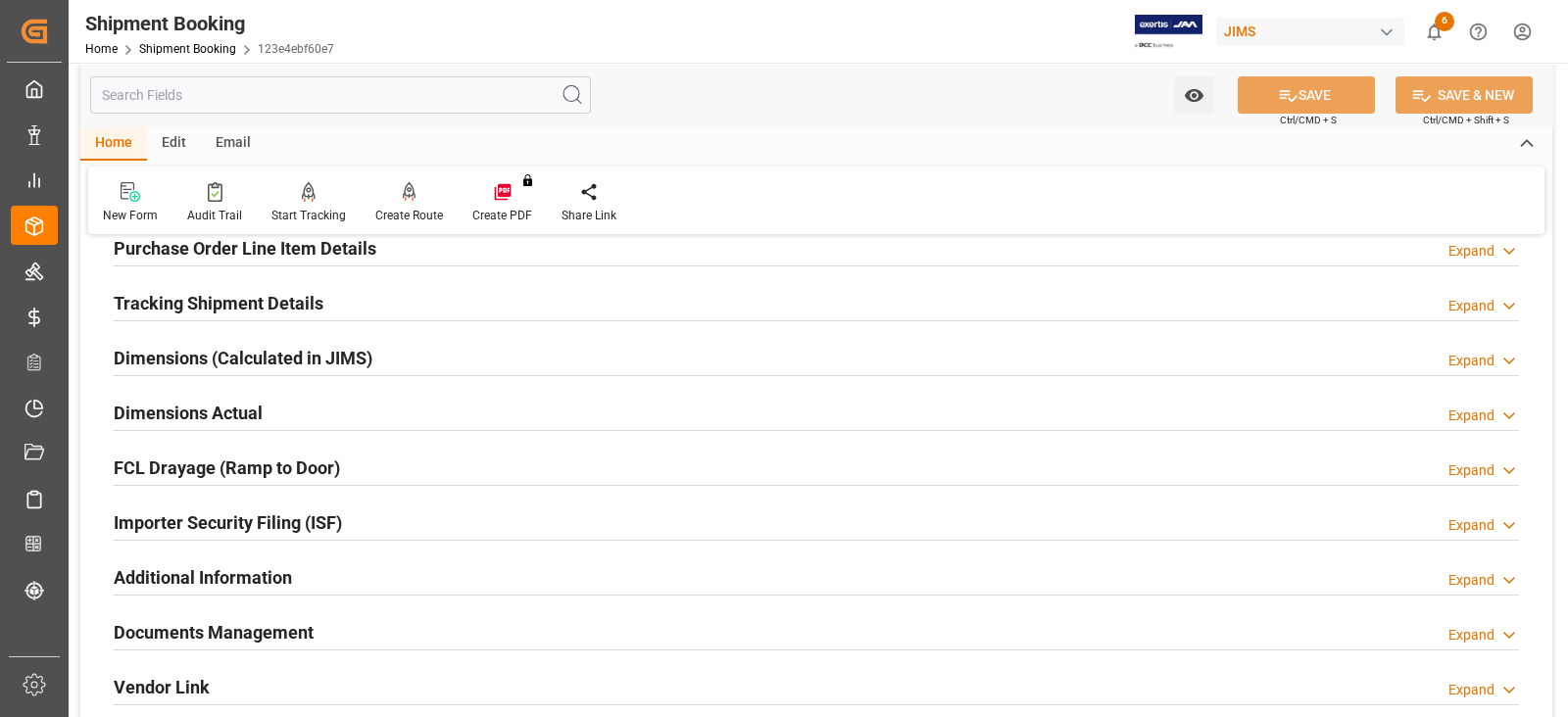 scroll, scrollTop: 367, scrollLeft: 0, axis: vertical 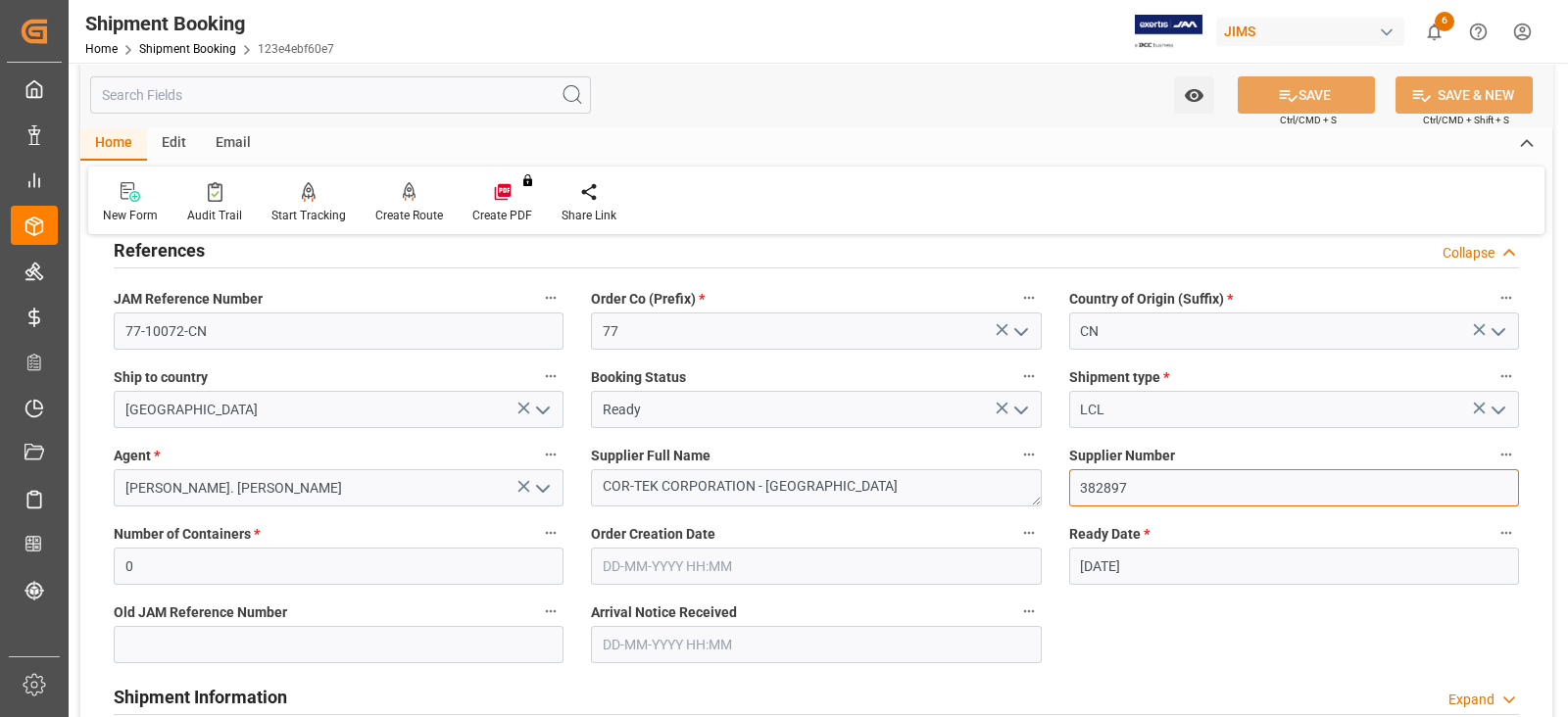click on "382897" at bounding box center (1294, 488) 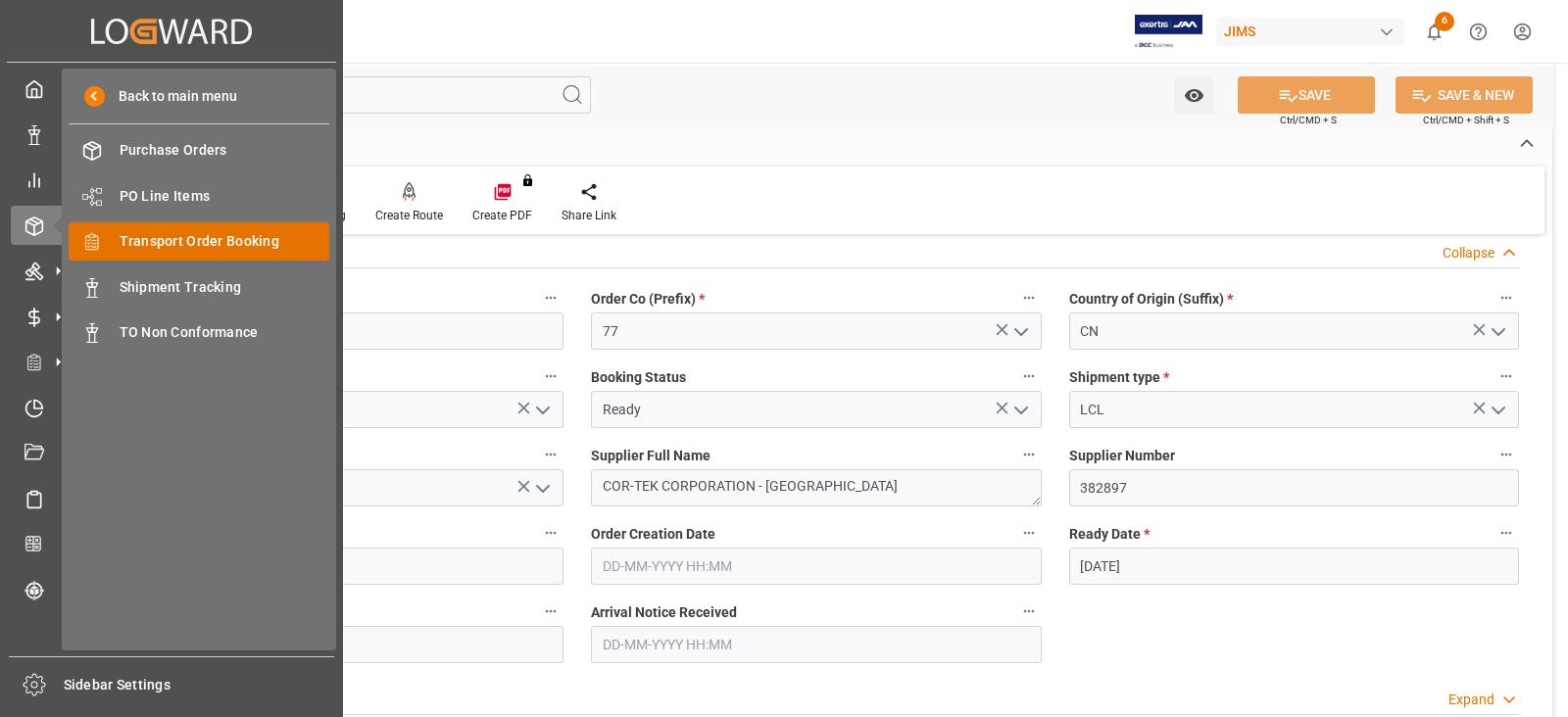 click on "Transport Order Booking" at bounding box center (224, 241) 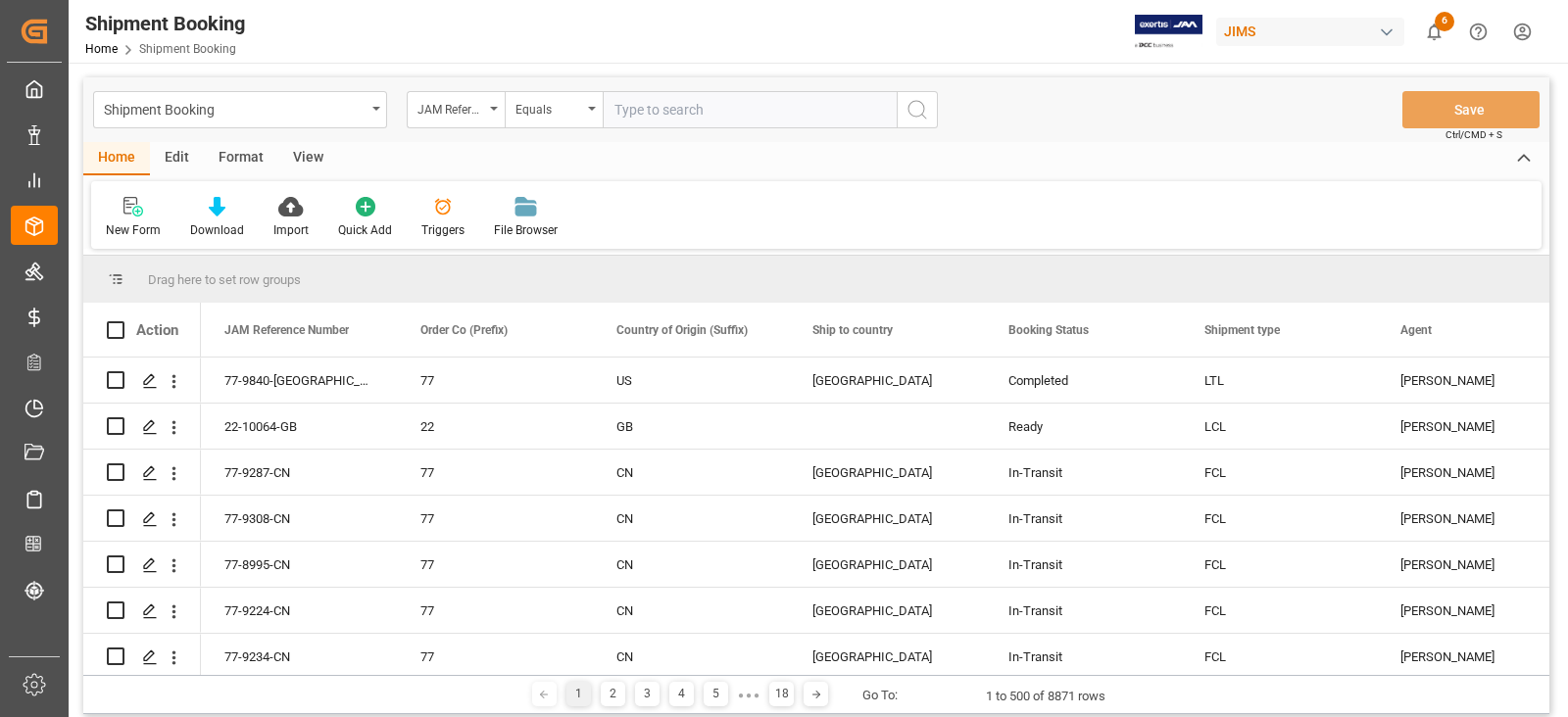 click at bounding box center [750, 110] 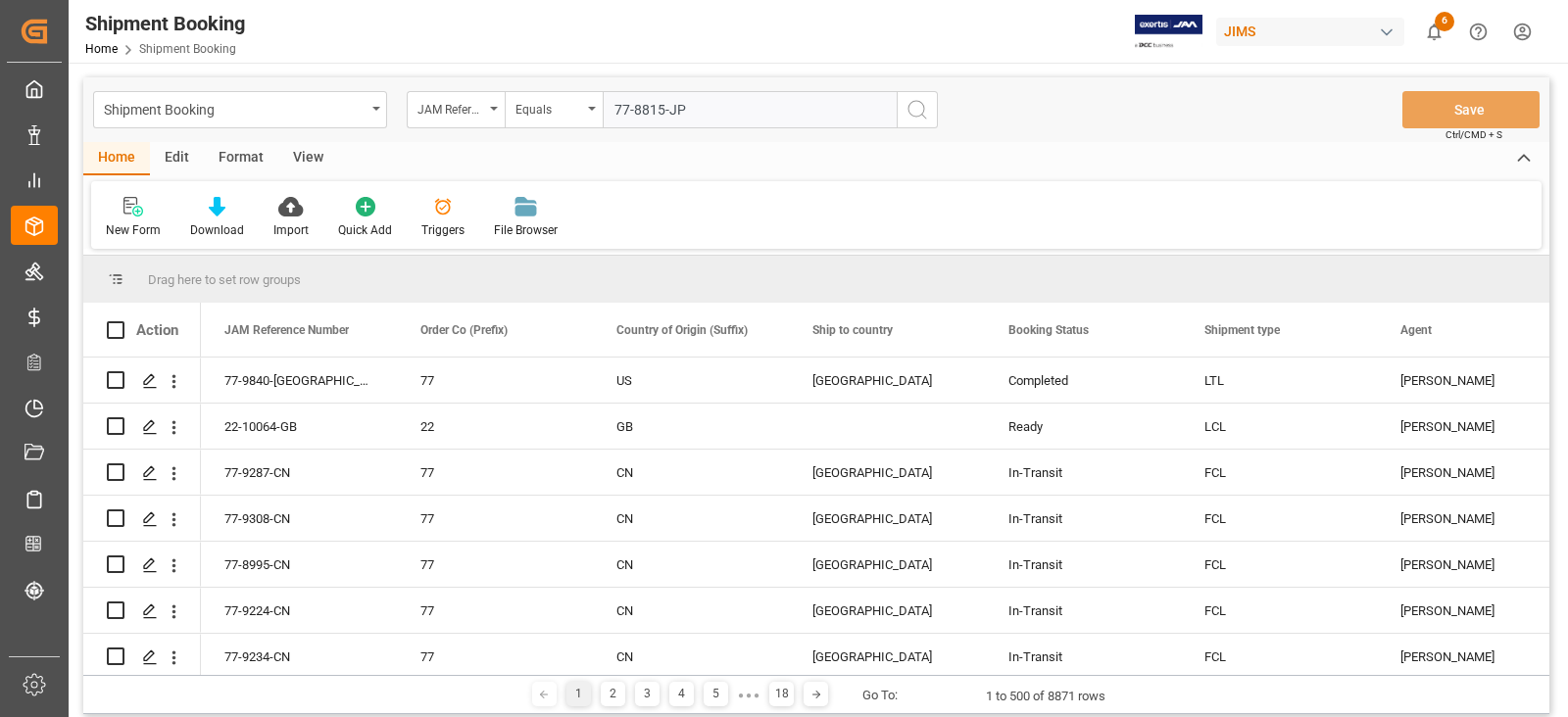 type on "77-8815-JP" 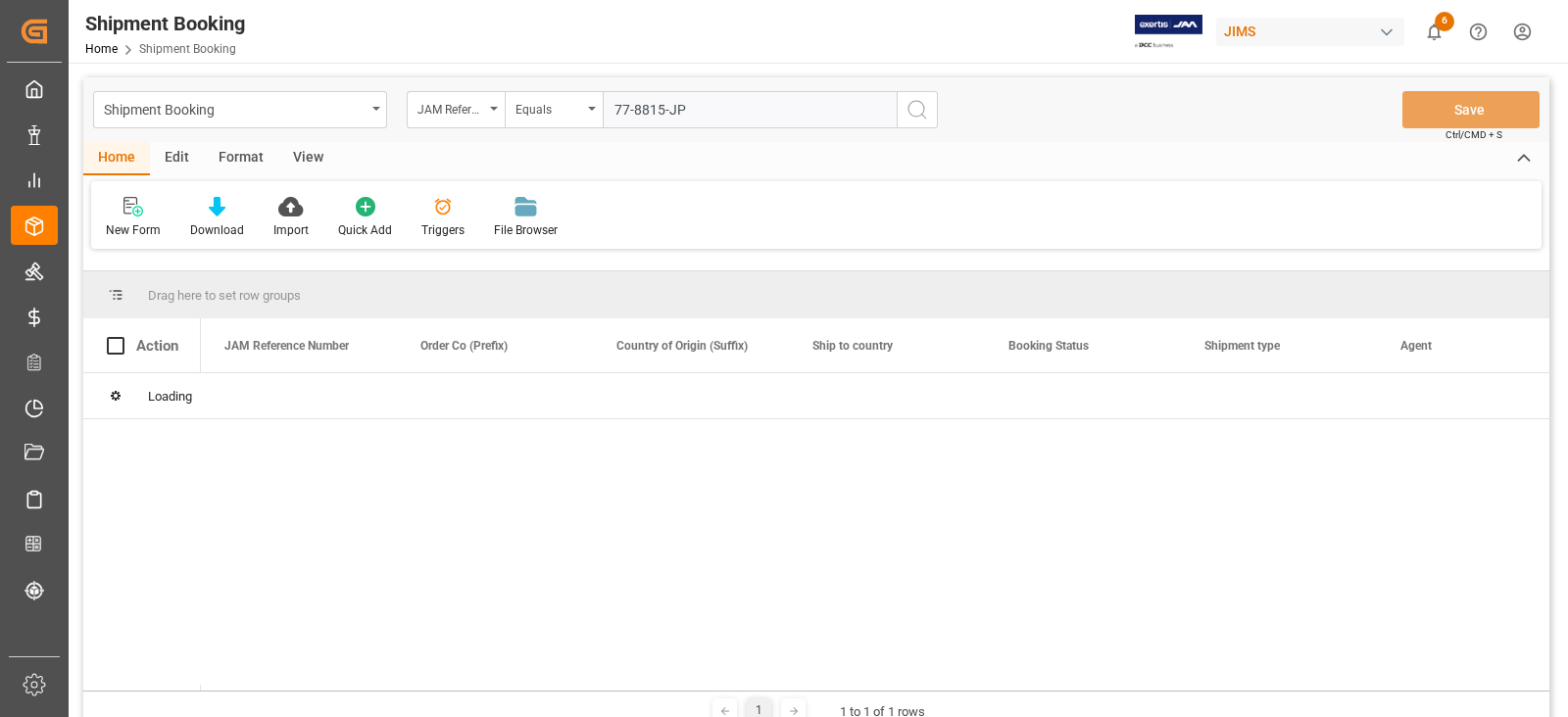 type 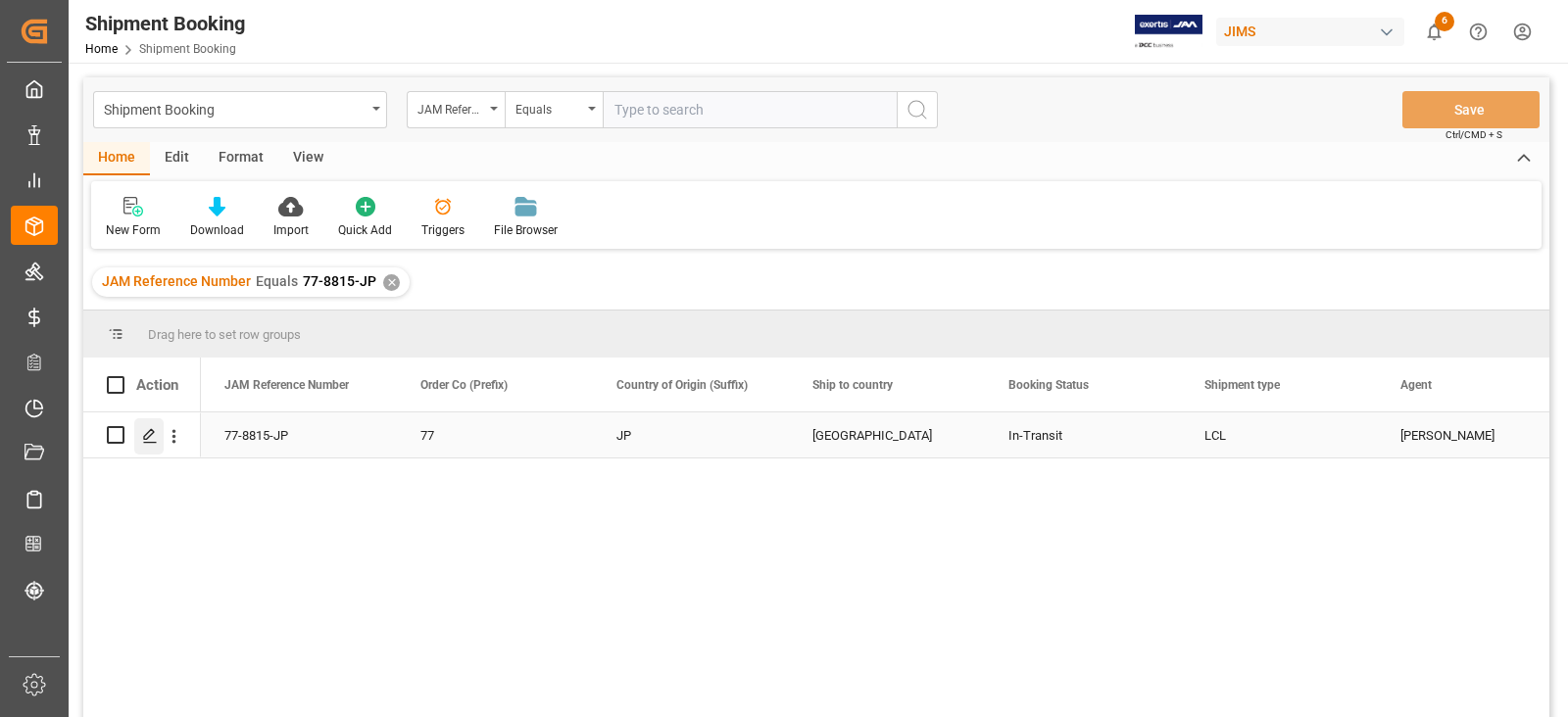 click 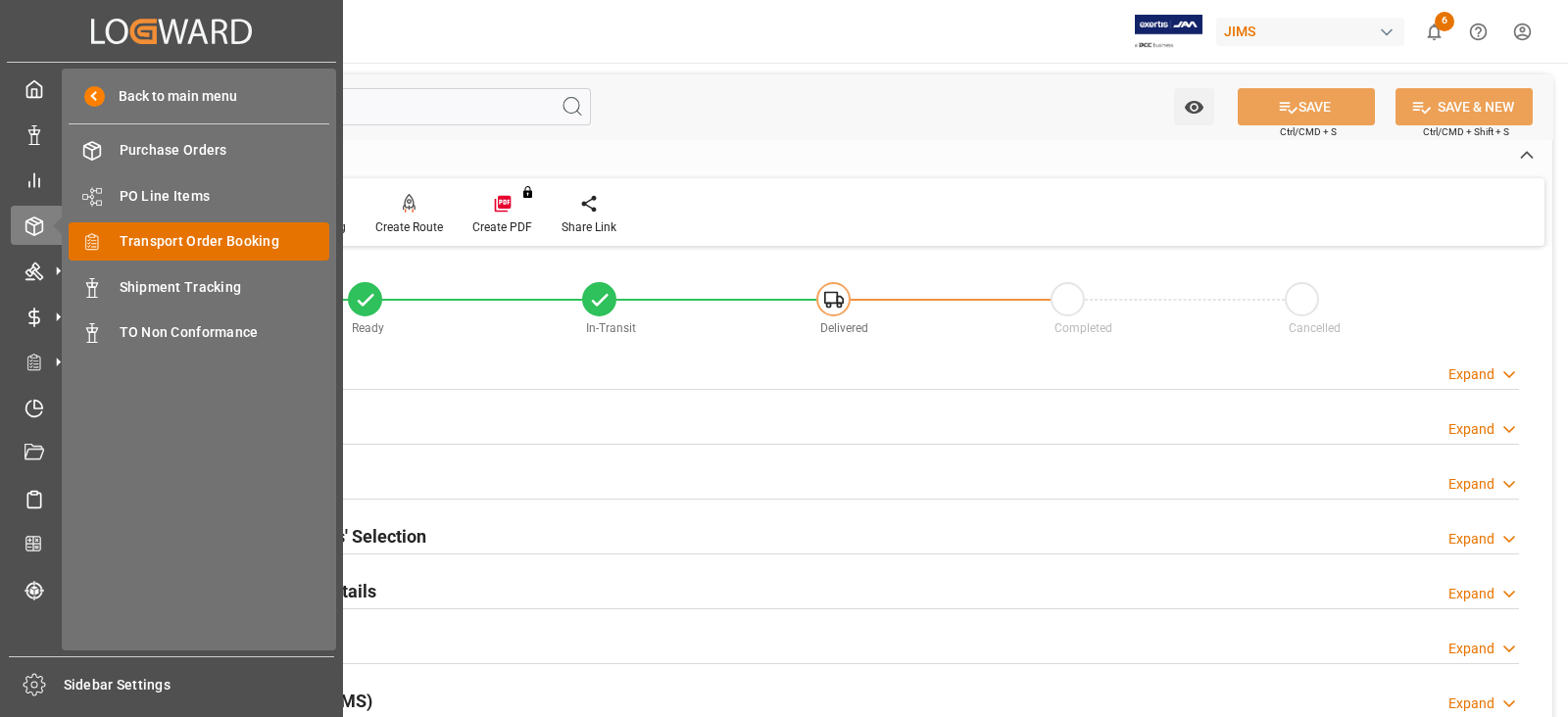 click on "Transport Order Booking" at bounding box center (224, 241) 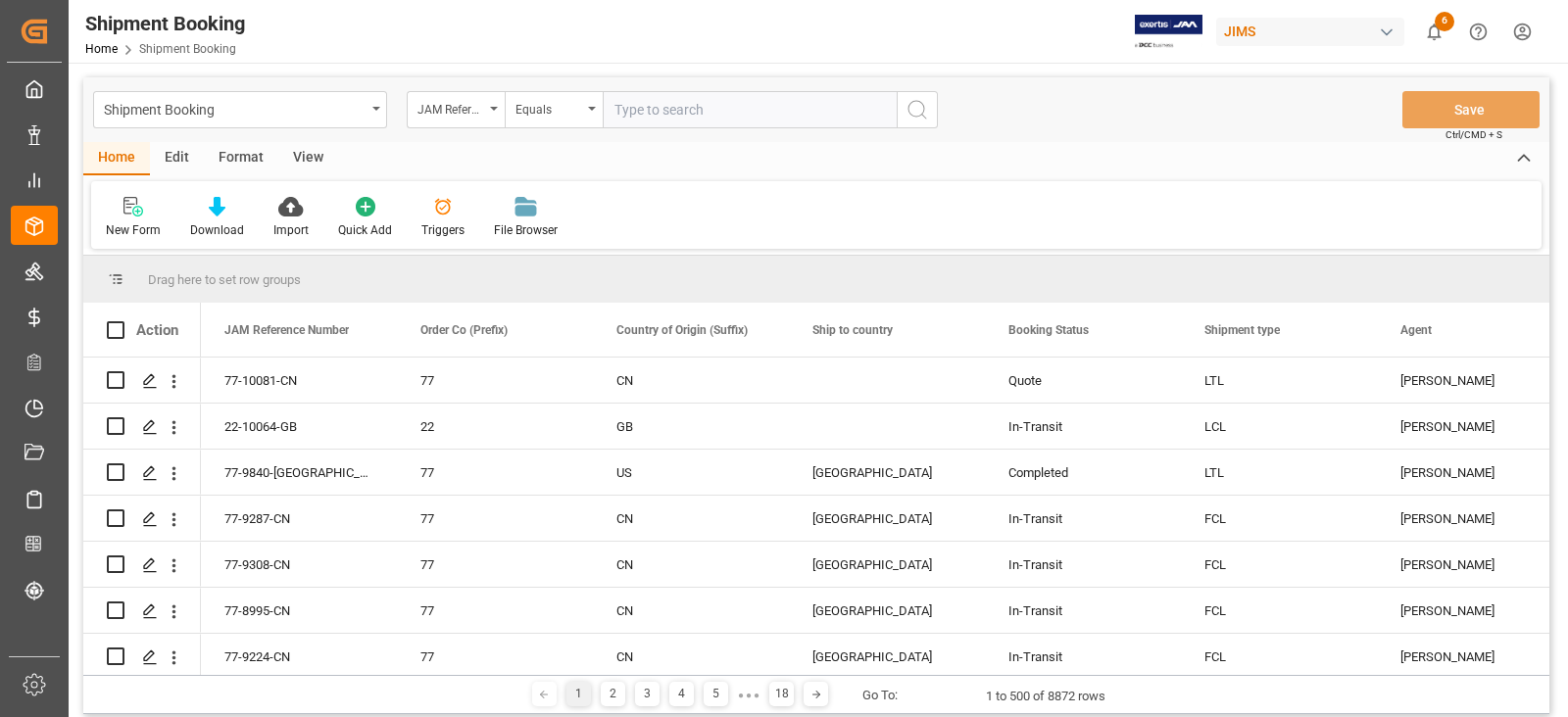 click at bounding box center [750, 110] 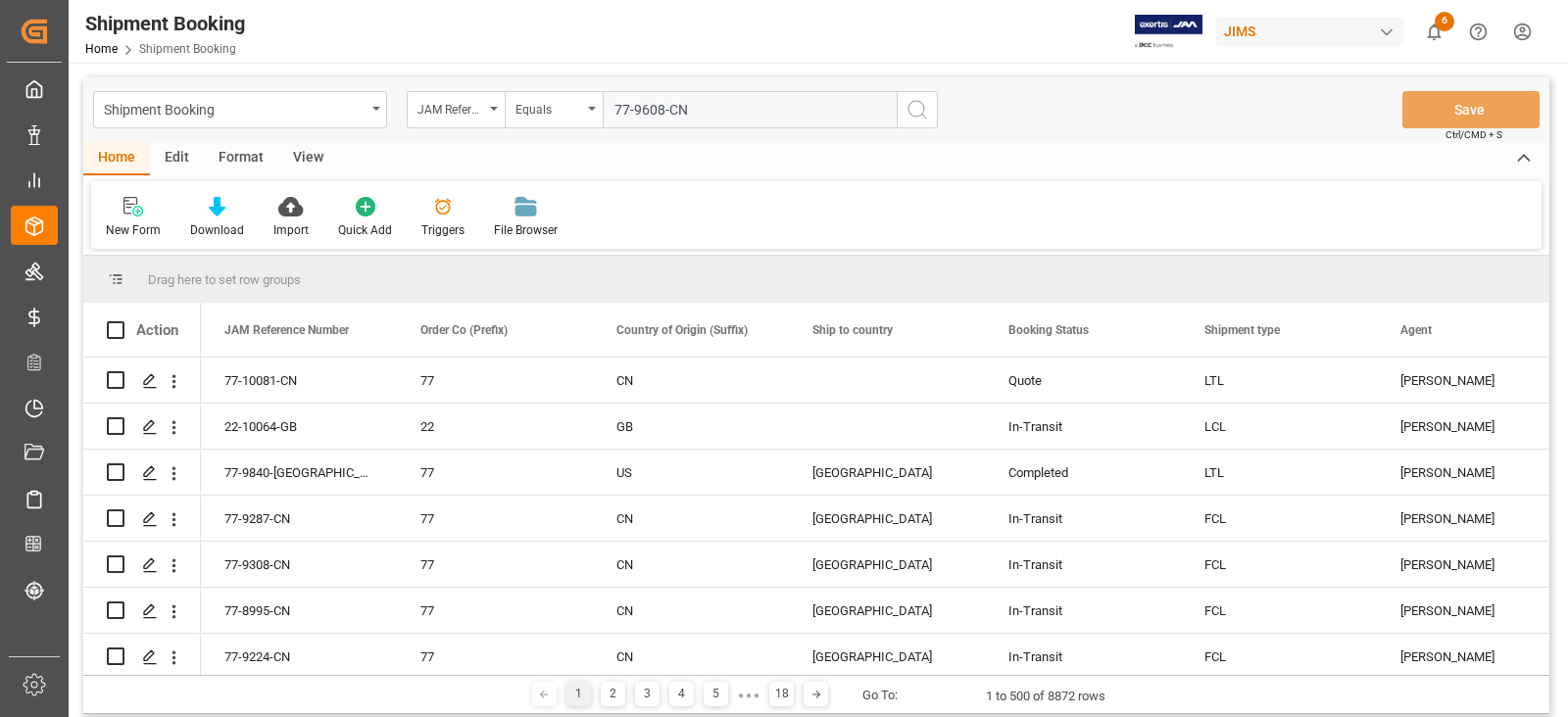 type on "77-9608-CN" 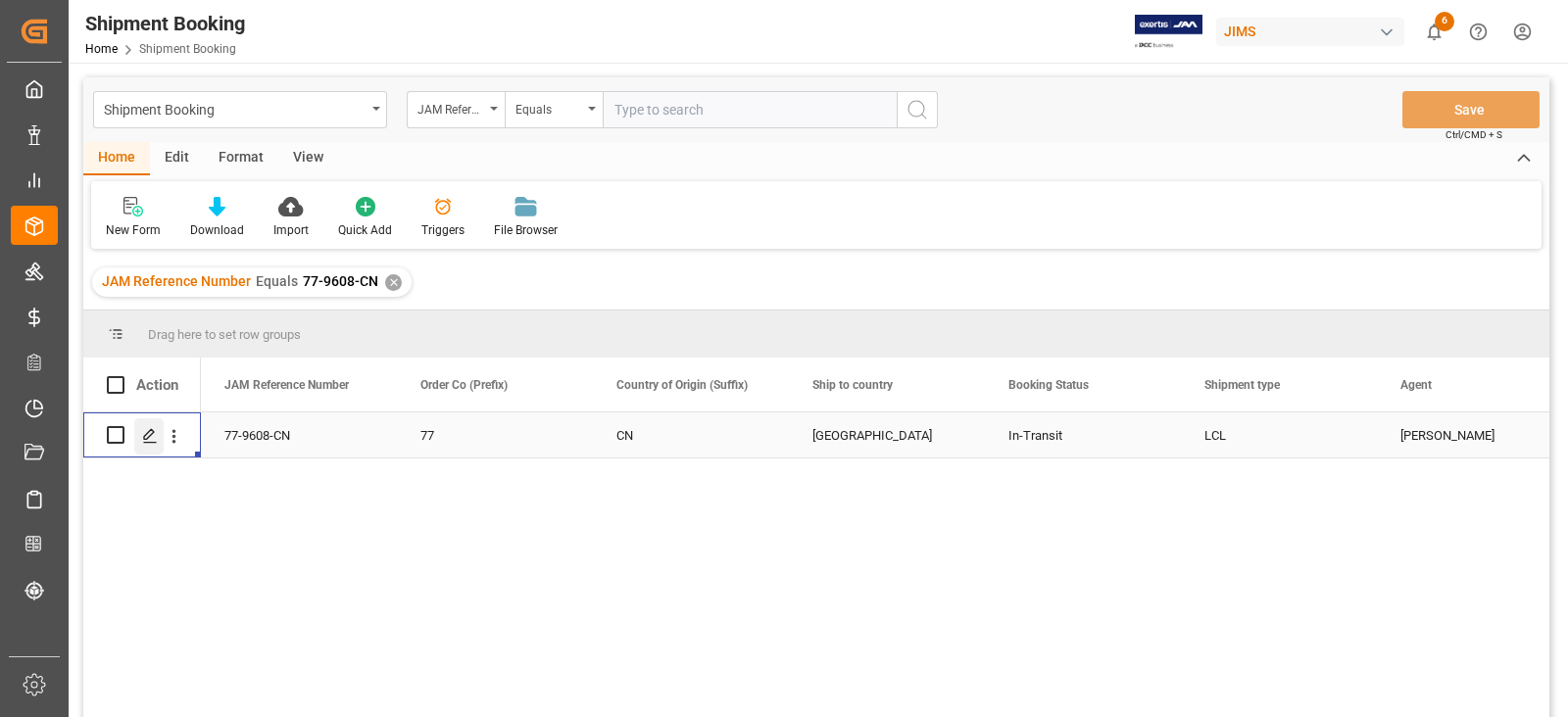 click 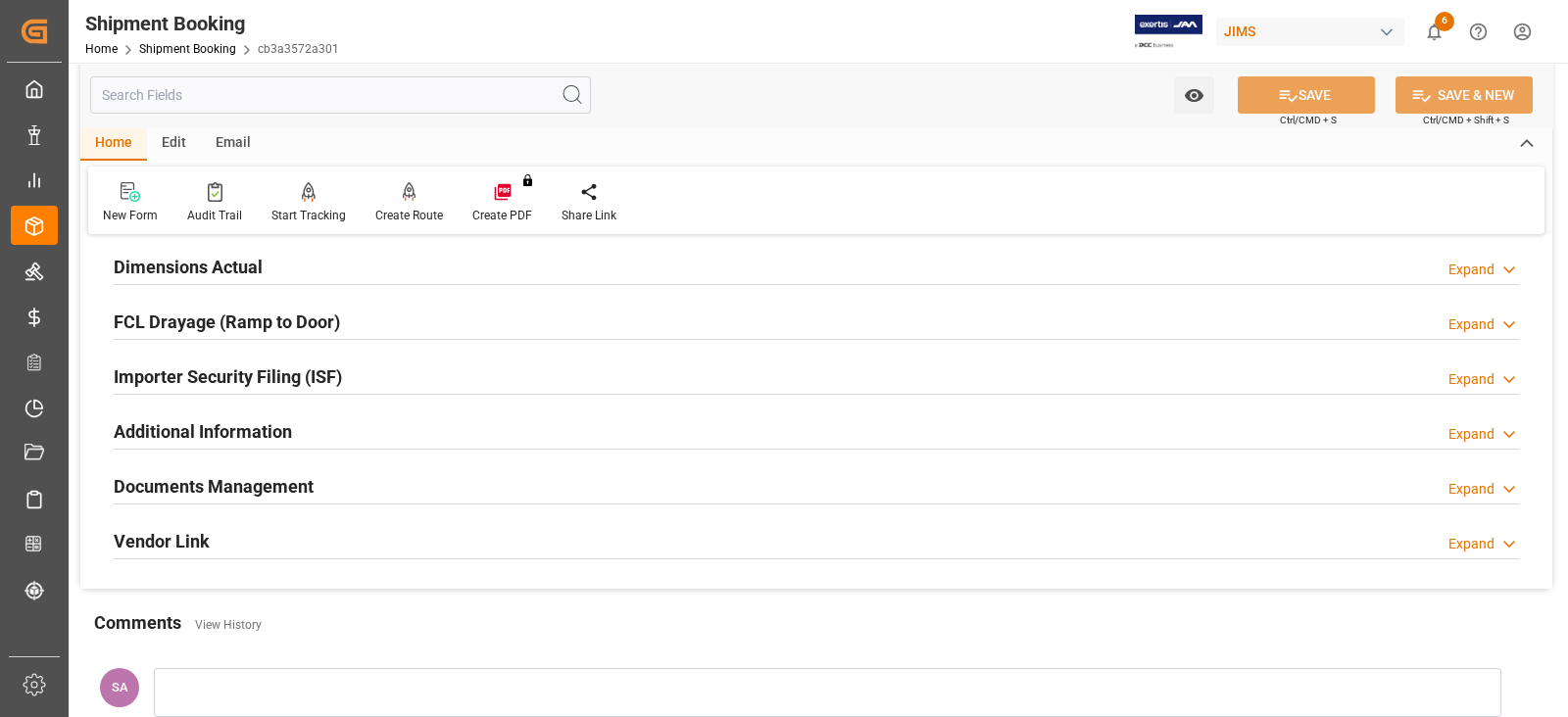 scroll, scrollTop: 489, scrollLeft: 0, axis: vertical 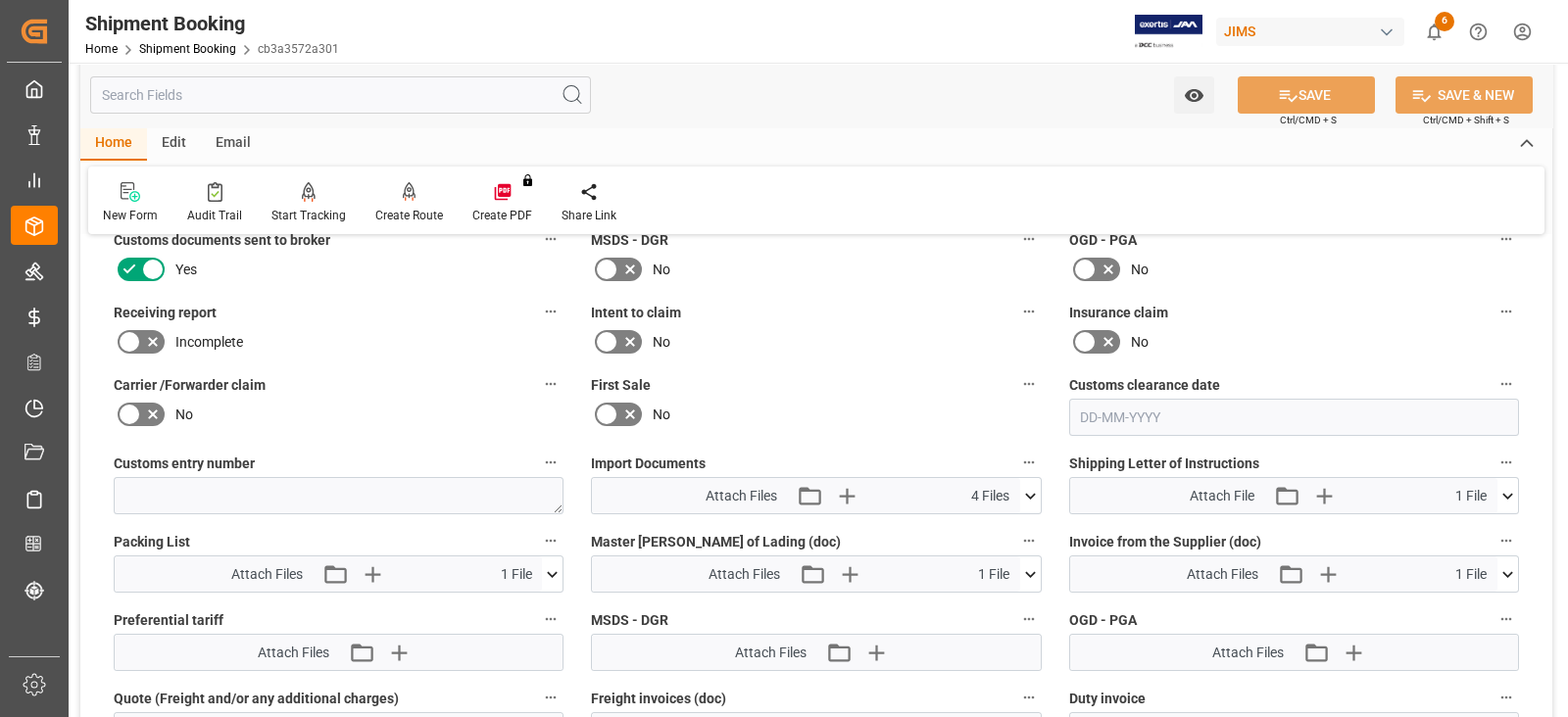 click 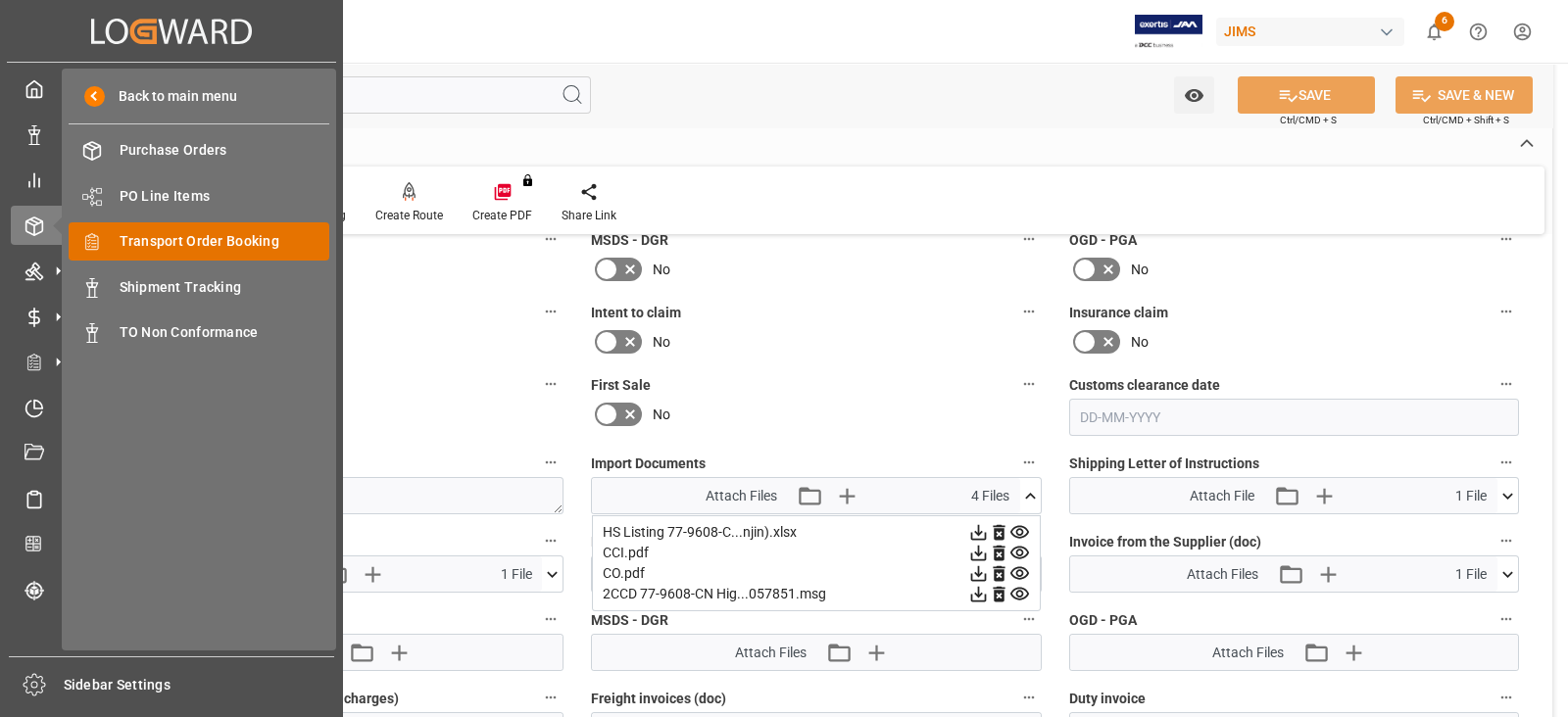 click on "Transport Order Booking" at bounding box center (224, 241) 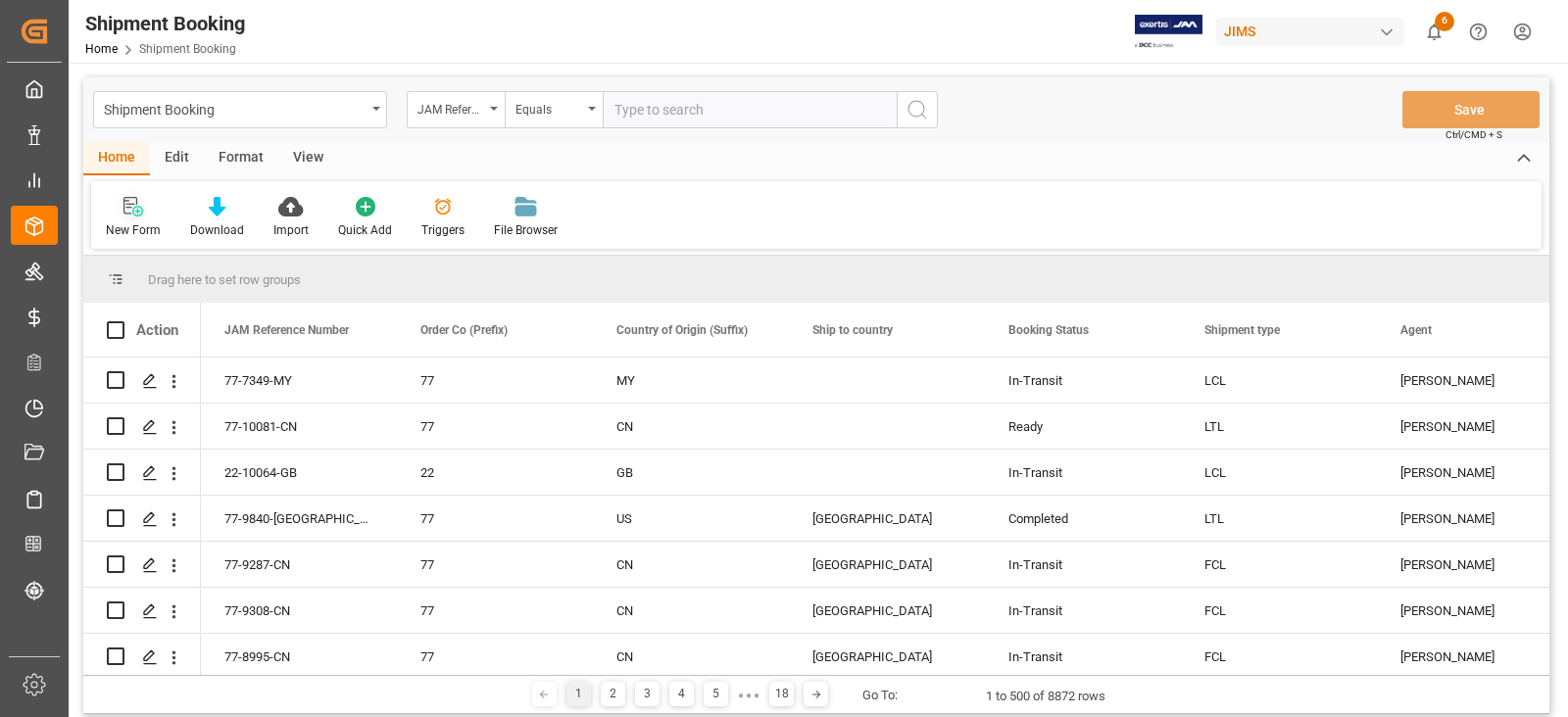 click on "New Form" at bounding box center [133, 230] 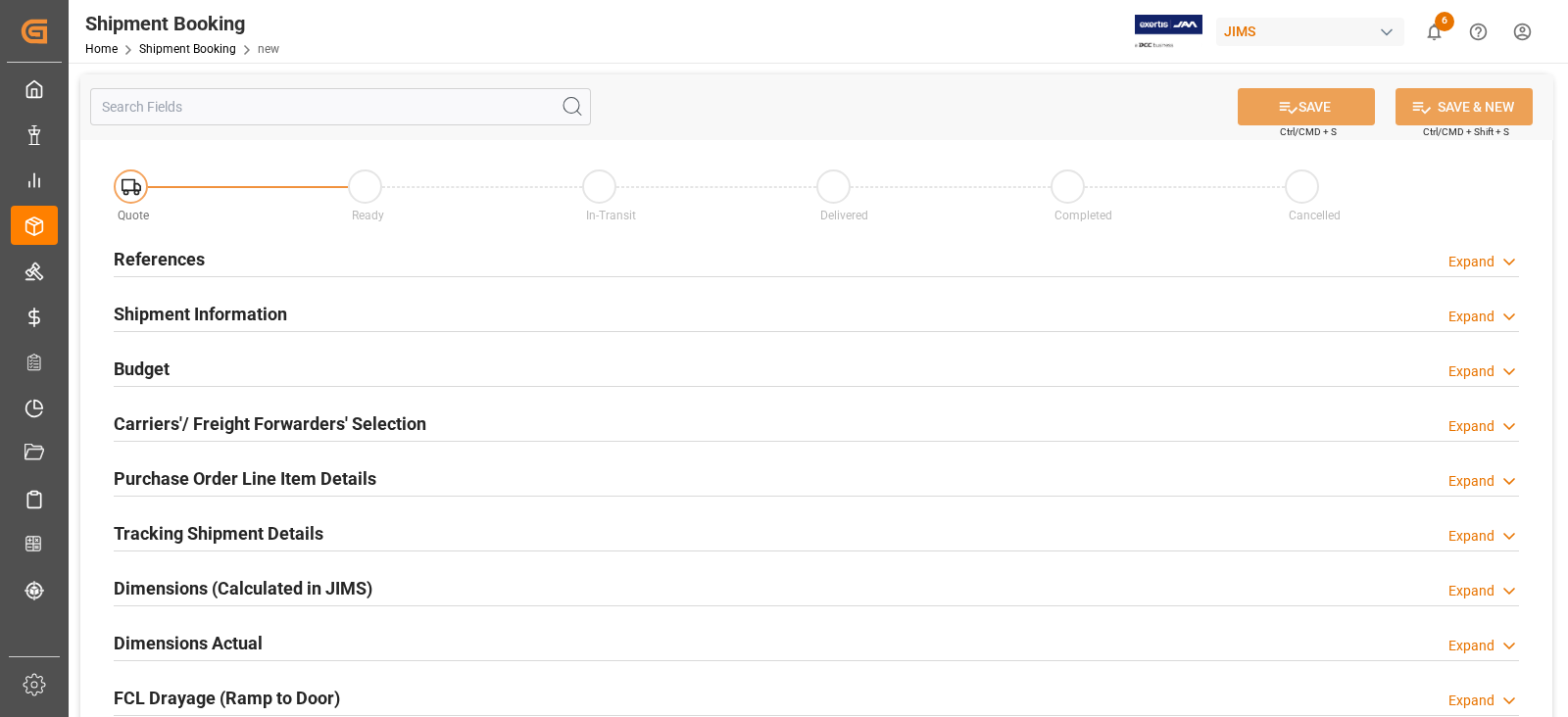 click on "References" at bounding box center (159, 259) 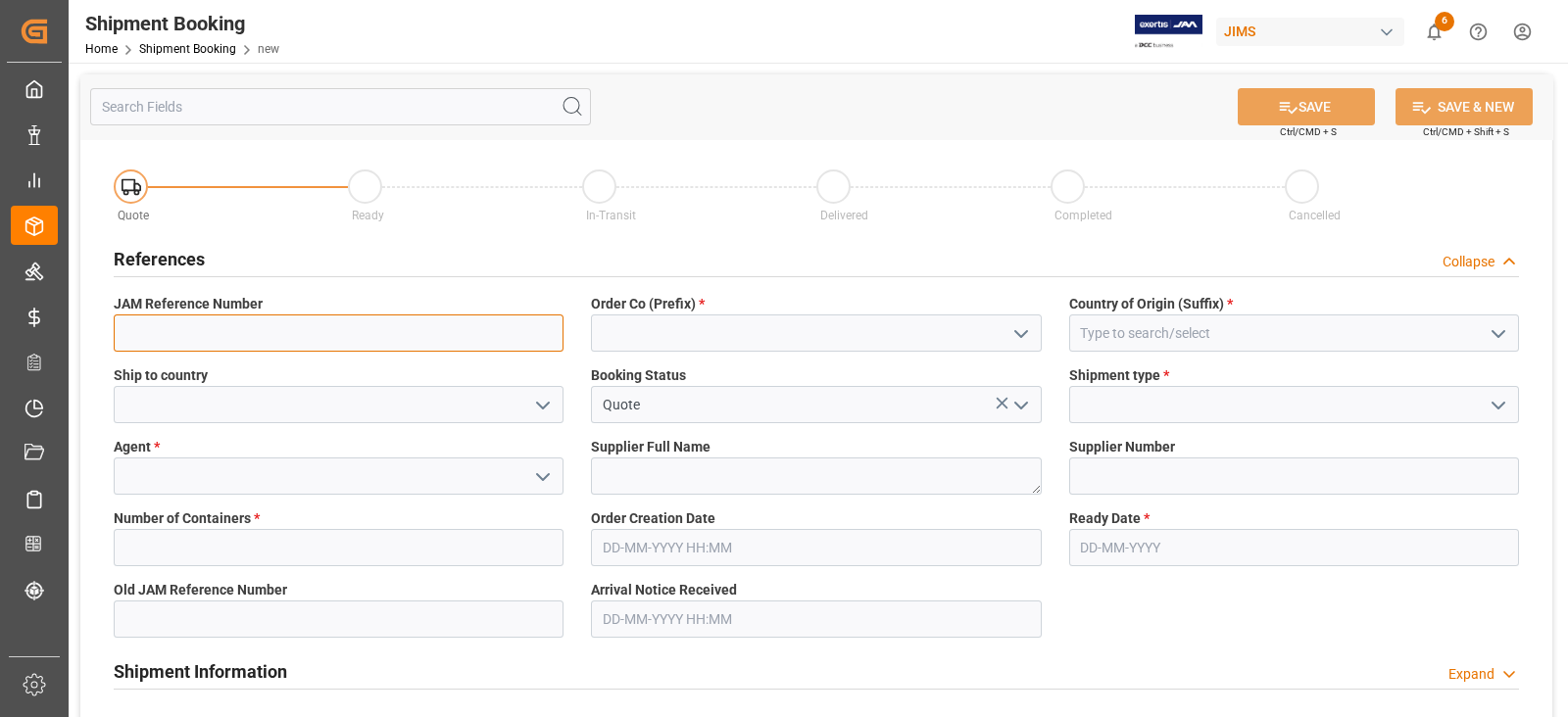 click at bounding box center [338, 333] 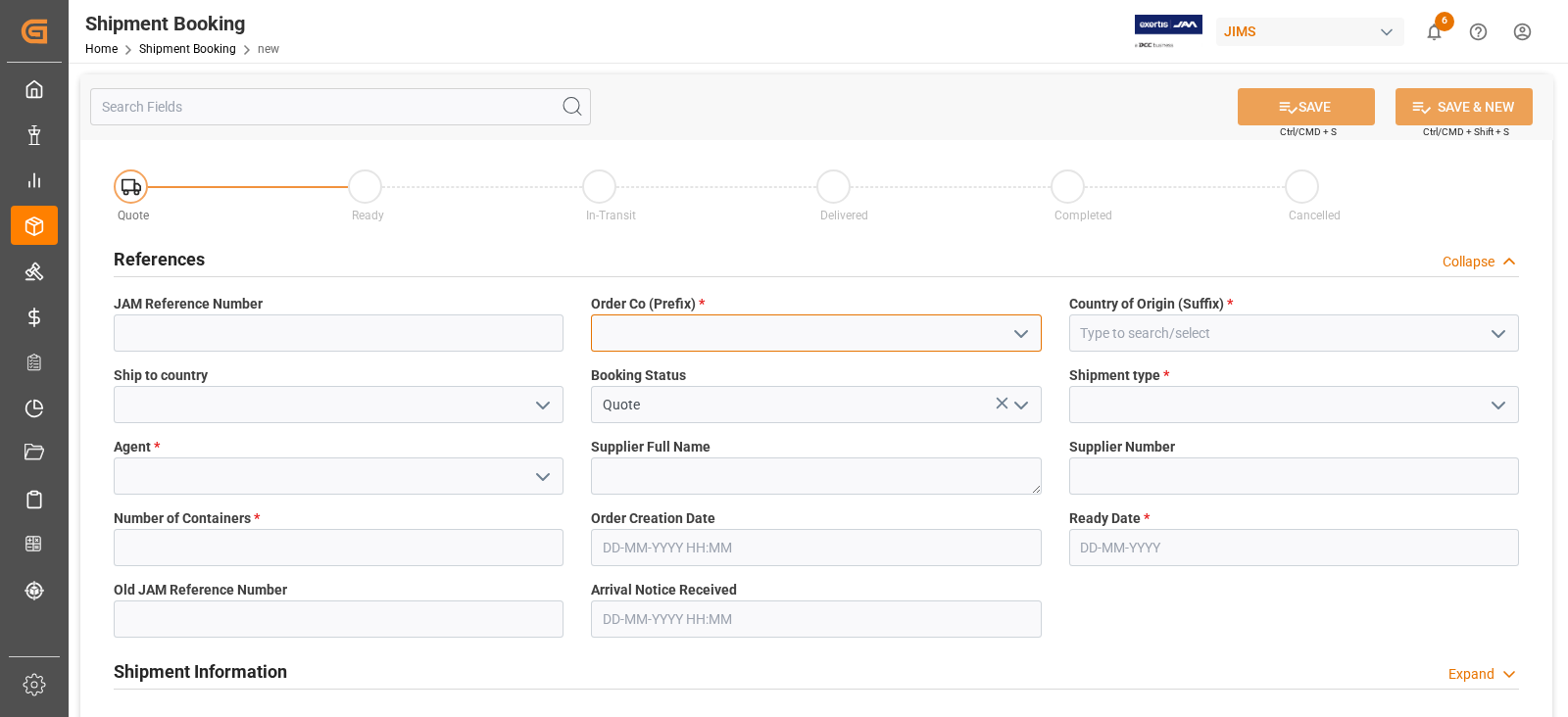 click at bounding box center [815, 333] 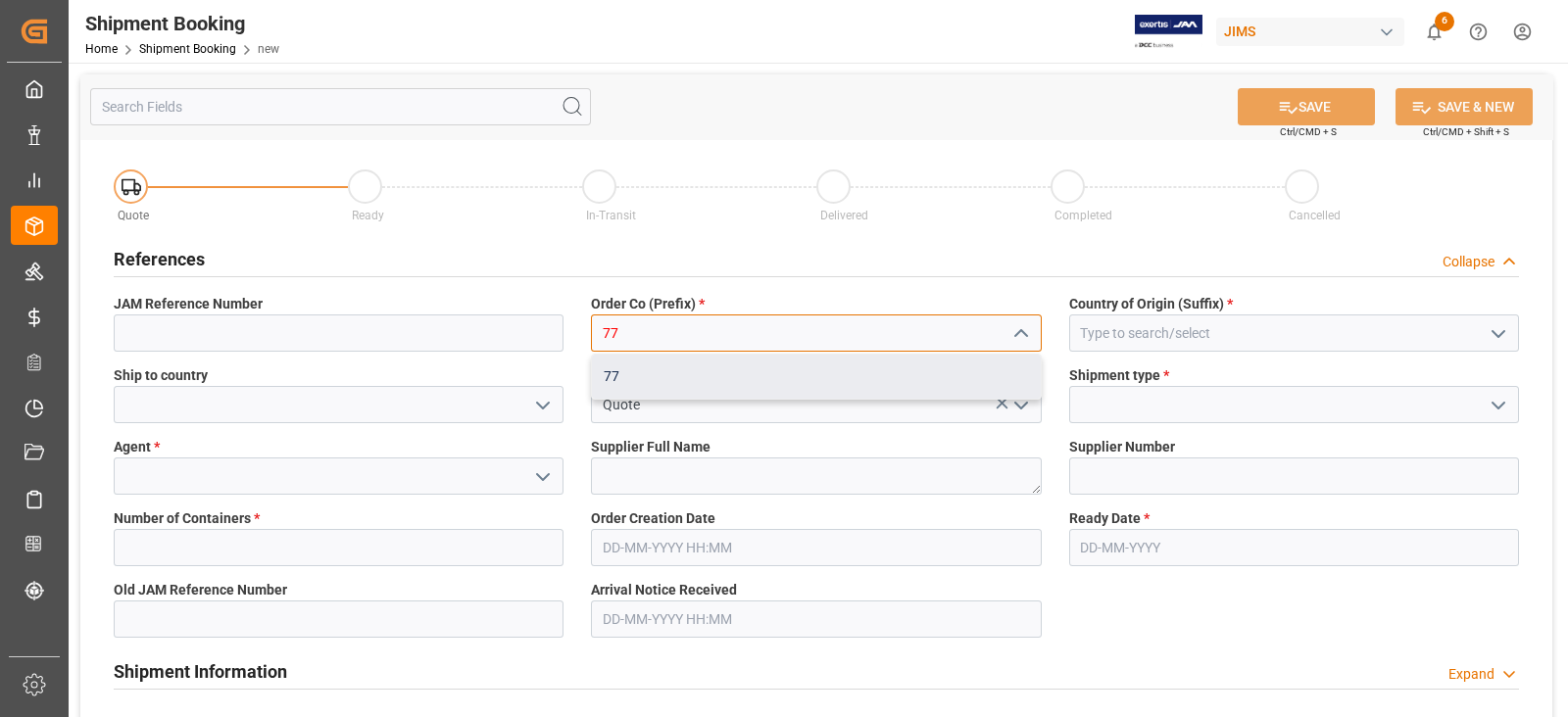 click on "77" at bounding box center (815, 376) 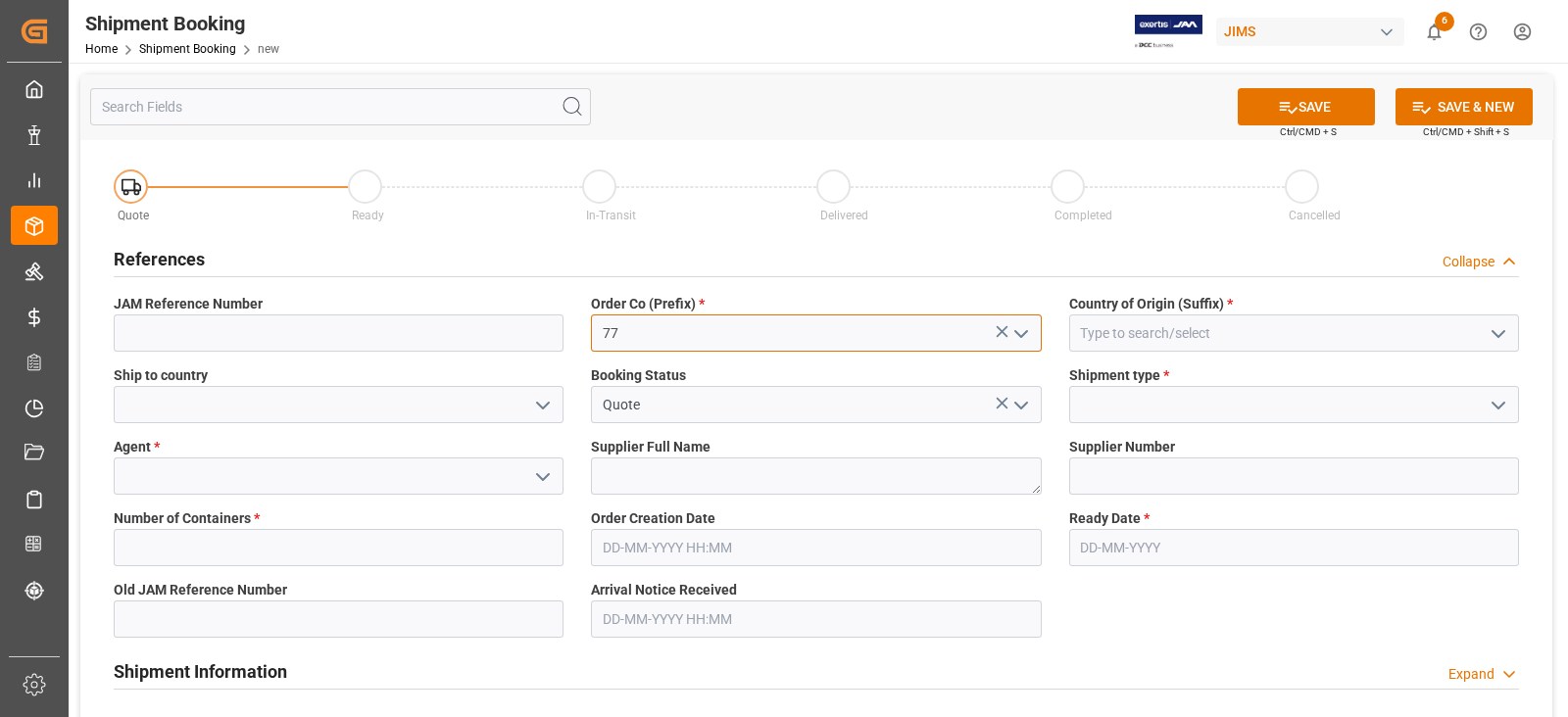 type on "77" 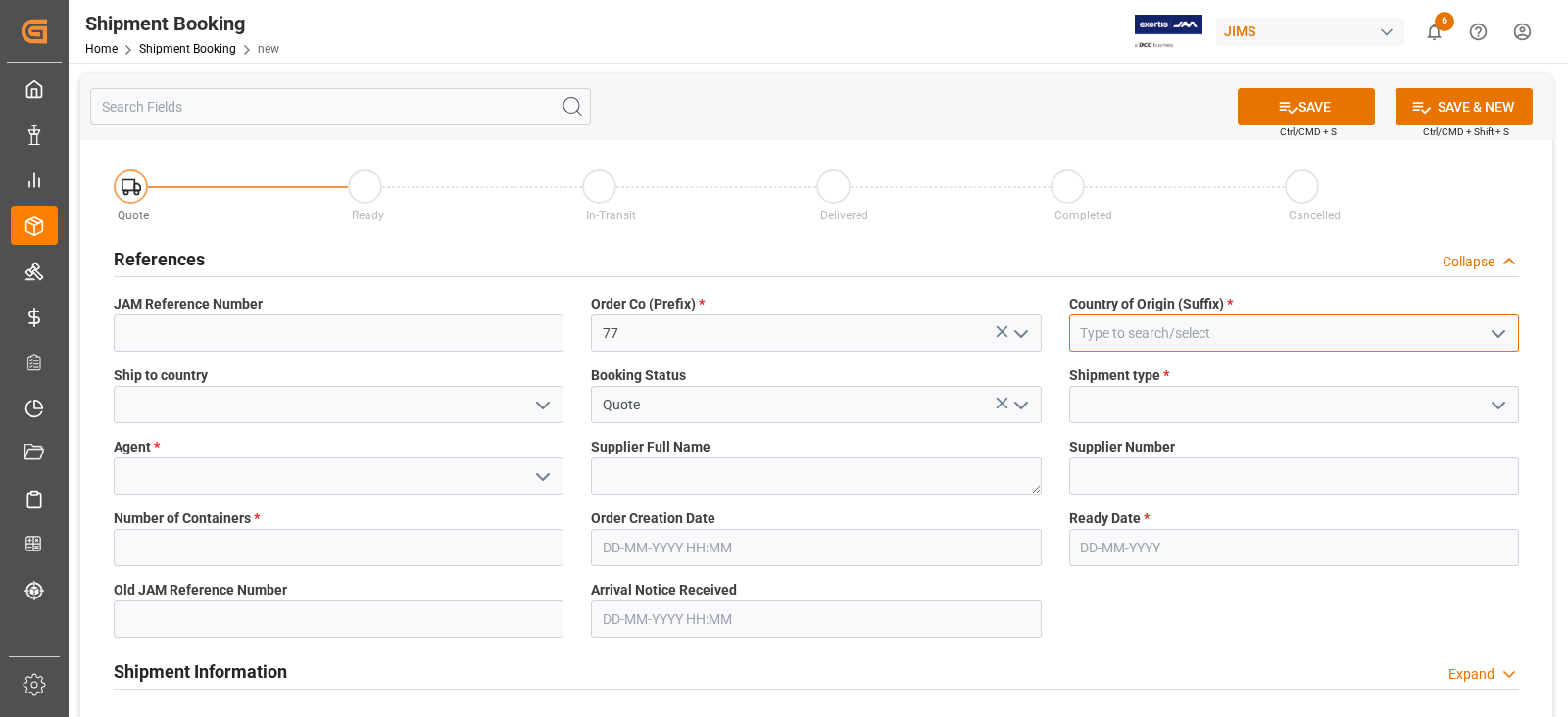click at bounding box center [1294, 333] 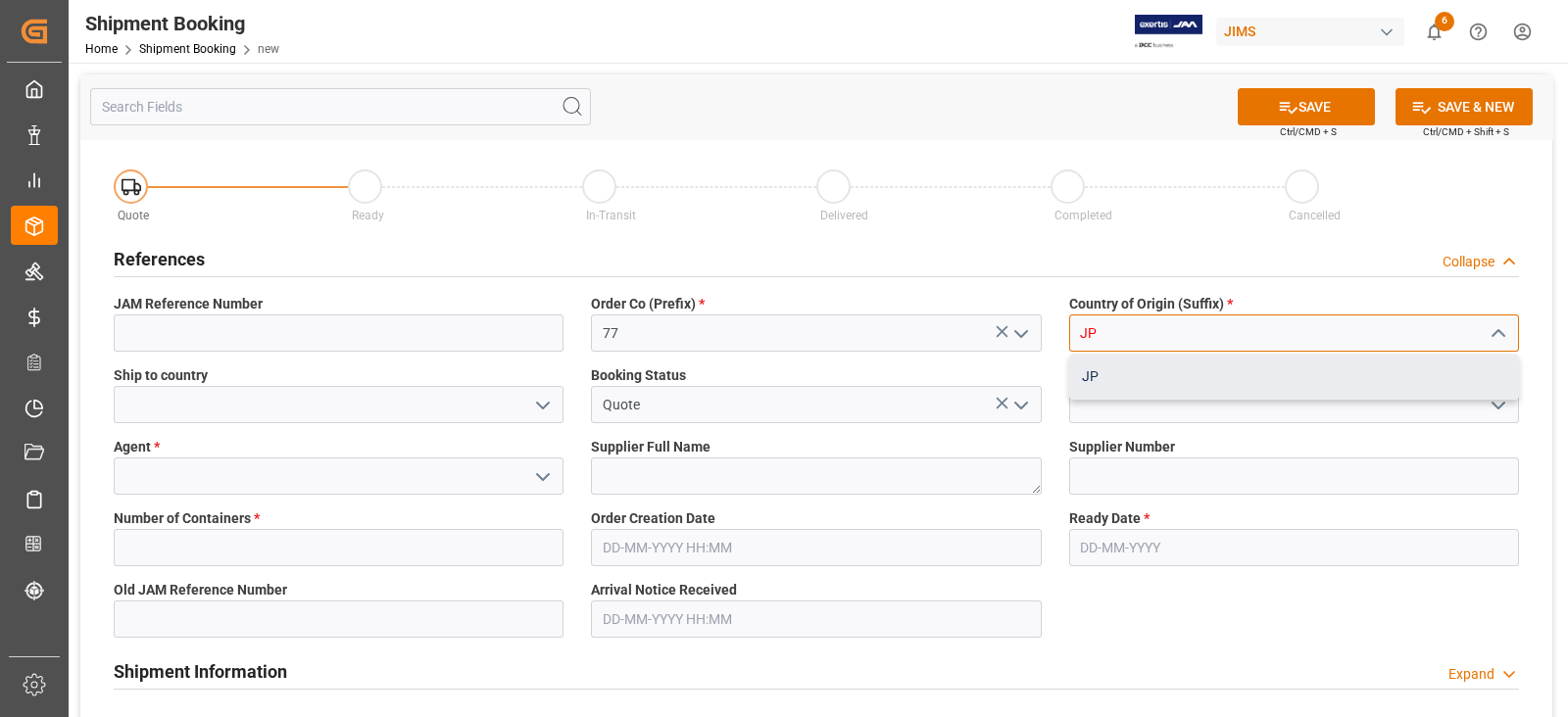 click on "JP" at bounding box center (1294, 376) 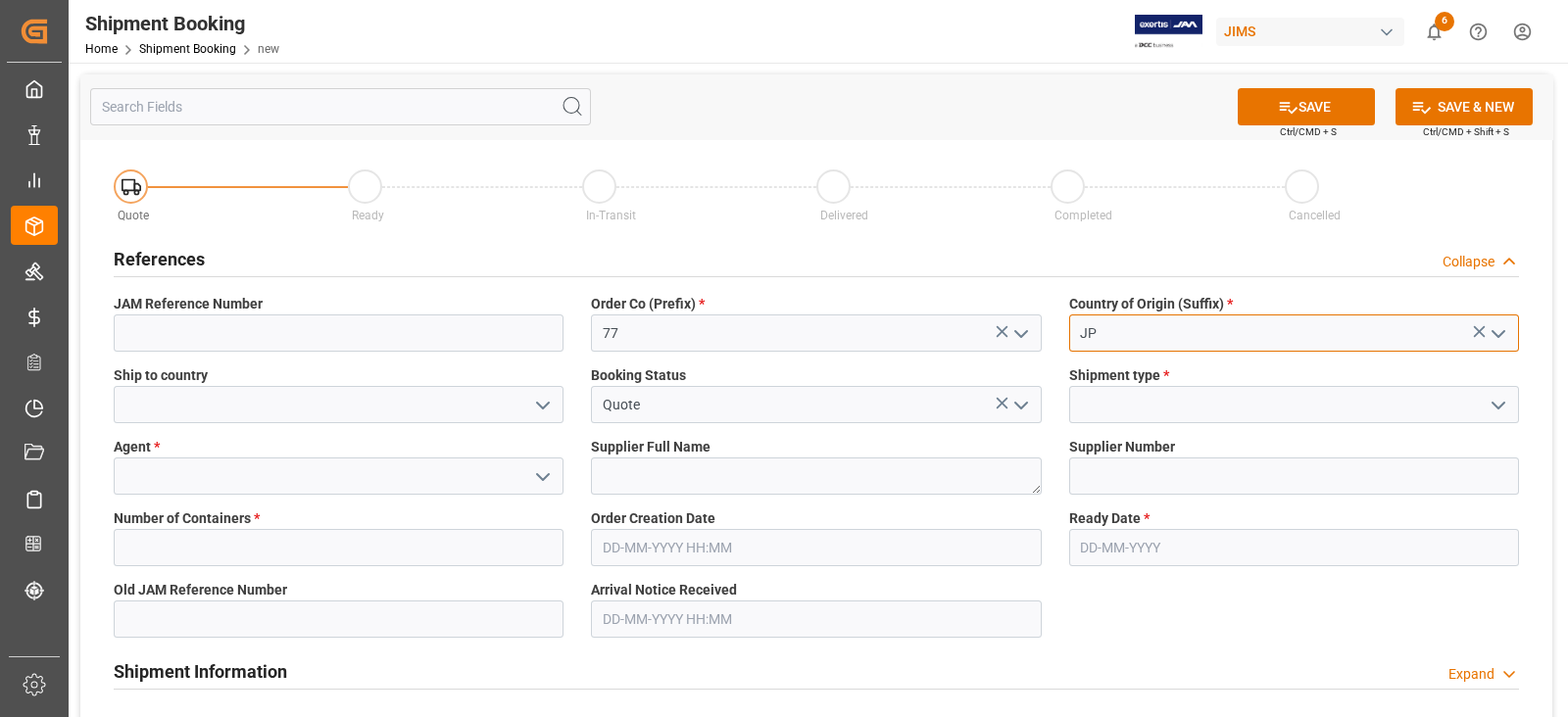 type on "JP" 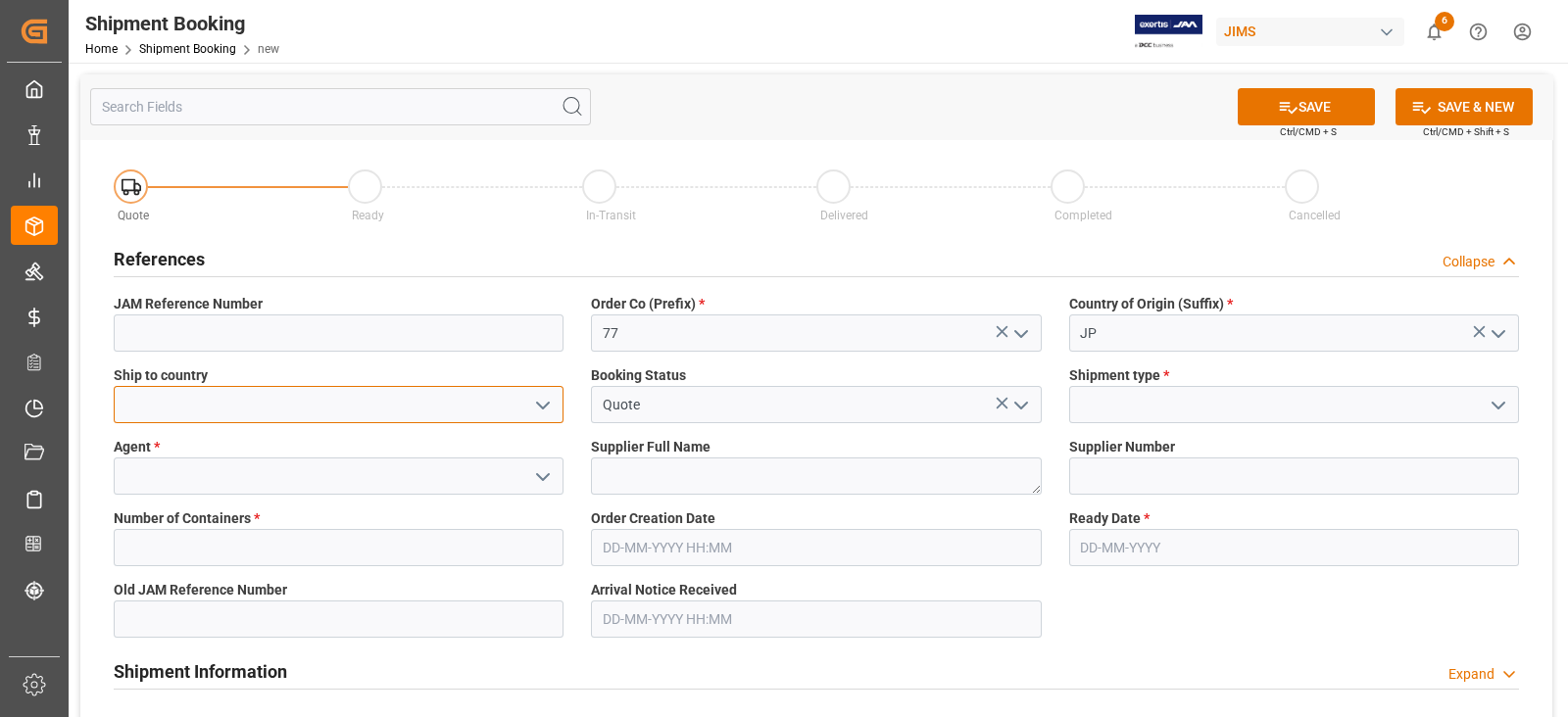 click at bounding box center (338, 405) 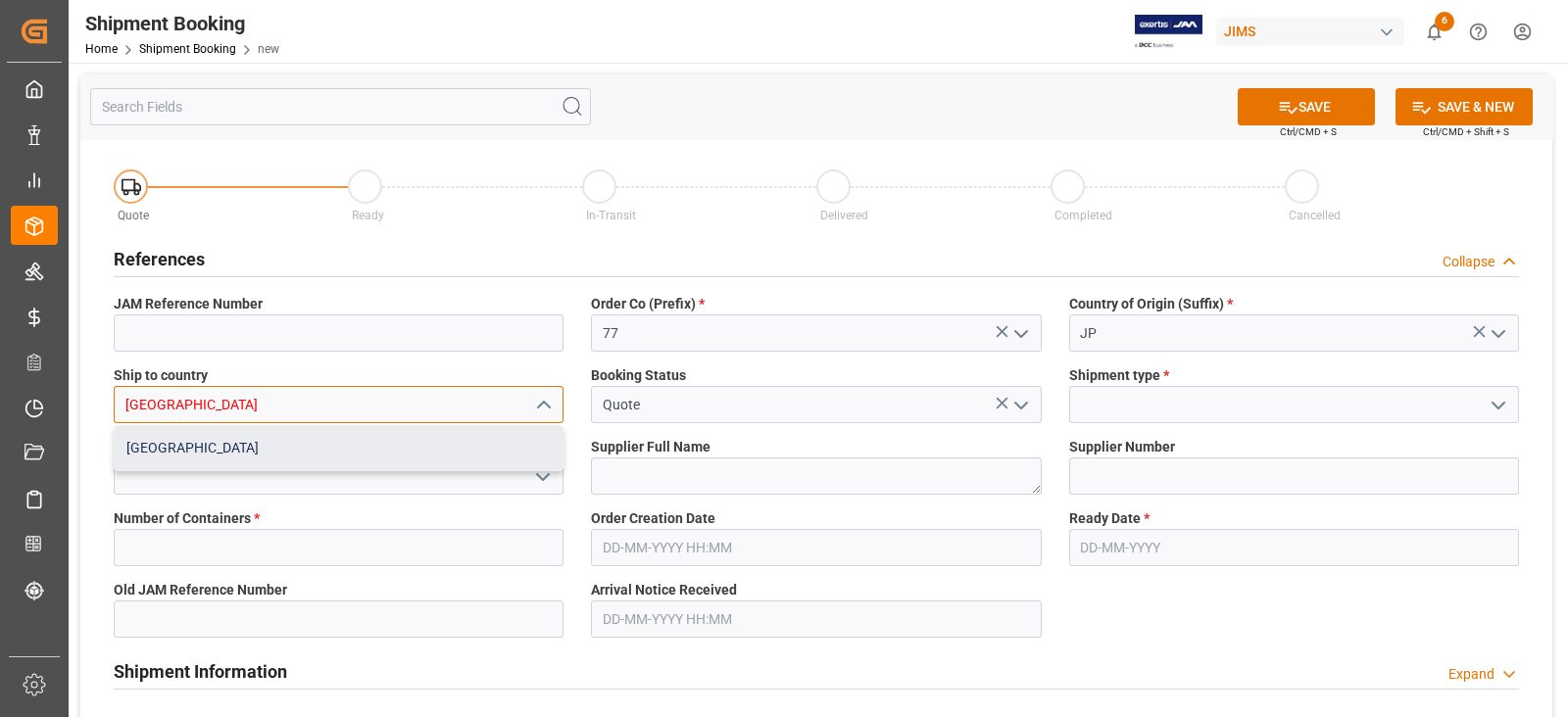 click on "[GEOGRAPHIC_DATA]" at bounding box center (338, 448) 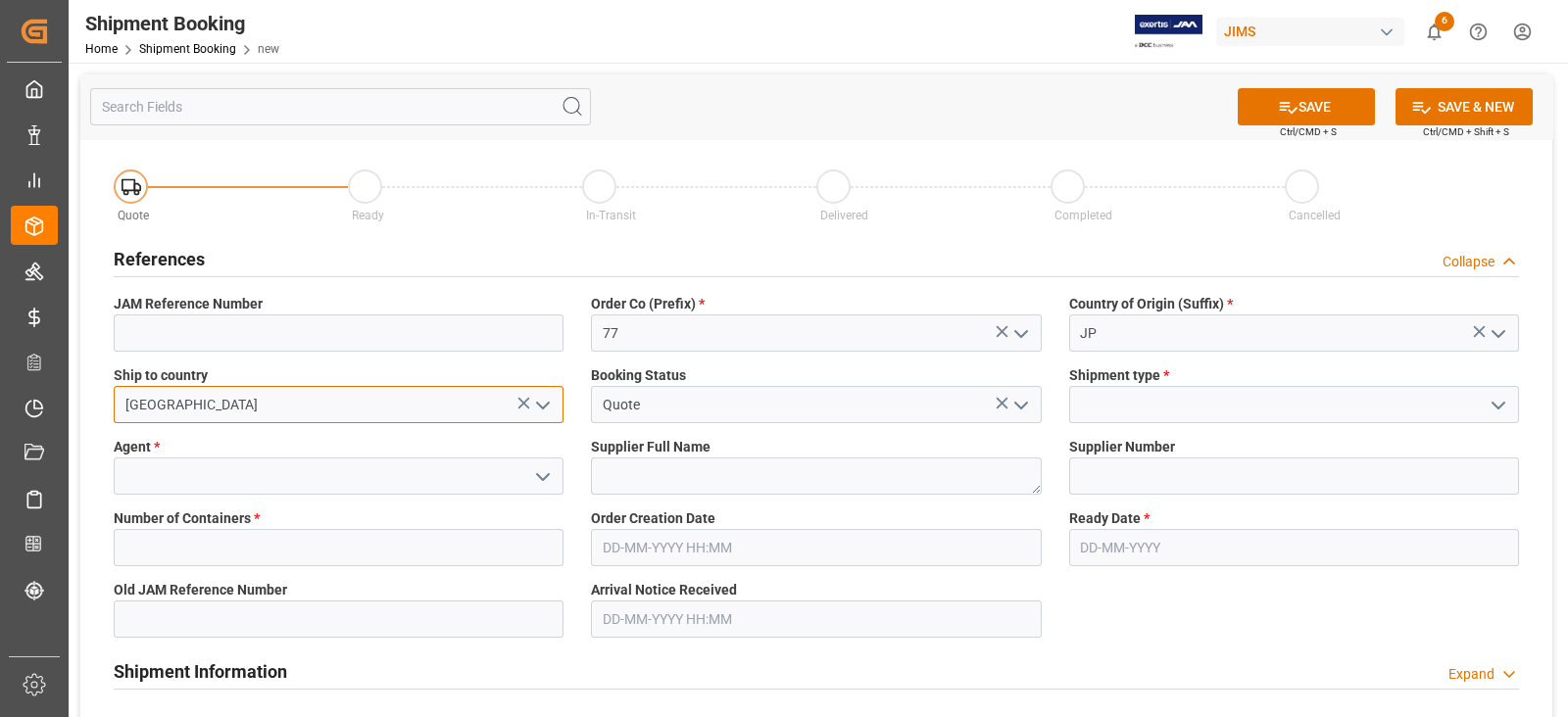 type on "[GEOGRAPHIC_DATA]" 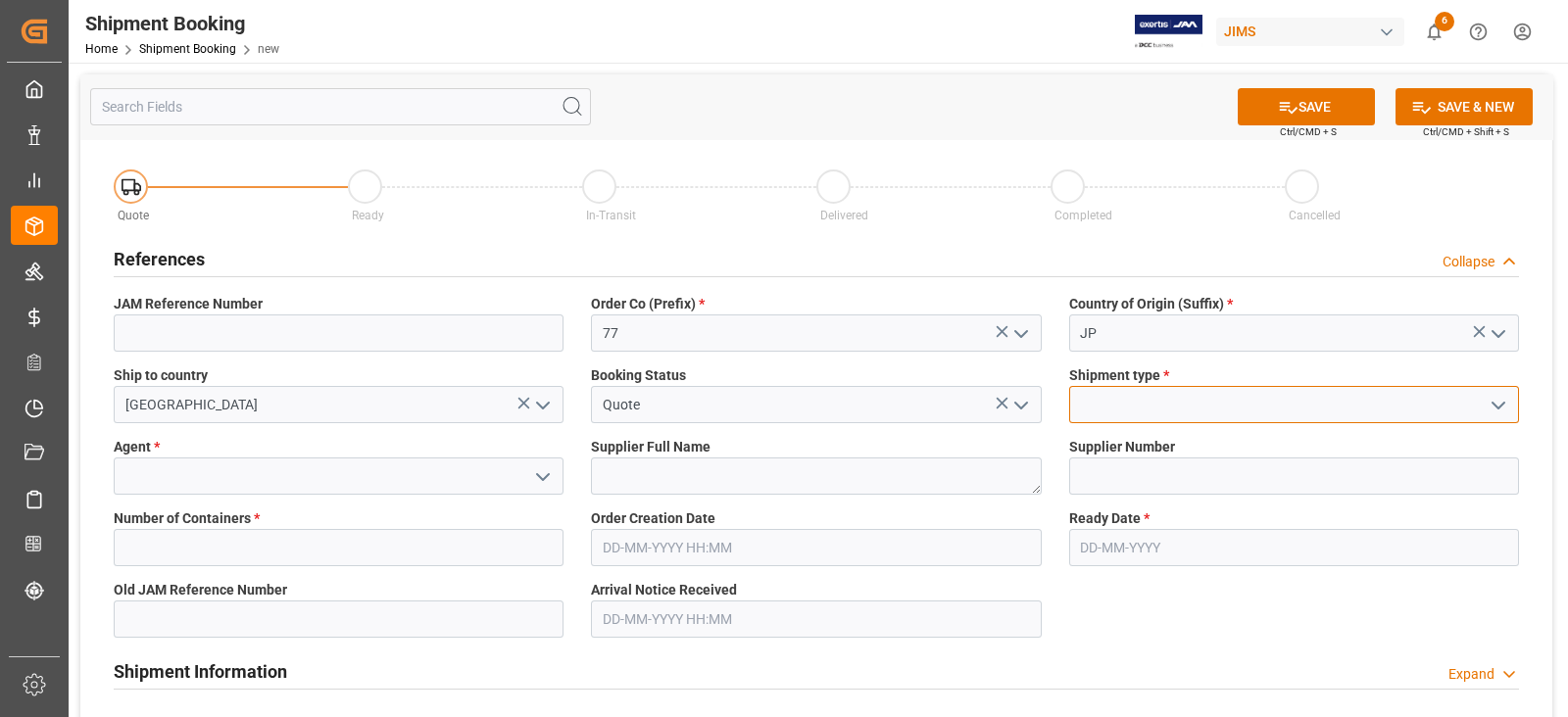 click at bounding box center (1294, 405) 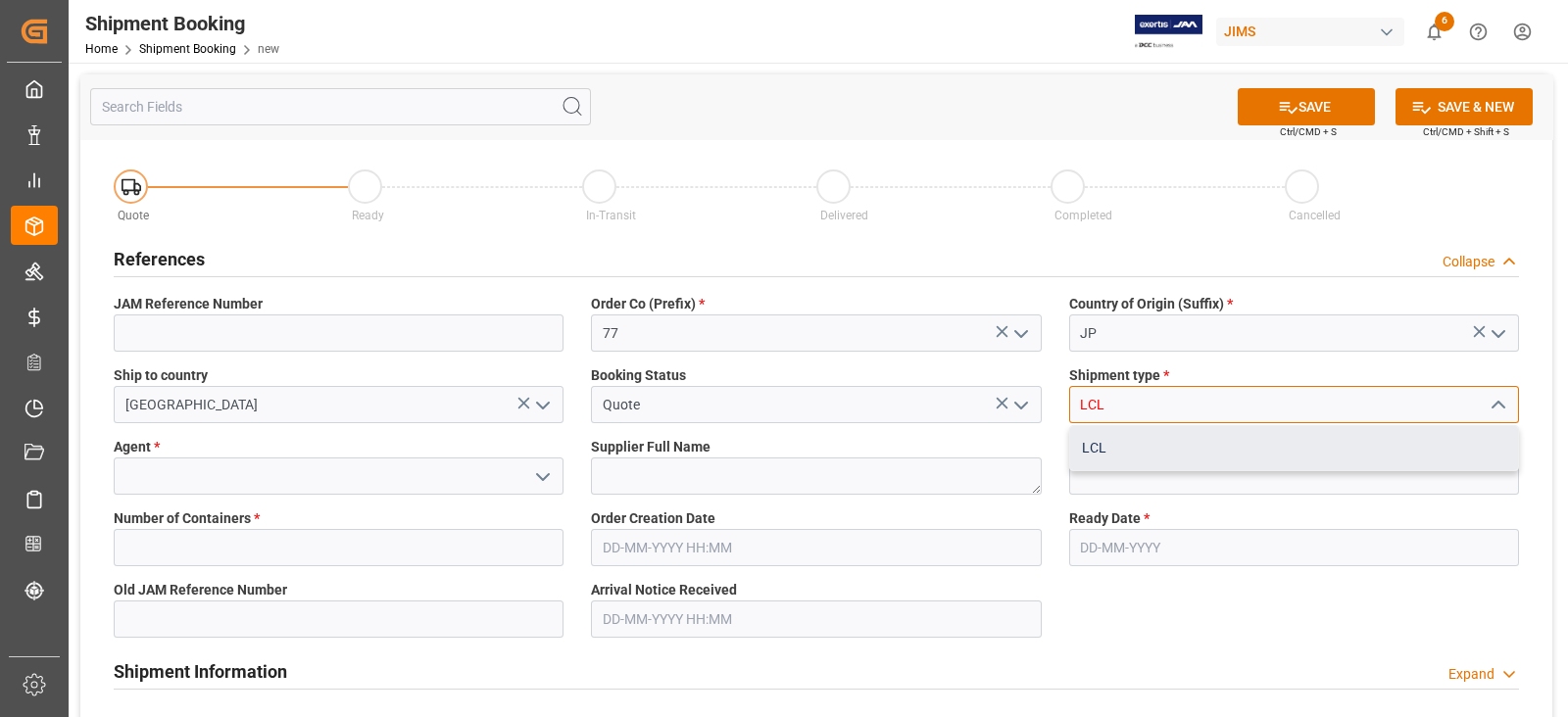 click on "LCL" at bounding box center (1294, 448) 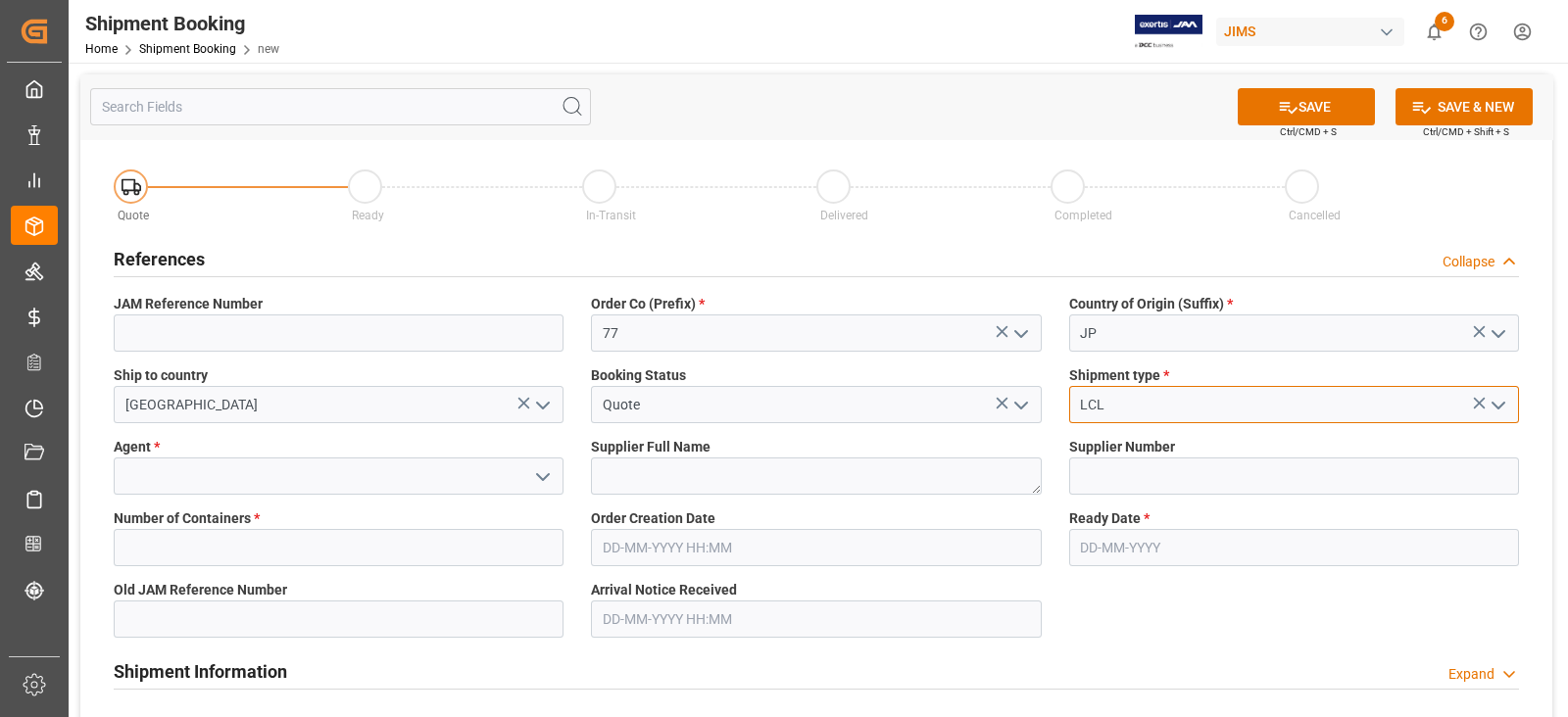 type on "LCL" 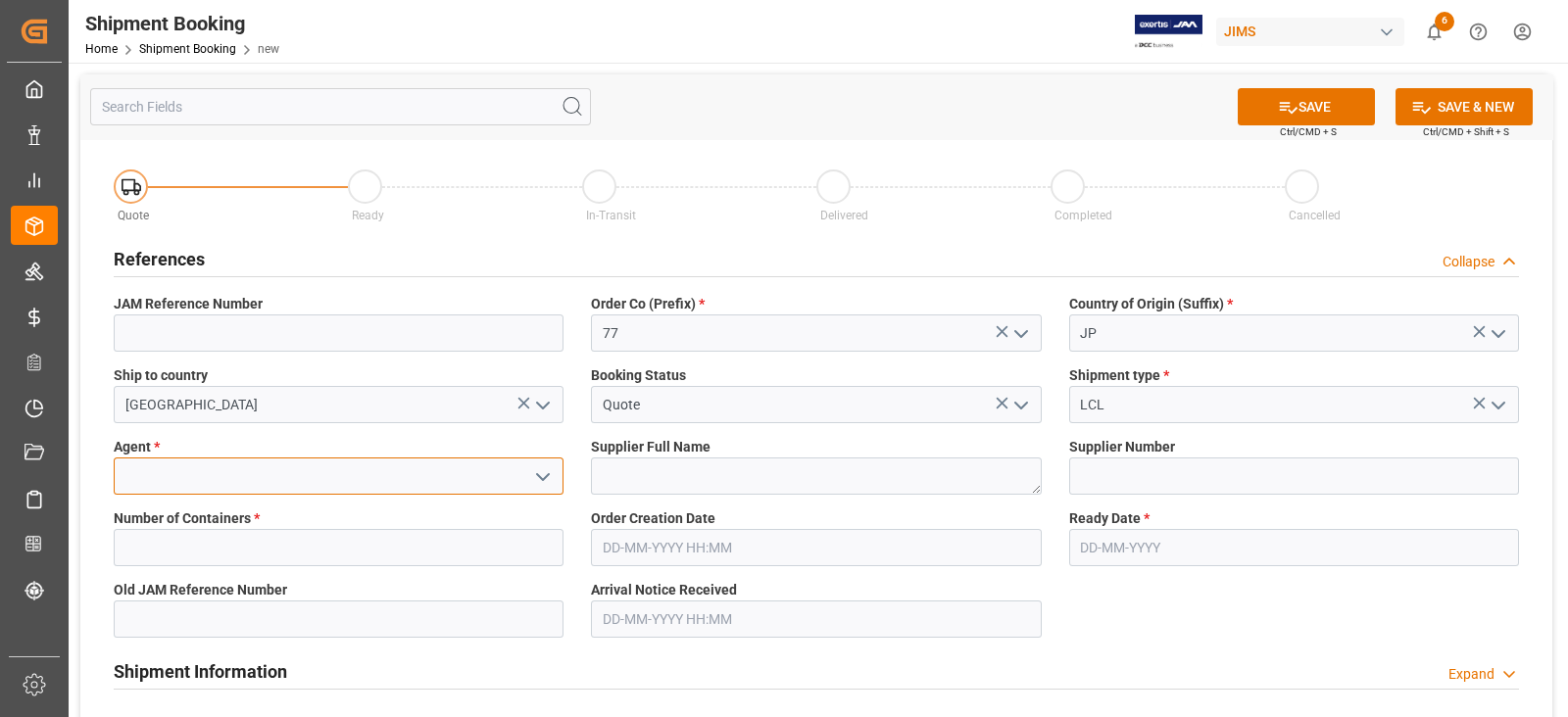 click at bounding box center [338, 476] 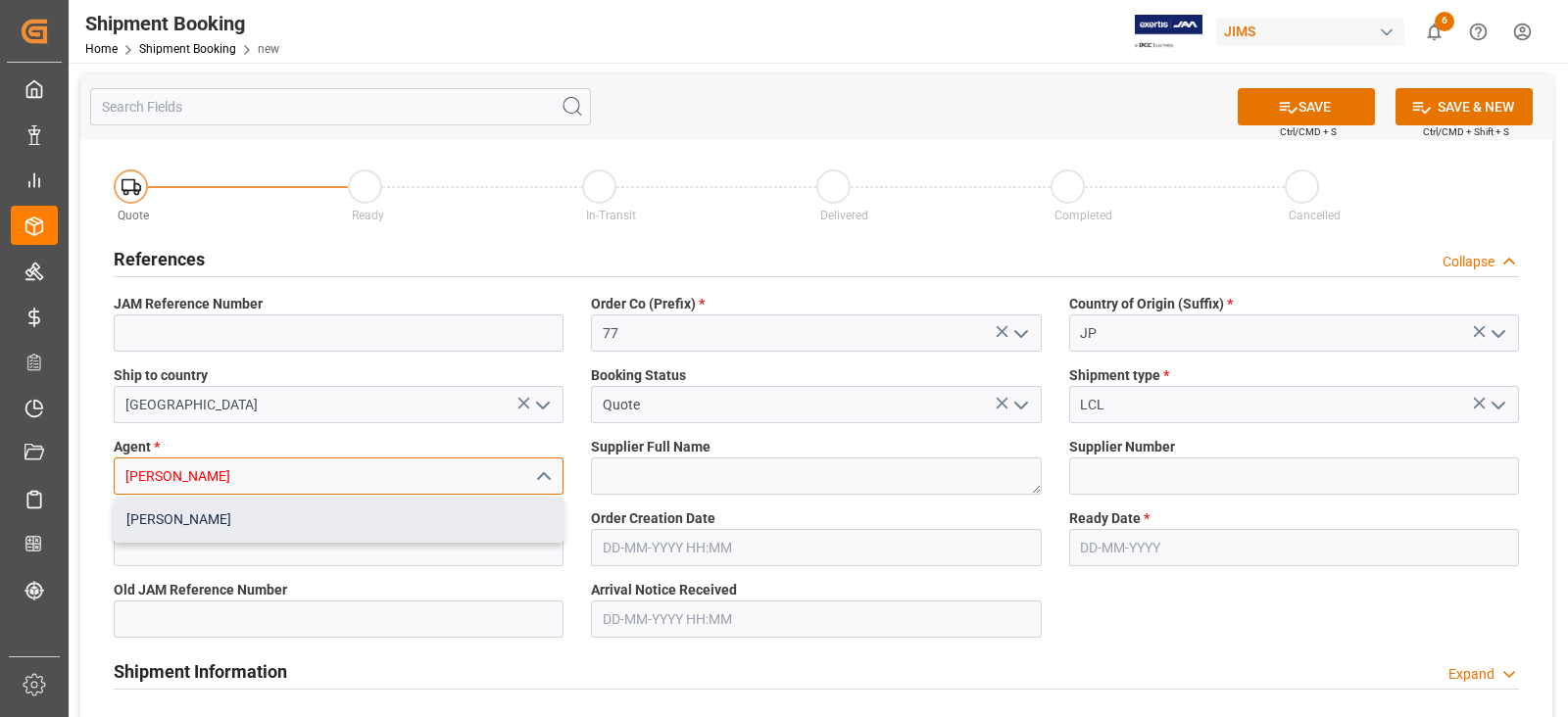 click on "[PERSON_NAME]" at bounding box center (338, 519) 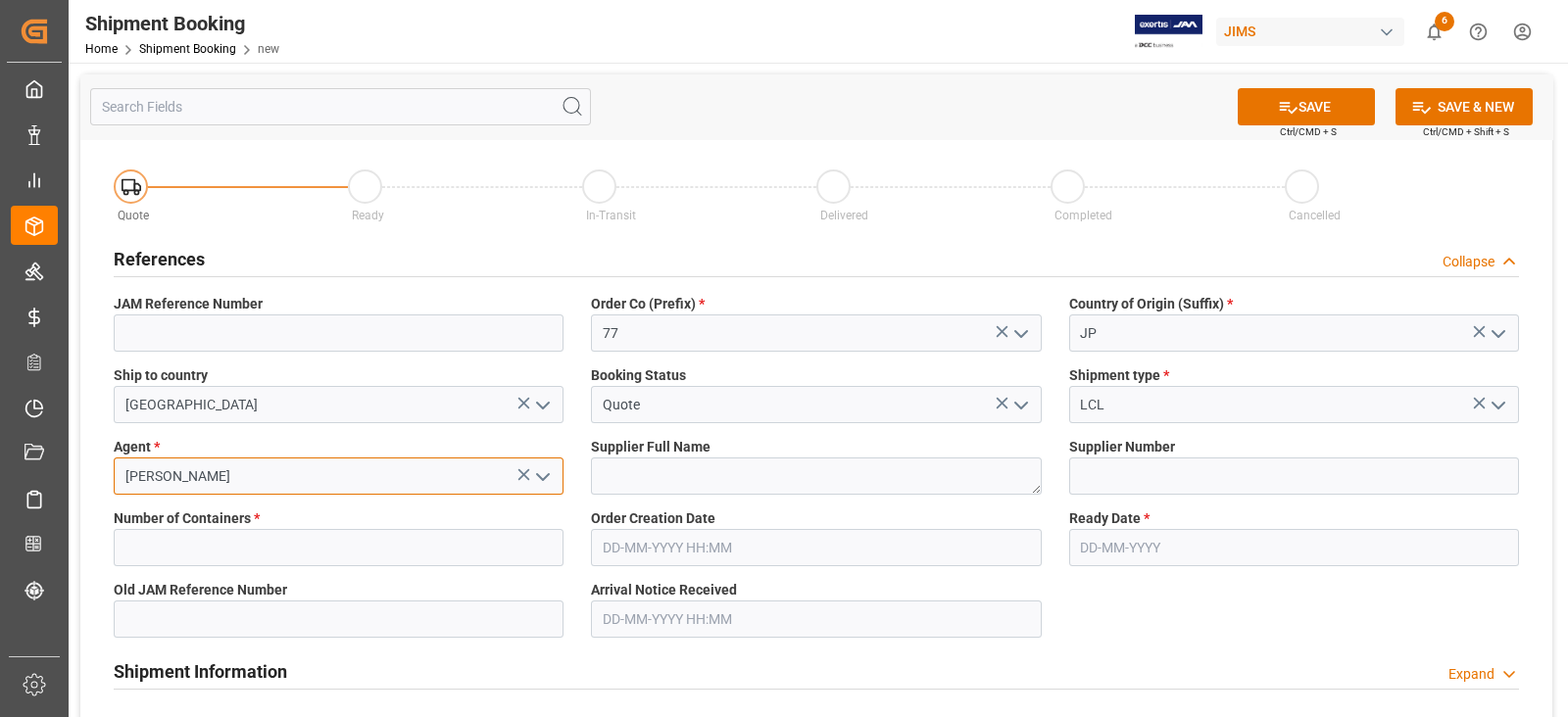 type on "[PERSON_NAME]" 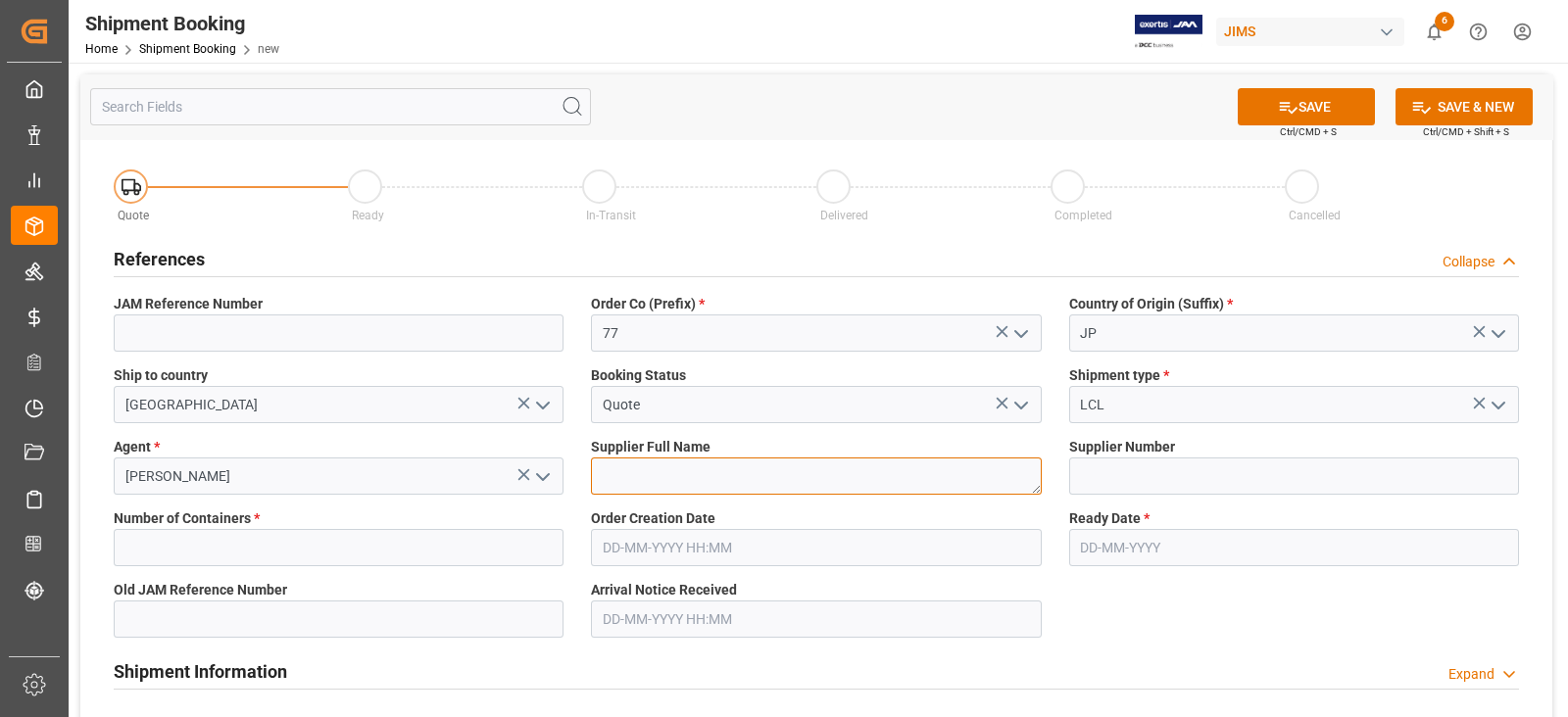 click at bounding box center (815, 476) 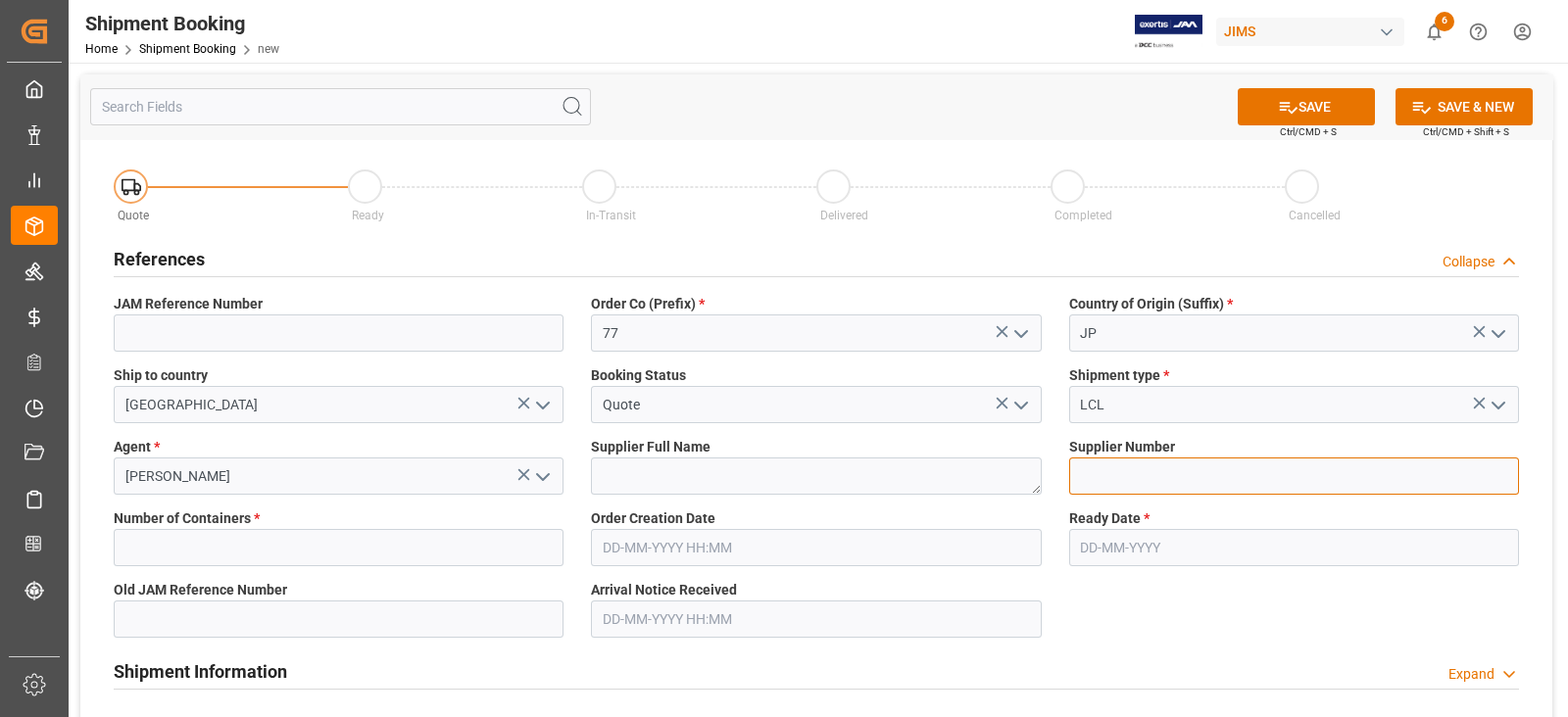 click at bounding box center [1294, 476] 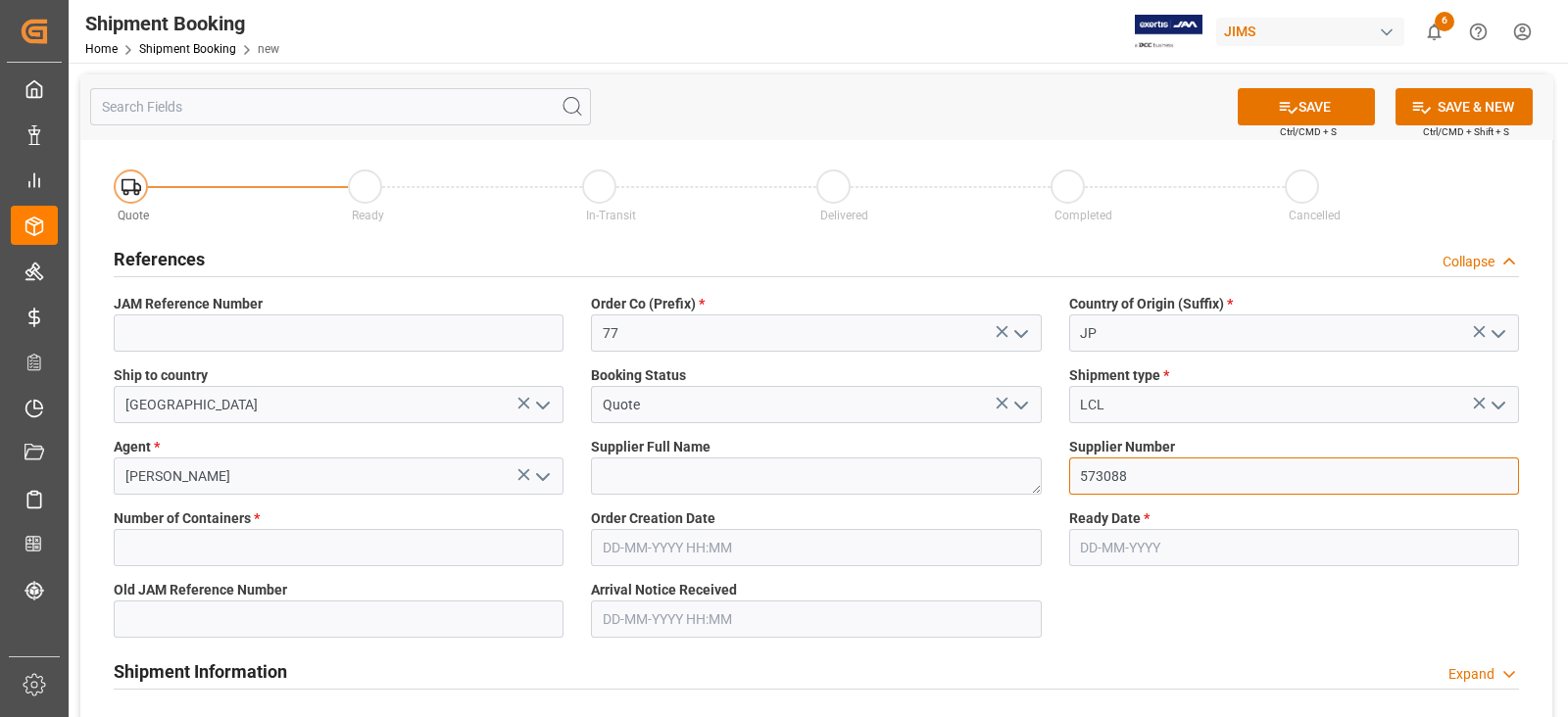 type on "573088" 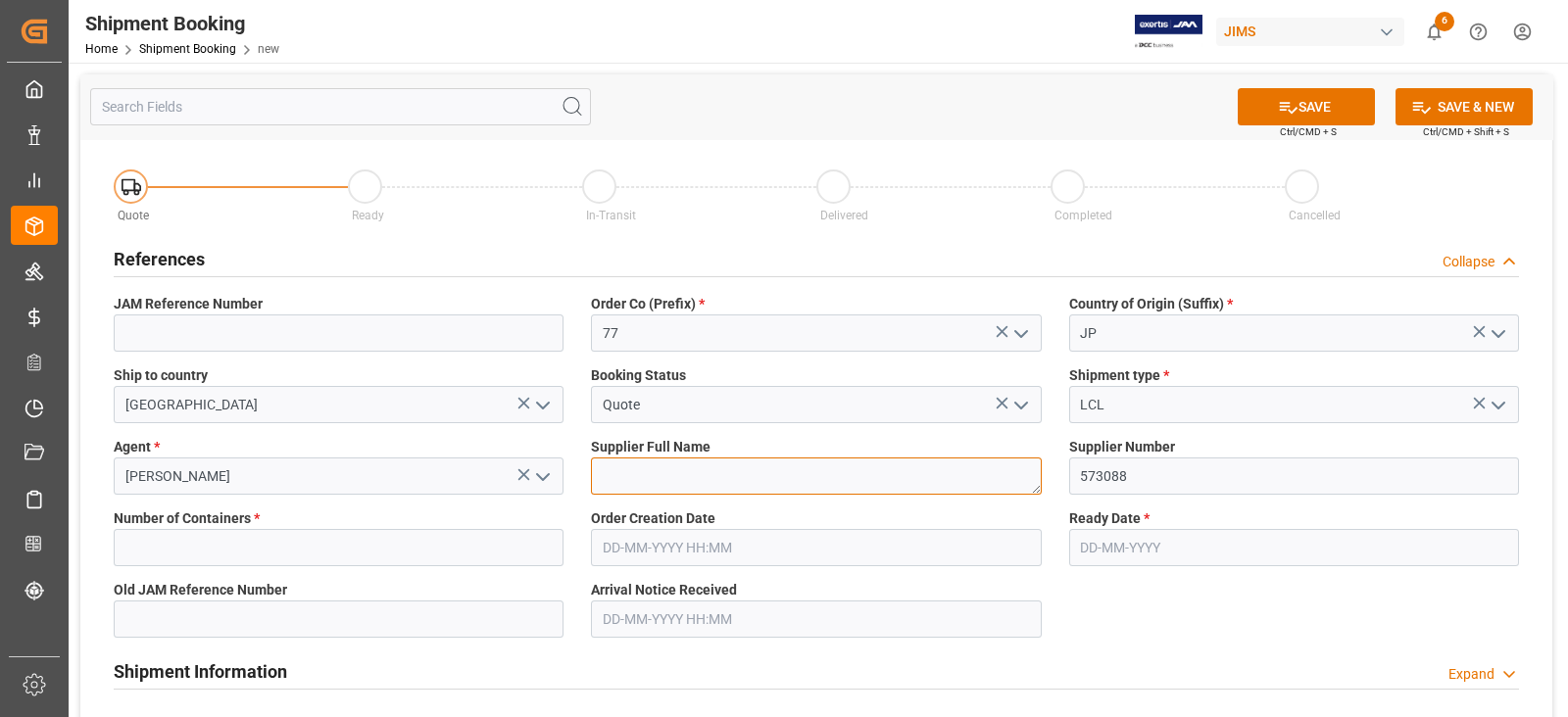 click at bounding box center [815, 476] 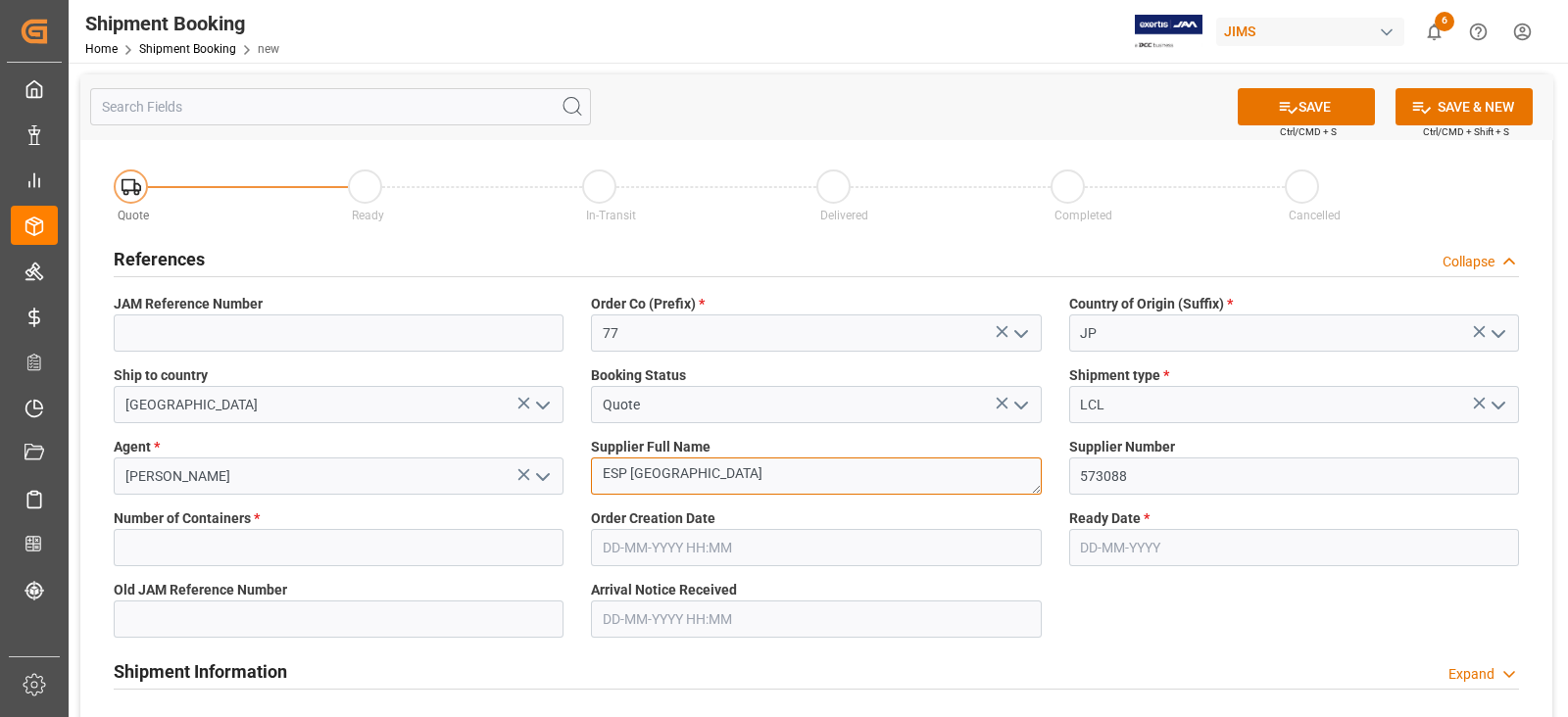 scroll, scrollTop: 0, scrollLeft: 0, axis: both 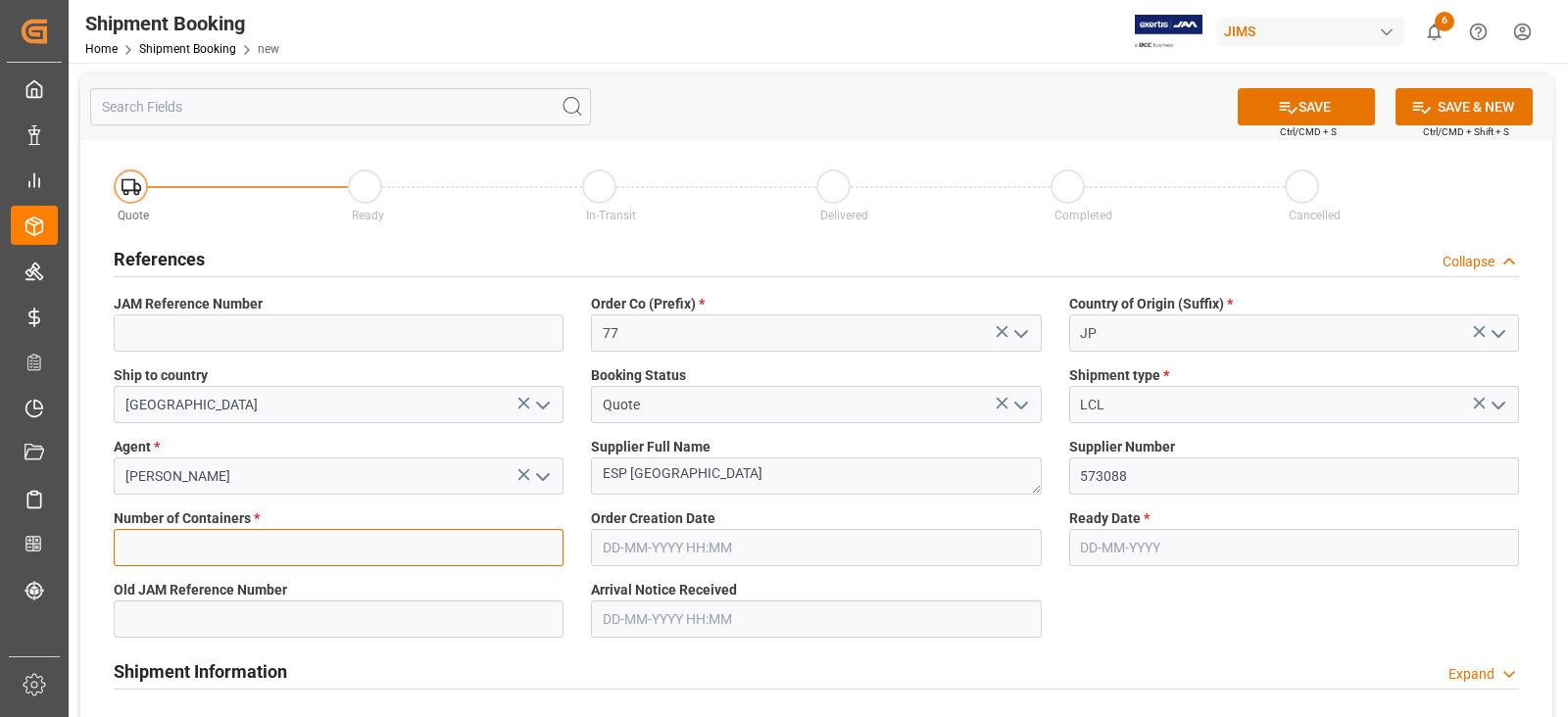 click at bounding box center (338, 548) 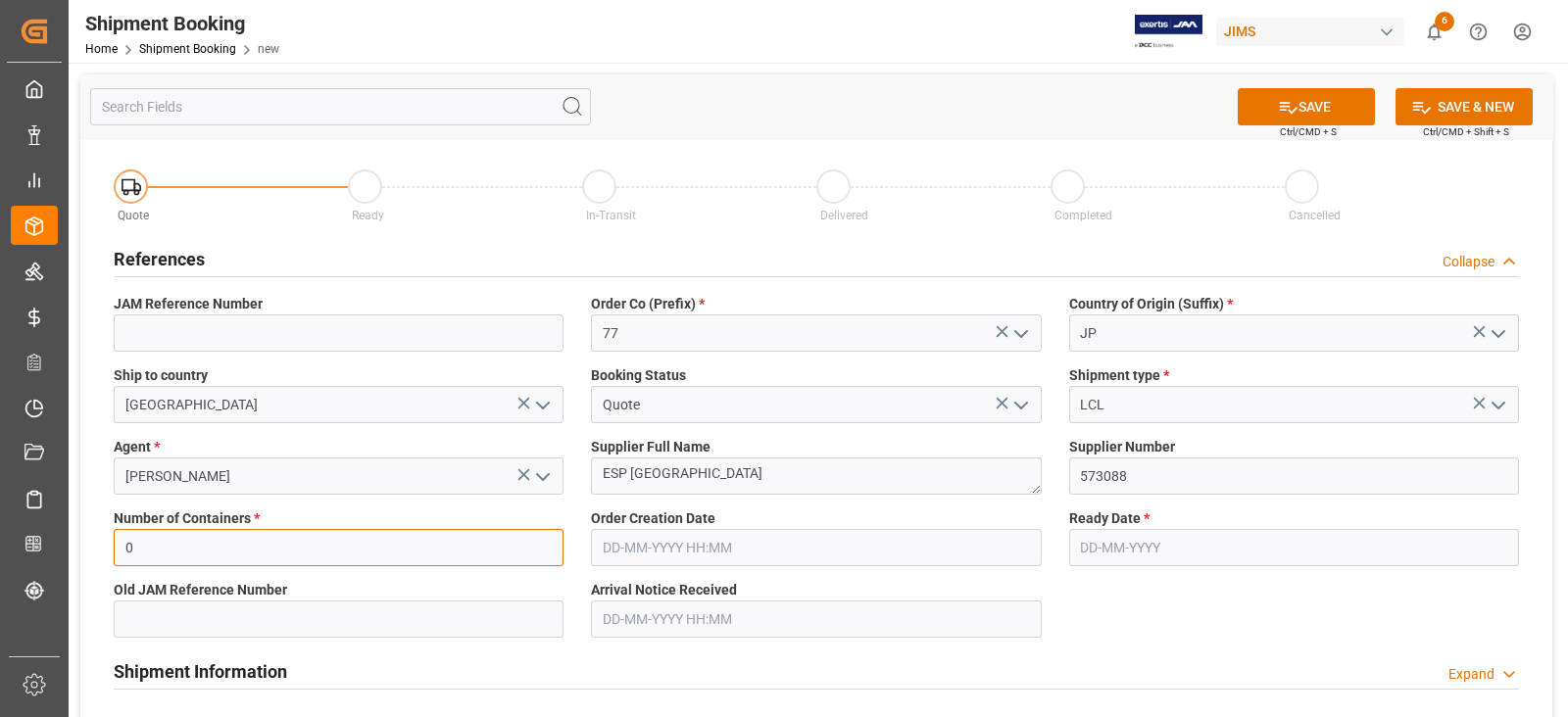 type on "0" 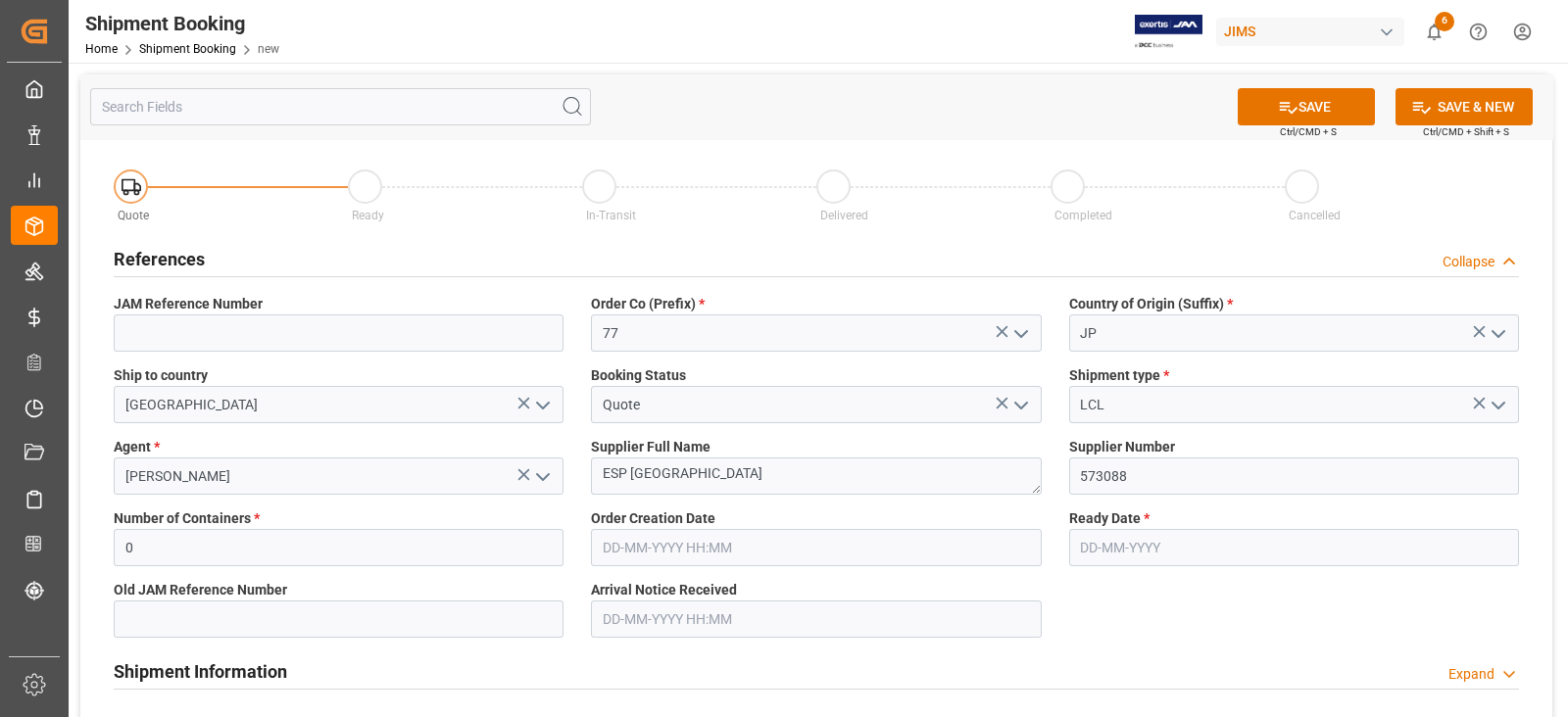 click at bounding box center [1294, 548] 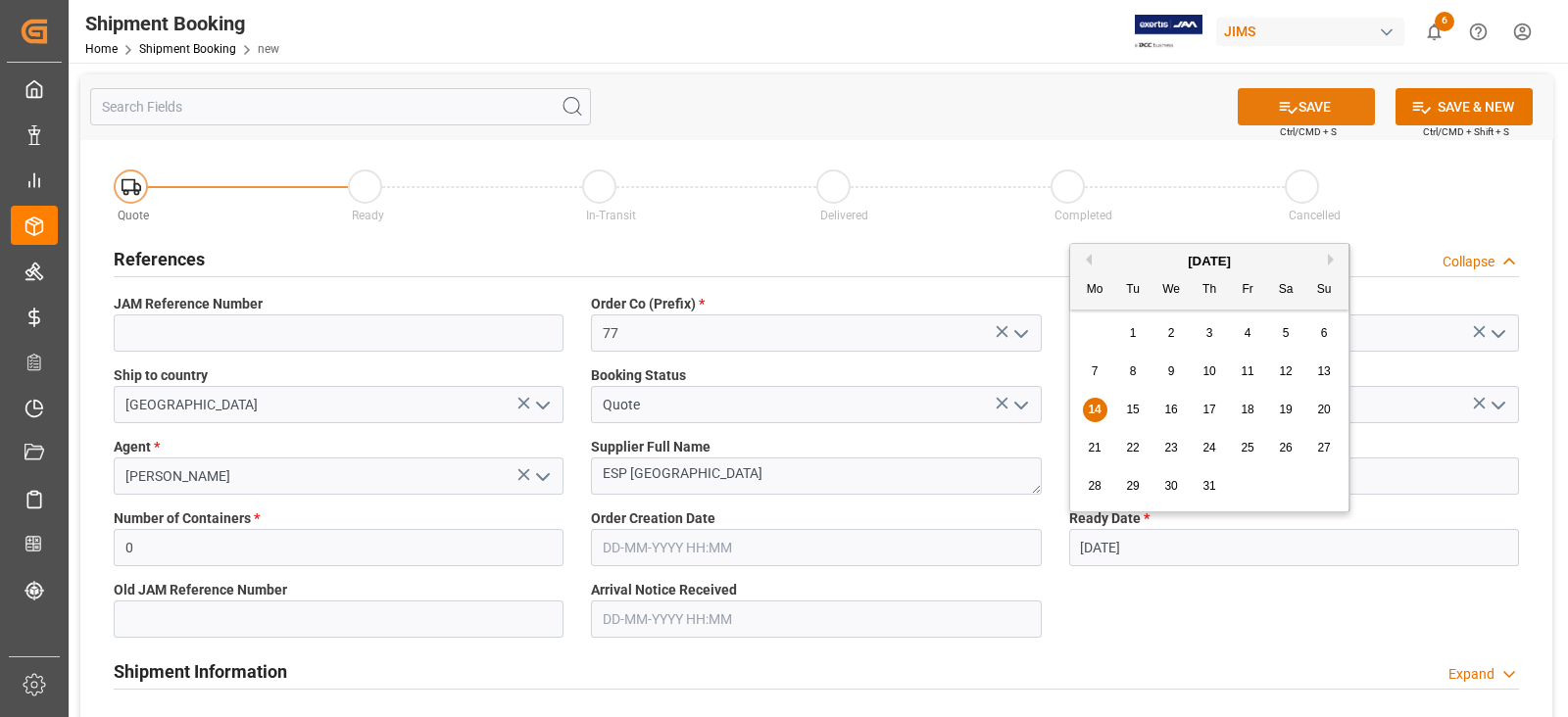 type on "[DATE]" 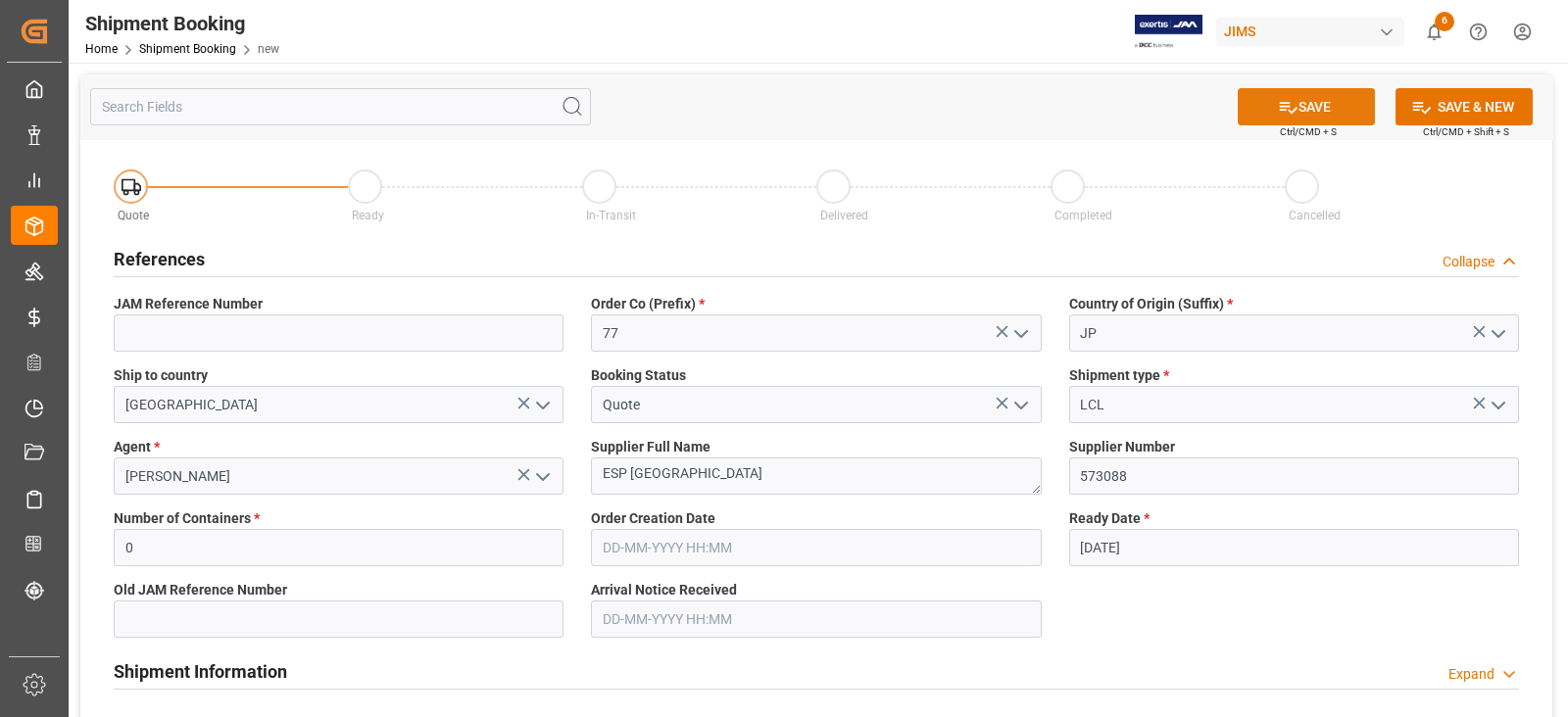 drag, startPoint x: 1333, startPoint y: 102, endPoint x: 1343, endPoint y: 110, distance: 12.806248 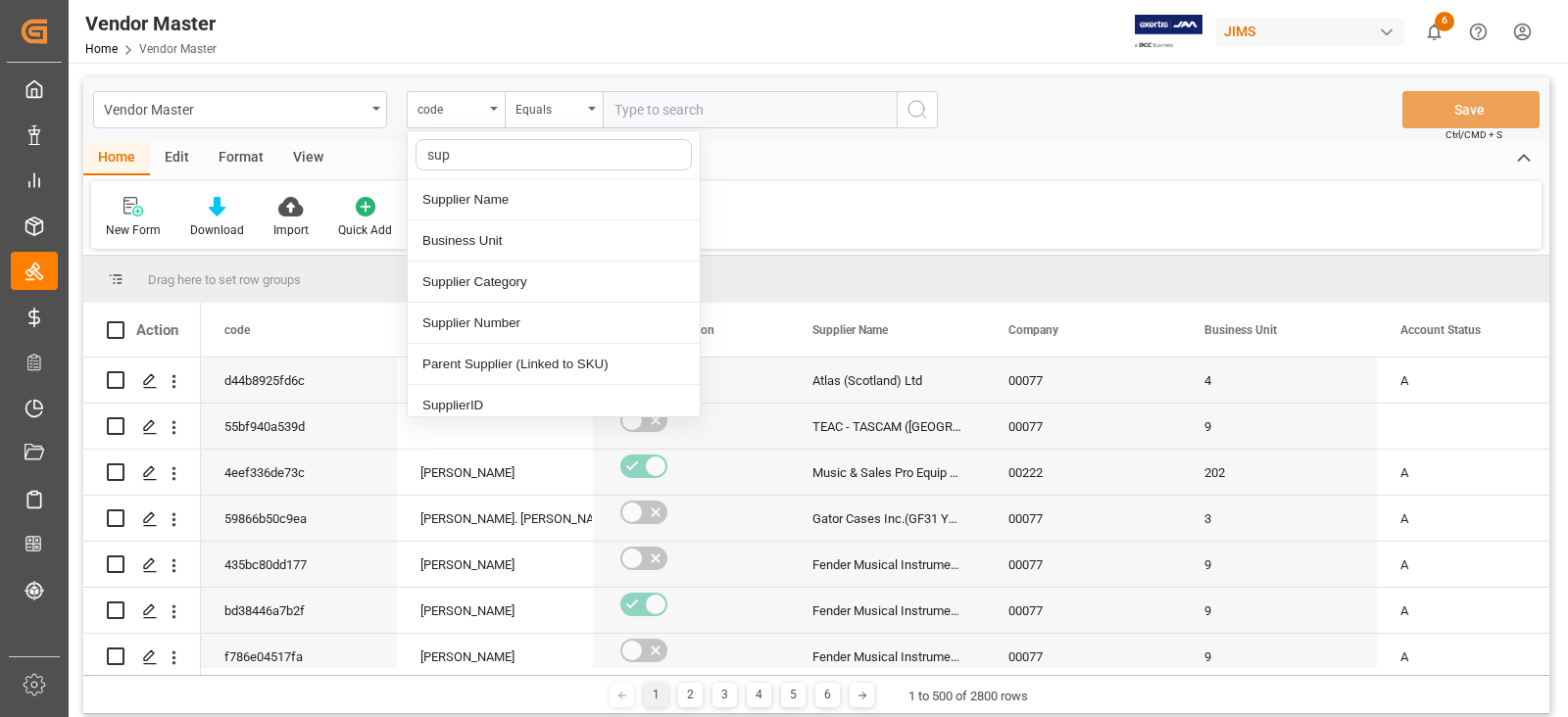 scroll, scrollTop: 0, scrollLeft: 0, axis: both 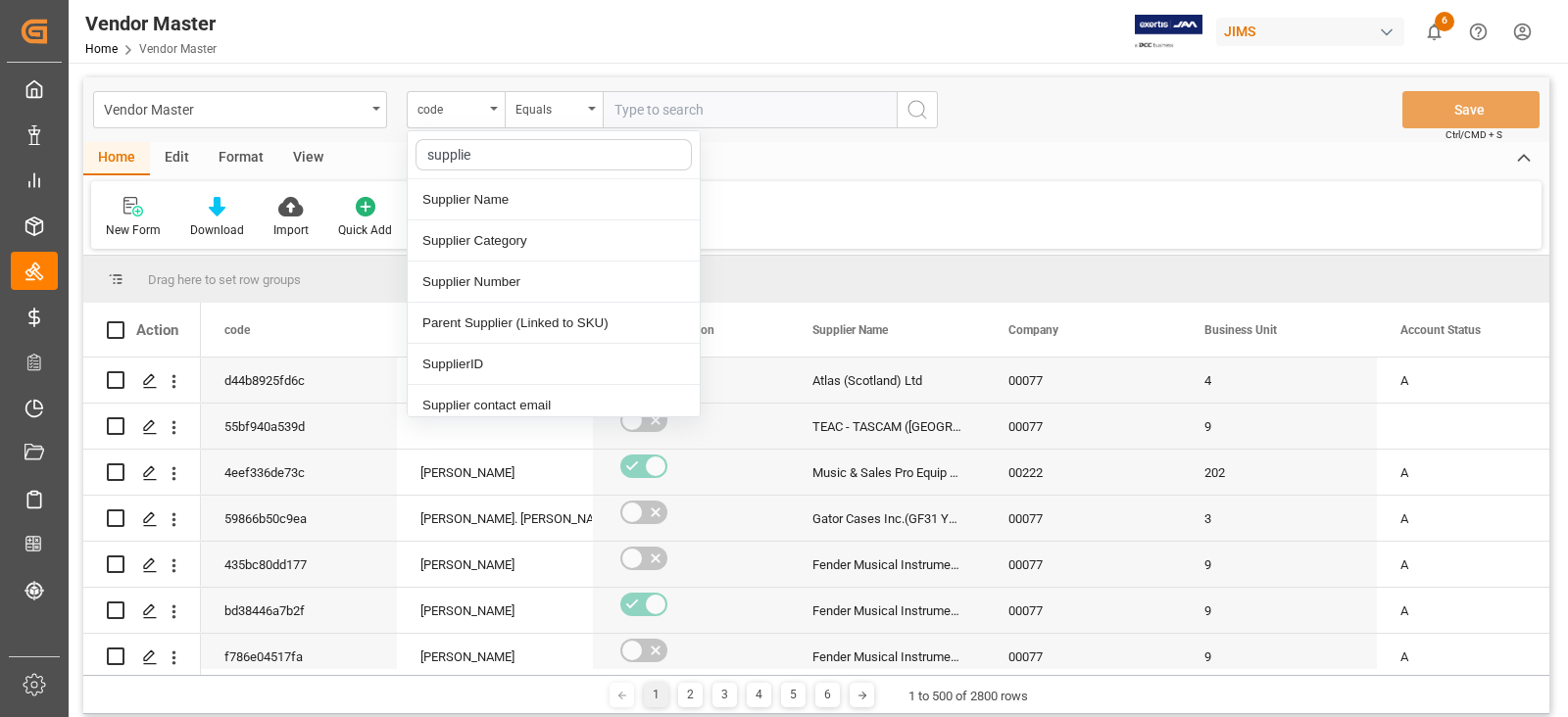 type on "supplier" 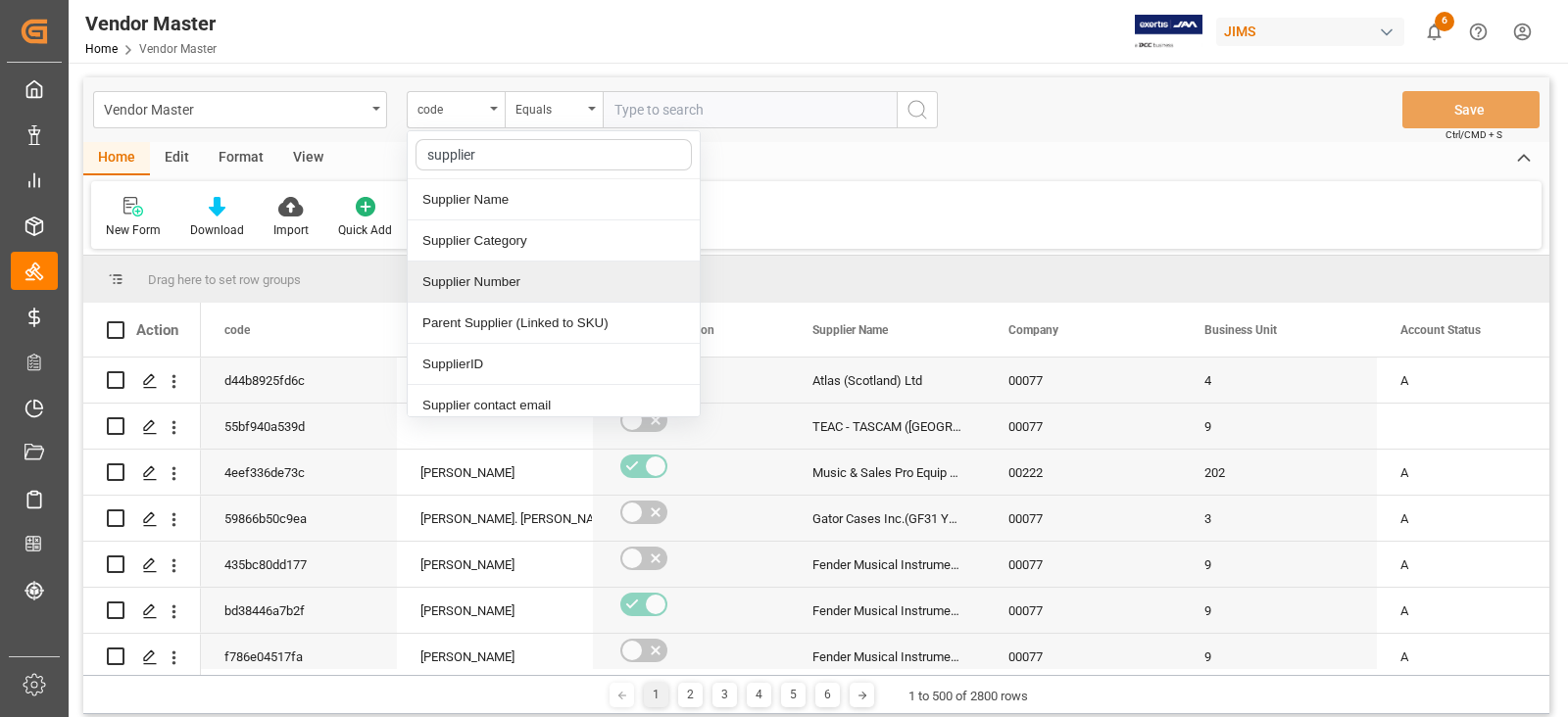 click on "Supplier Number" at bounding box center [554, 282] 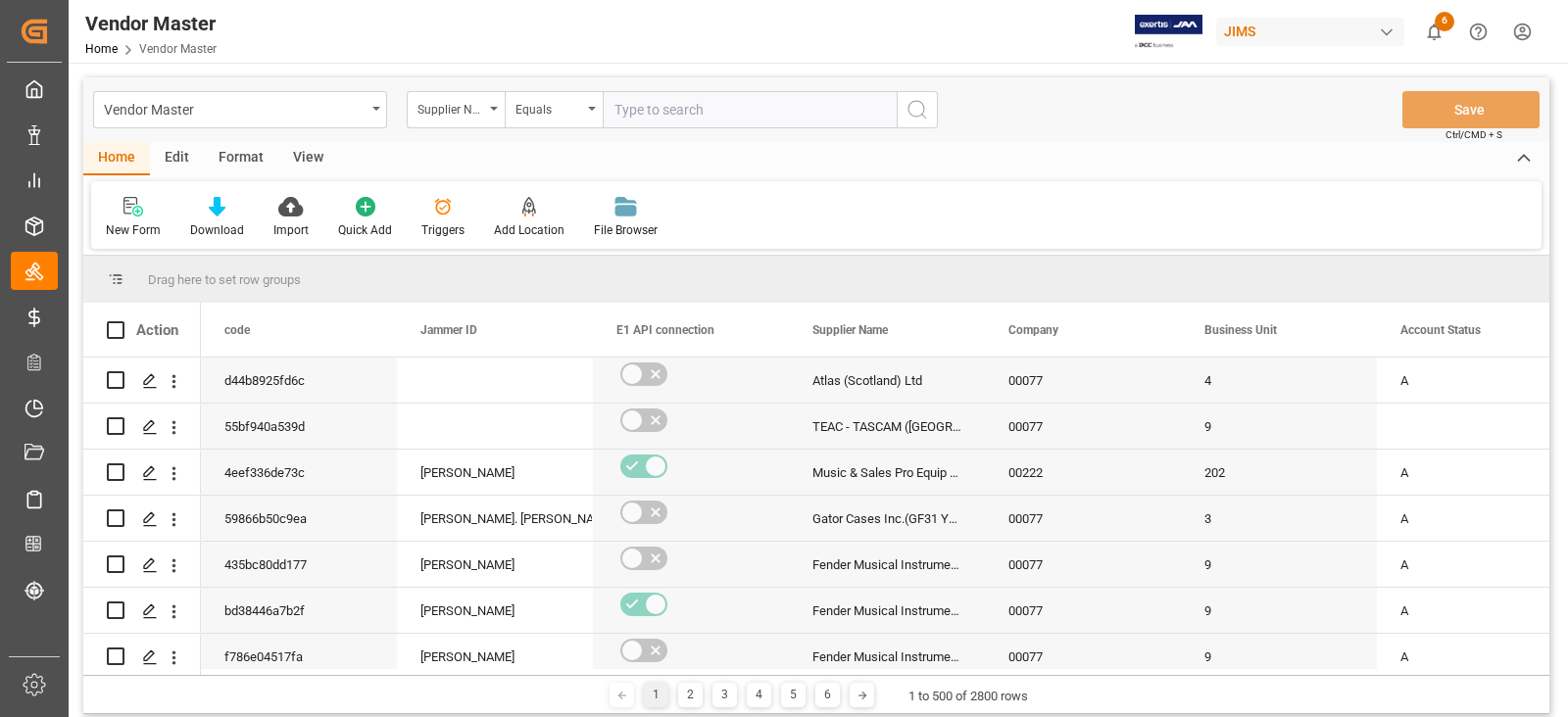 click at bounding box center (750, 110) 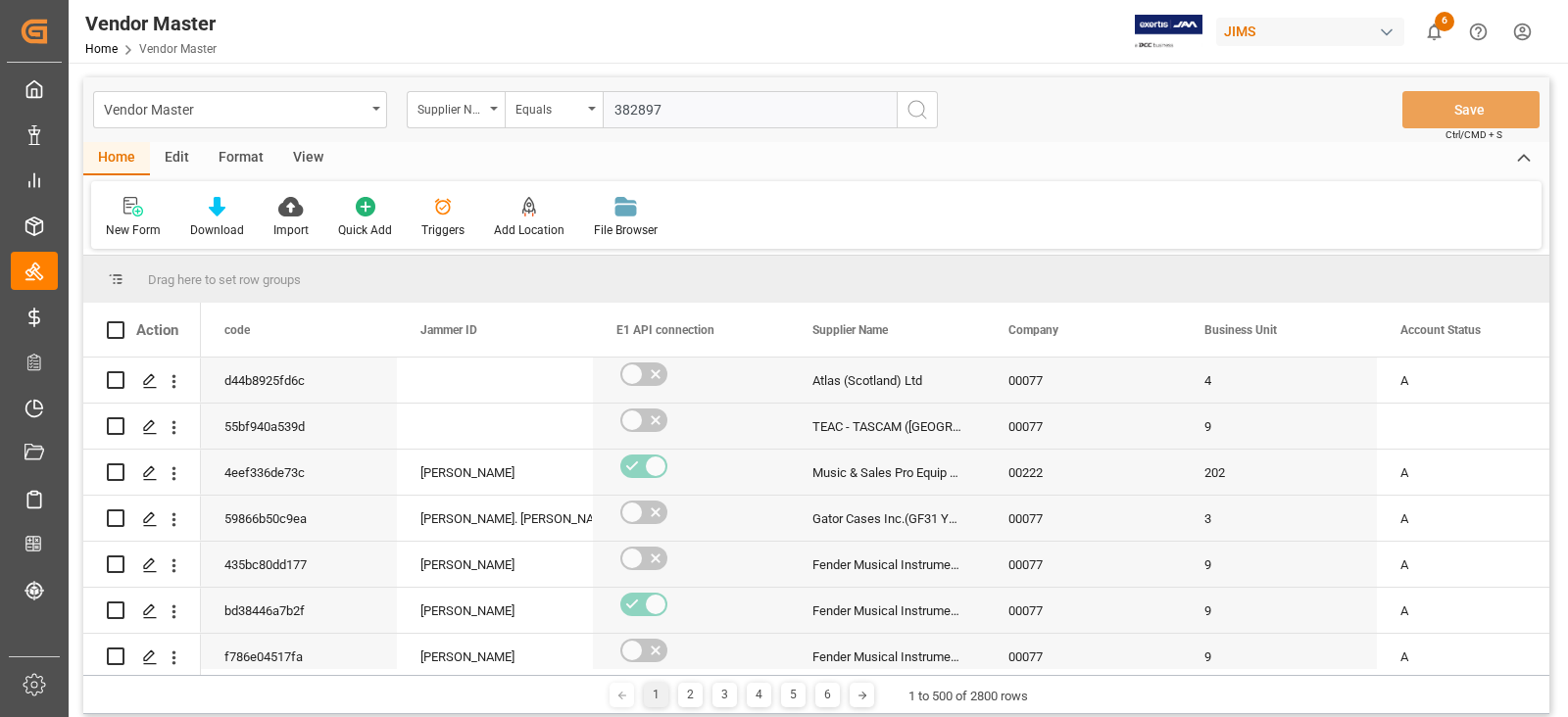 type on "382897" 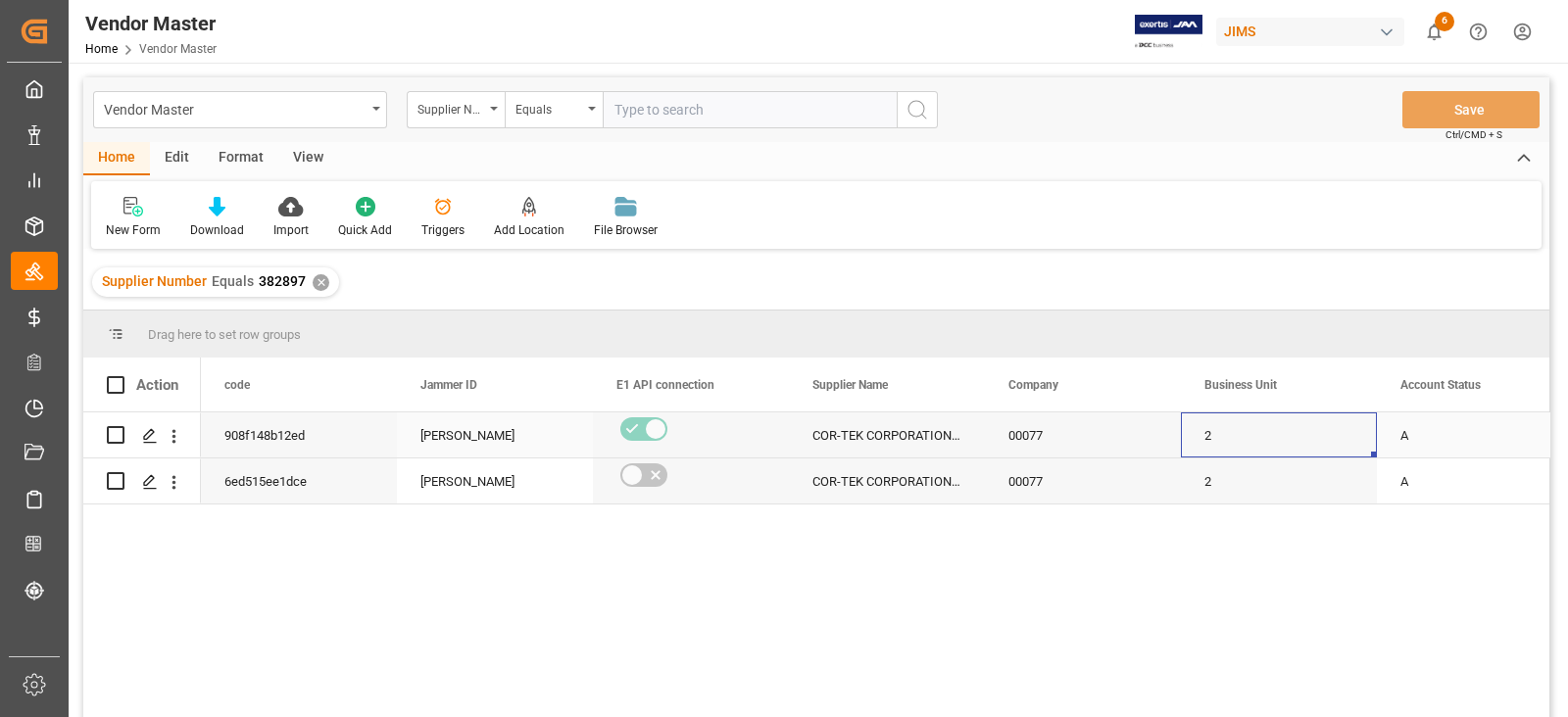 click on "2" at bounding box center [1279, 435] 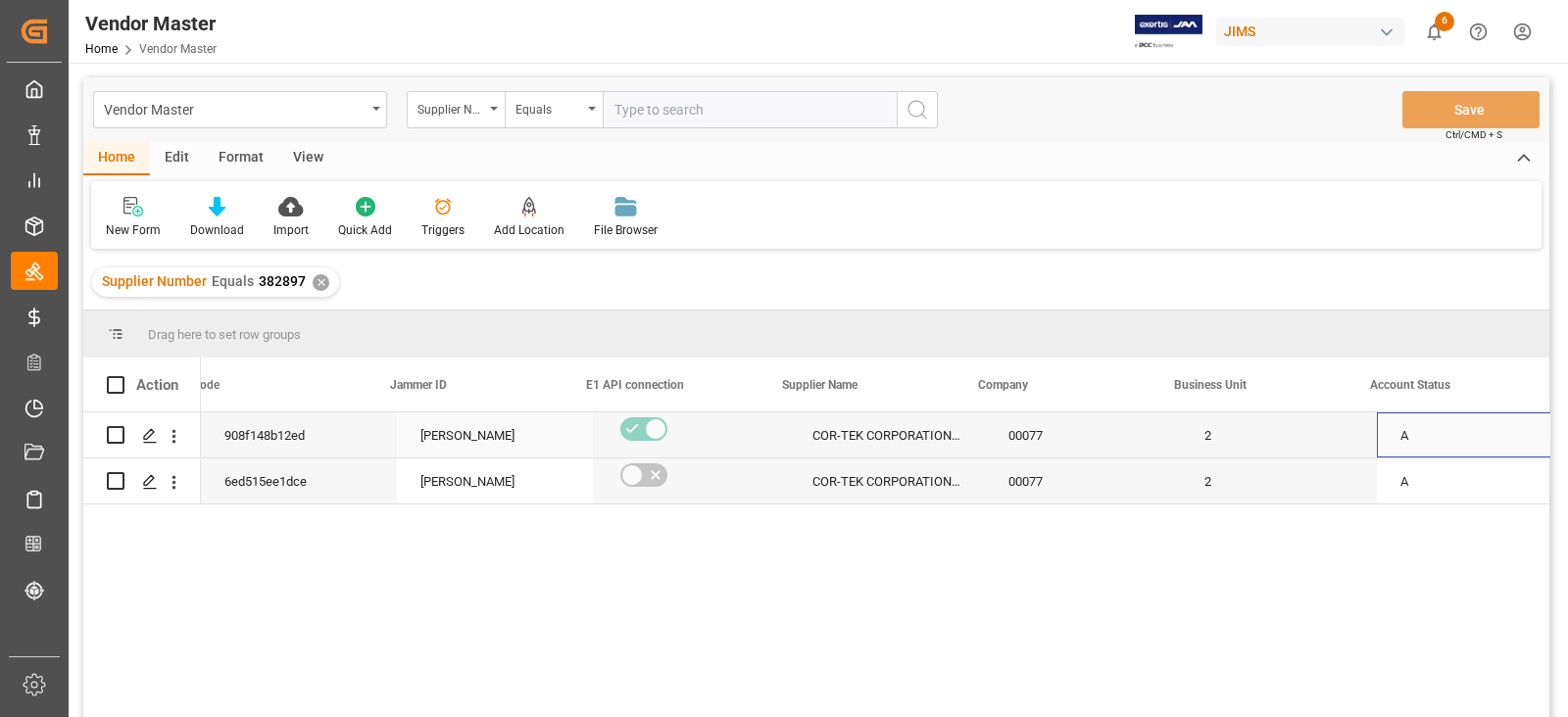 scroll, scrollTop: 0, scrollLeft: 29, axis: horizontal 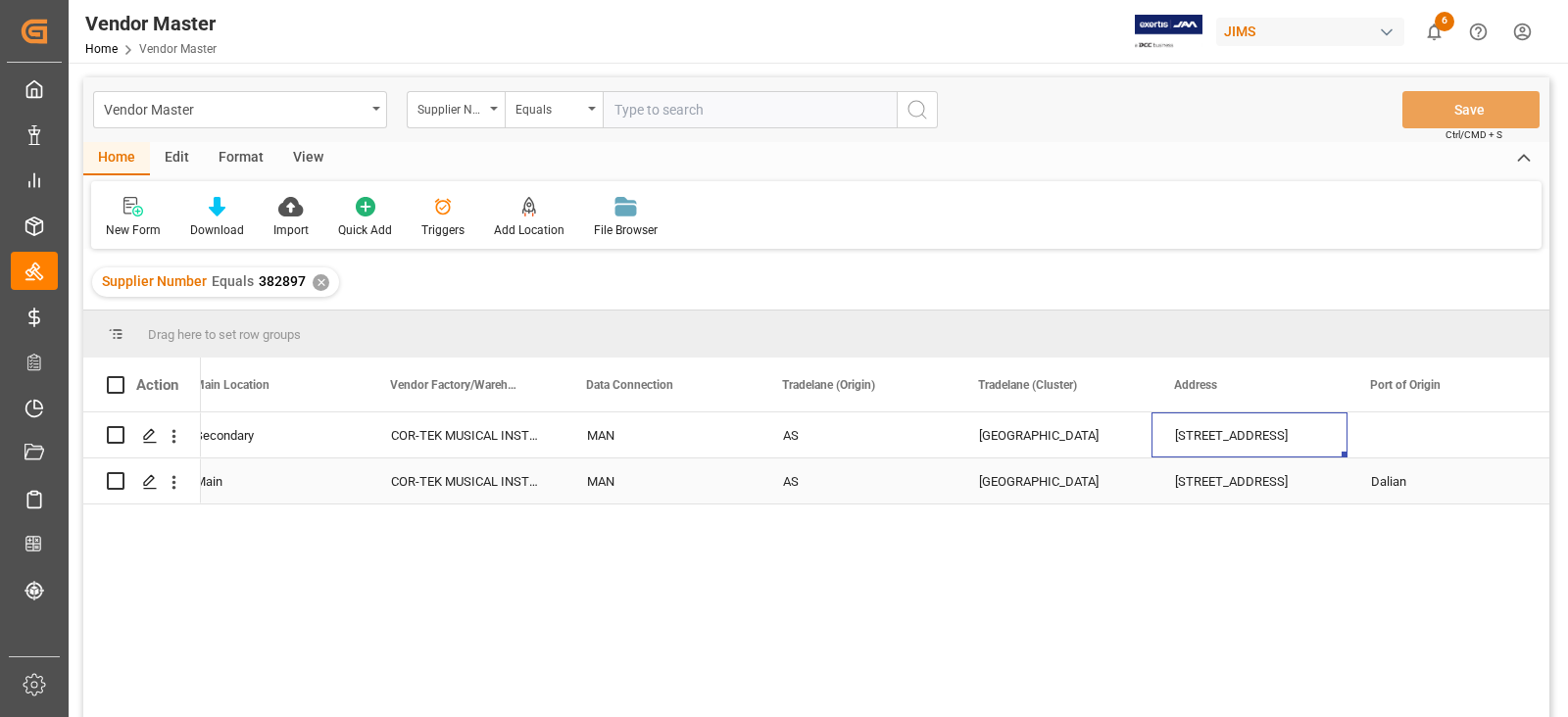 click on "[STREET_ADDRESS]" at bounding box center (1250, 481) 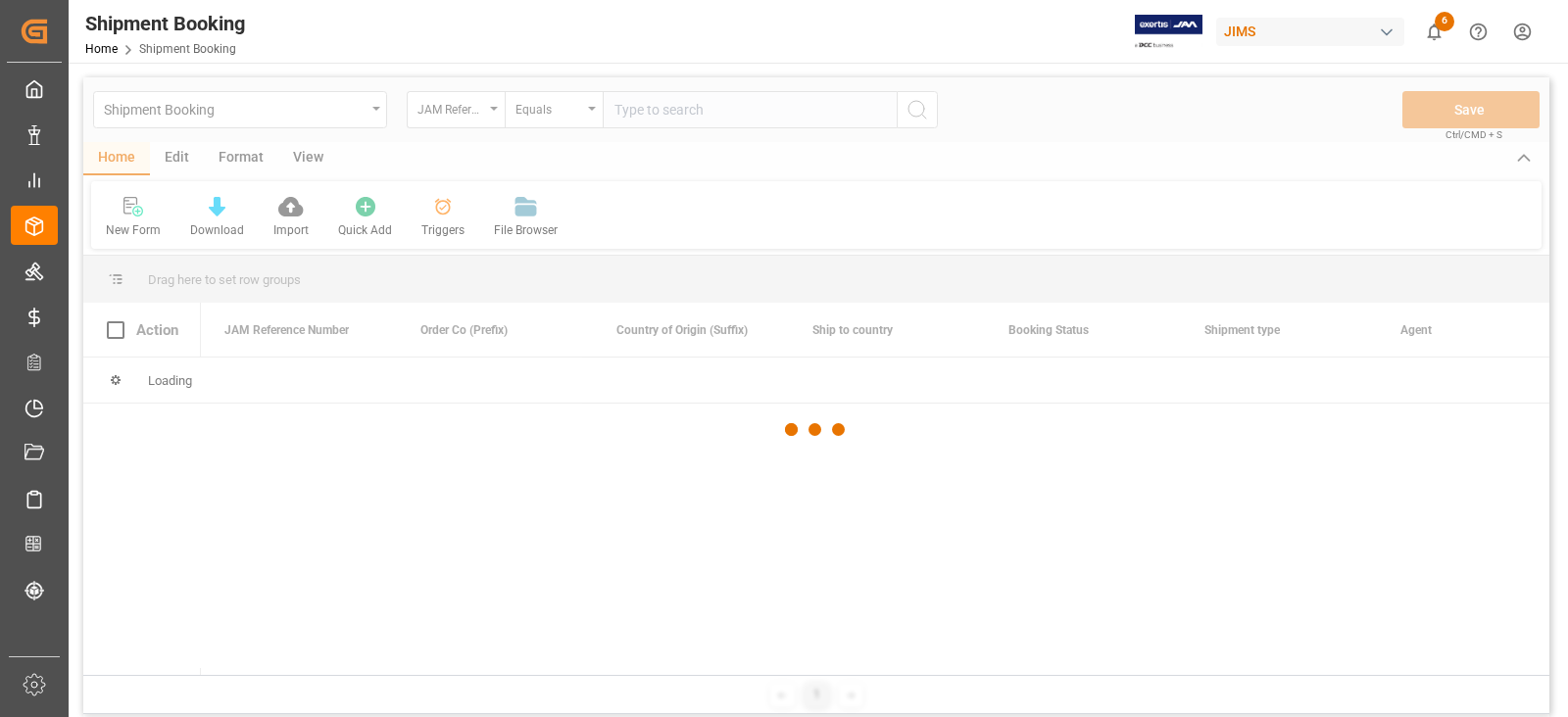 scroll, scrollTop: 0, scrollLeft: 0, axis: both 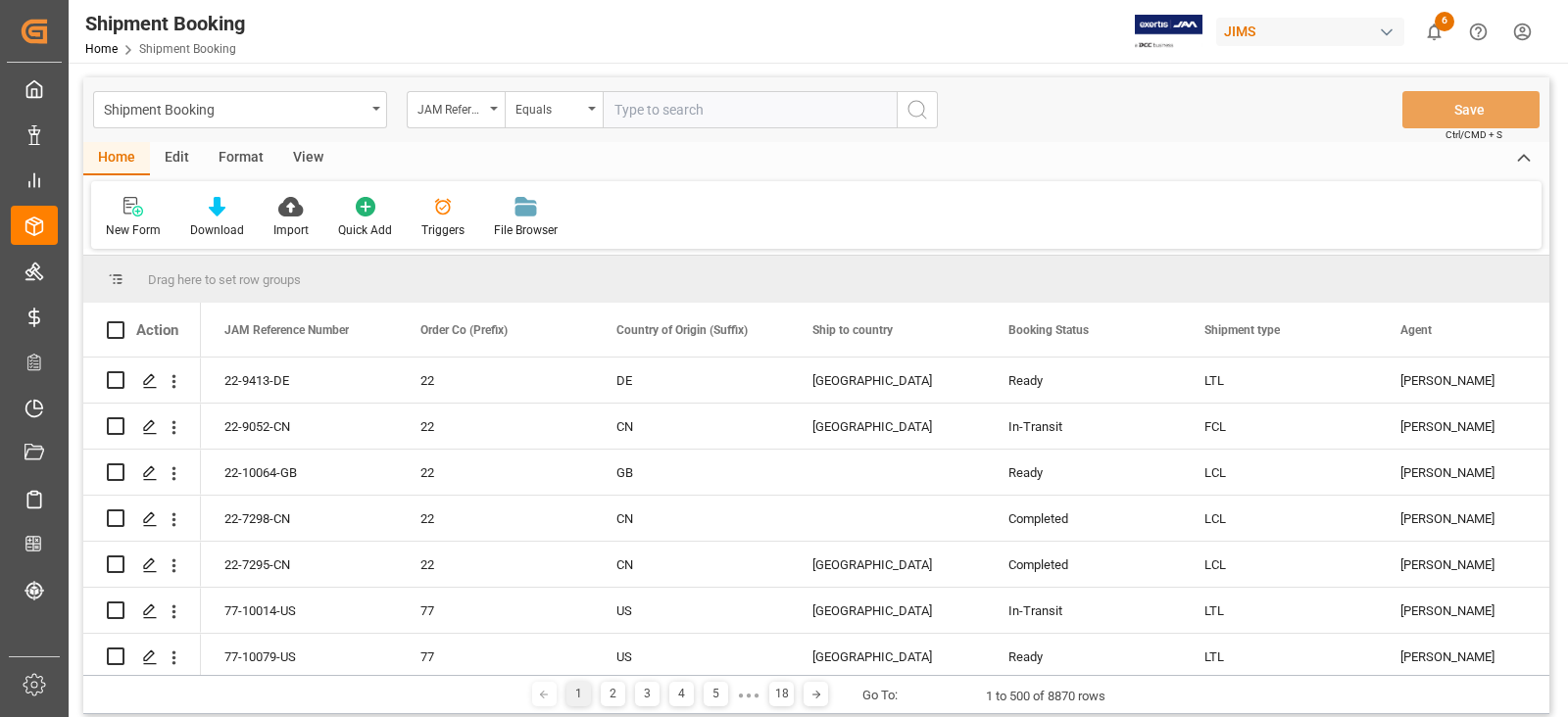 click at bounding box center (750, 110) 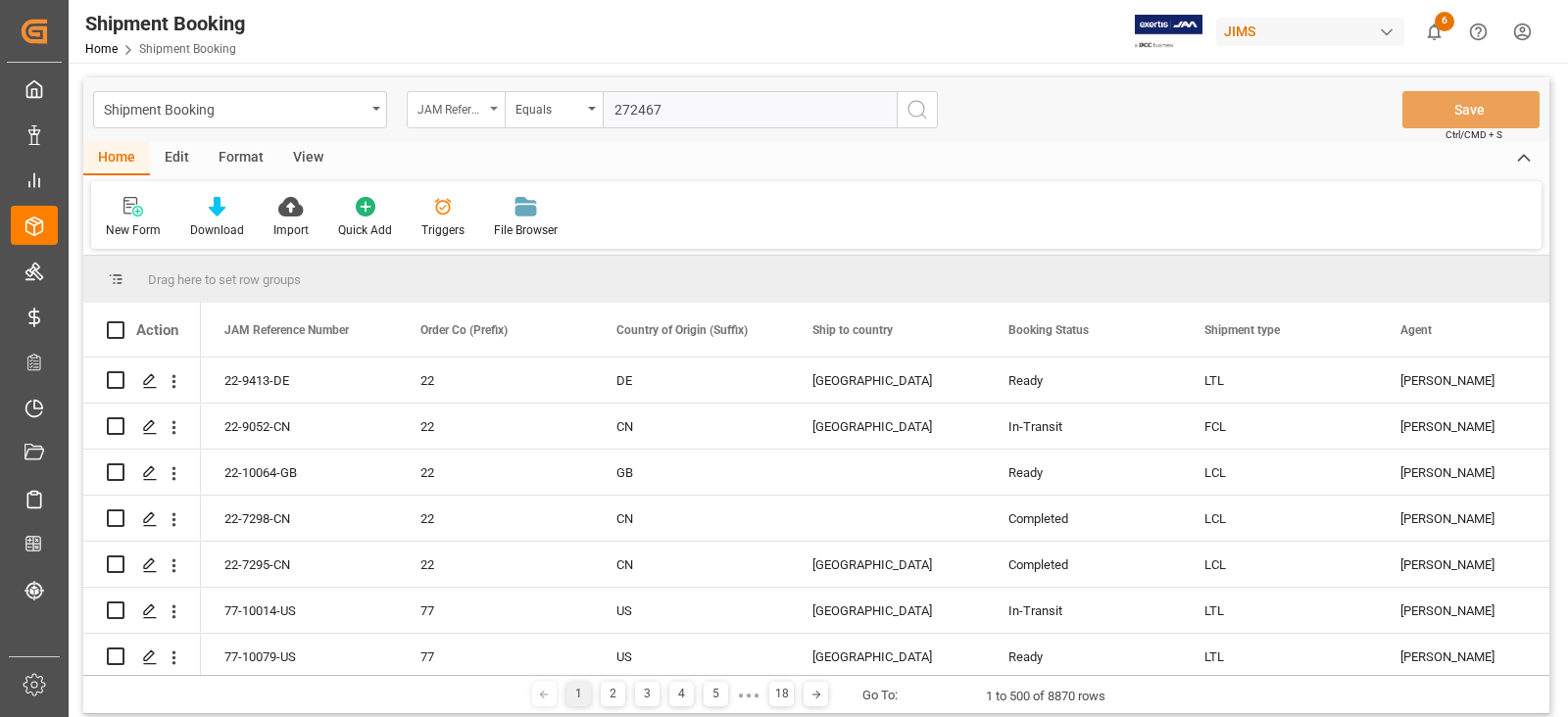 type on "272467" 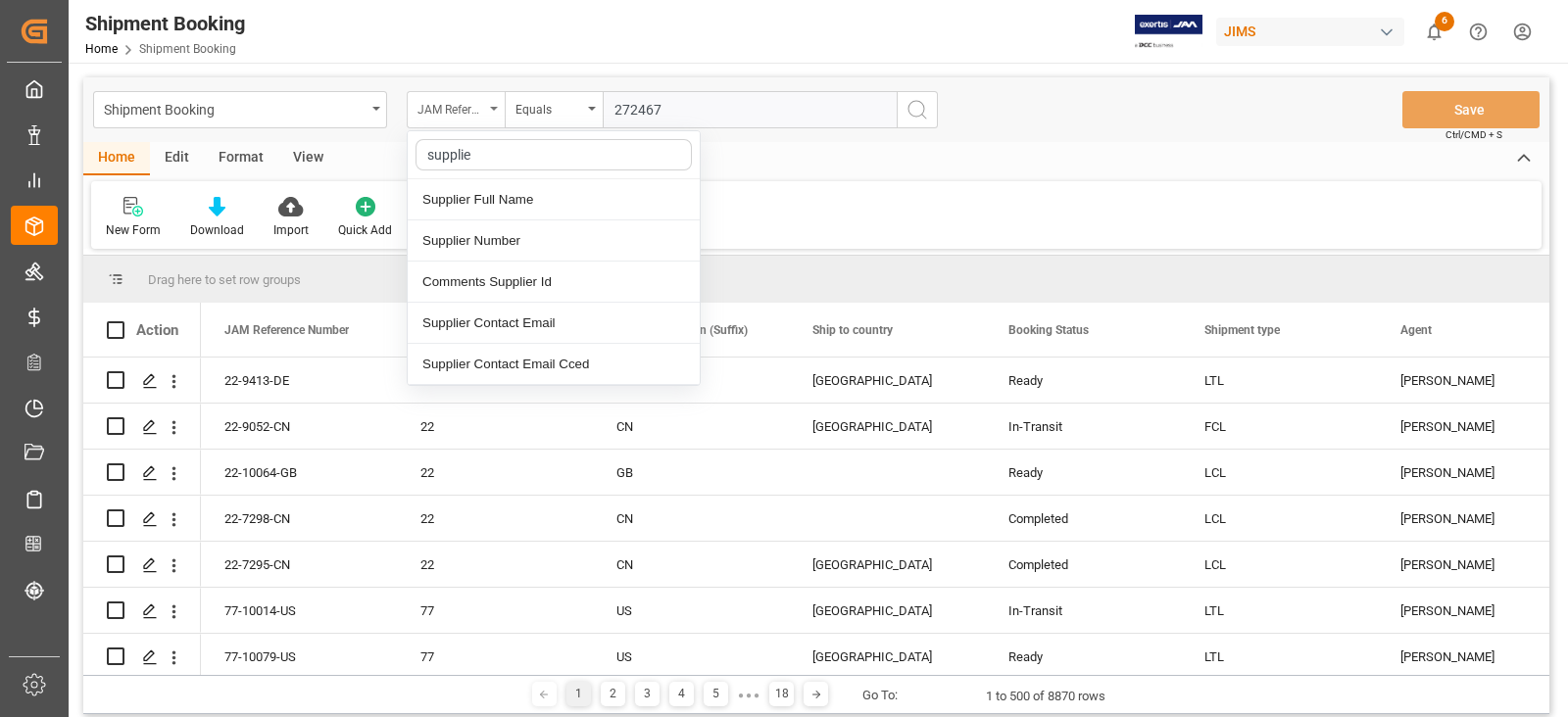type on "supplier" 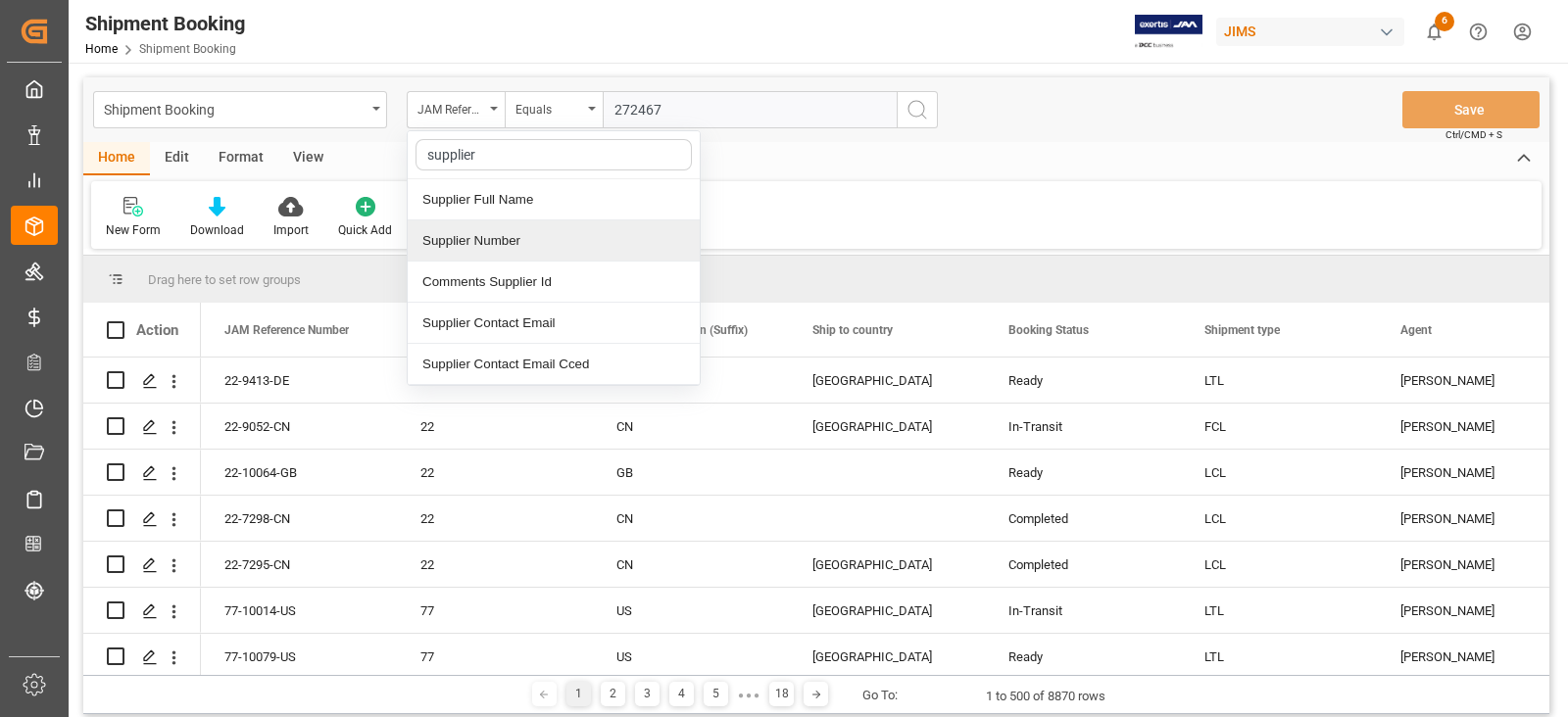 click on "Supplier Number" at bounding box center (554, 241) 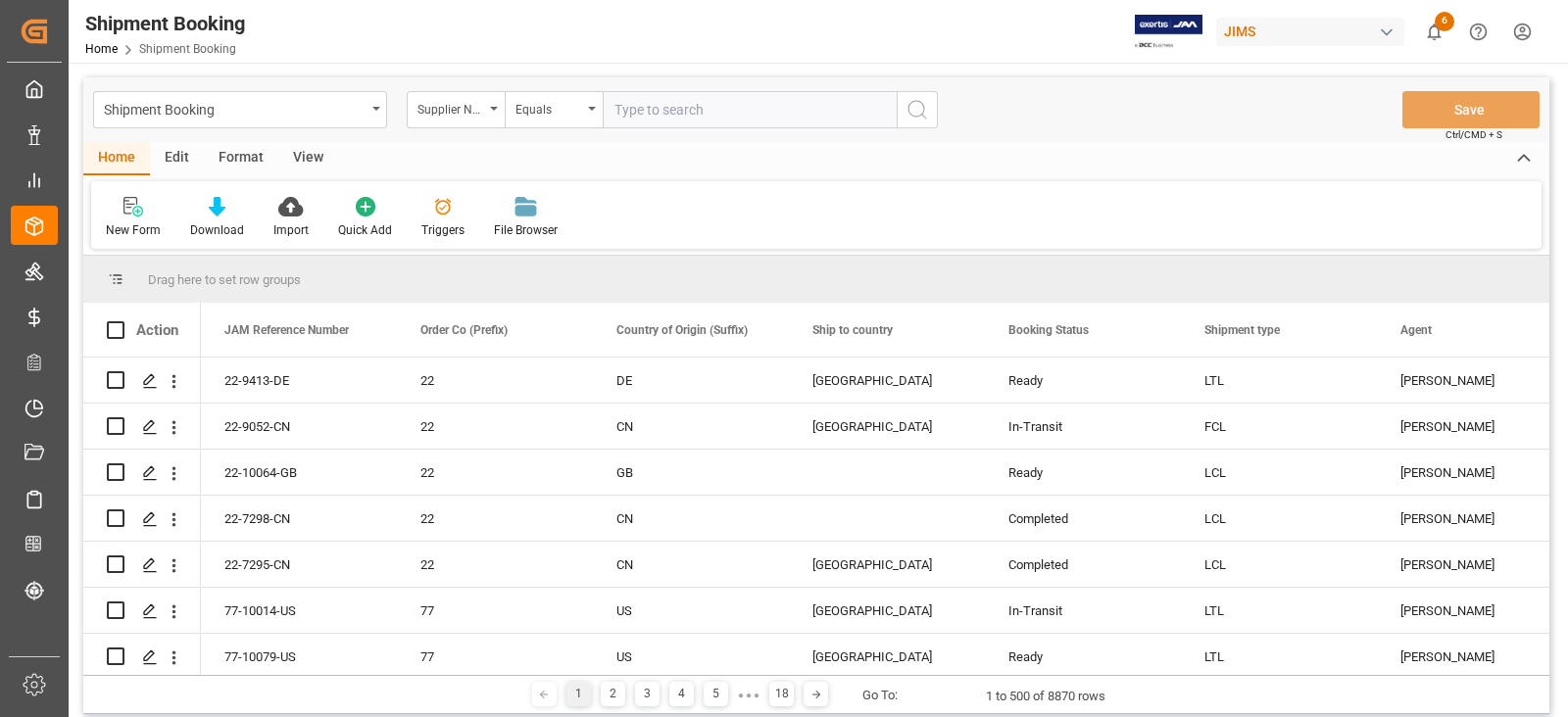 click at bounding box center [750, 110] 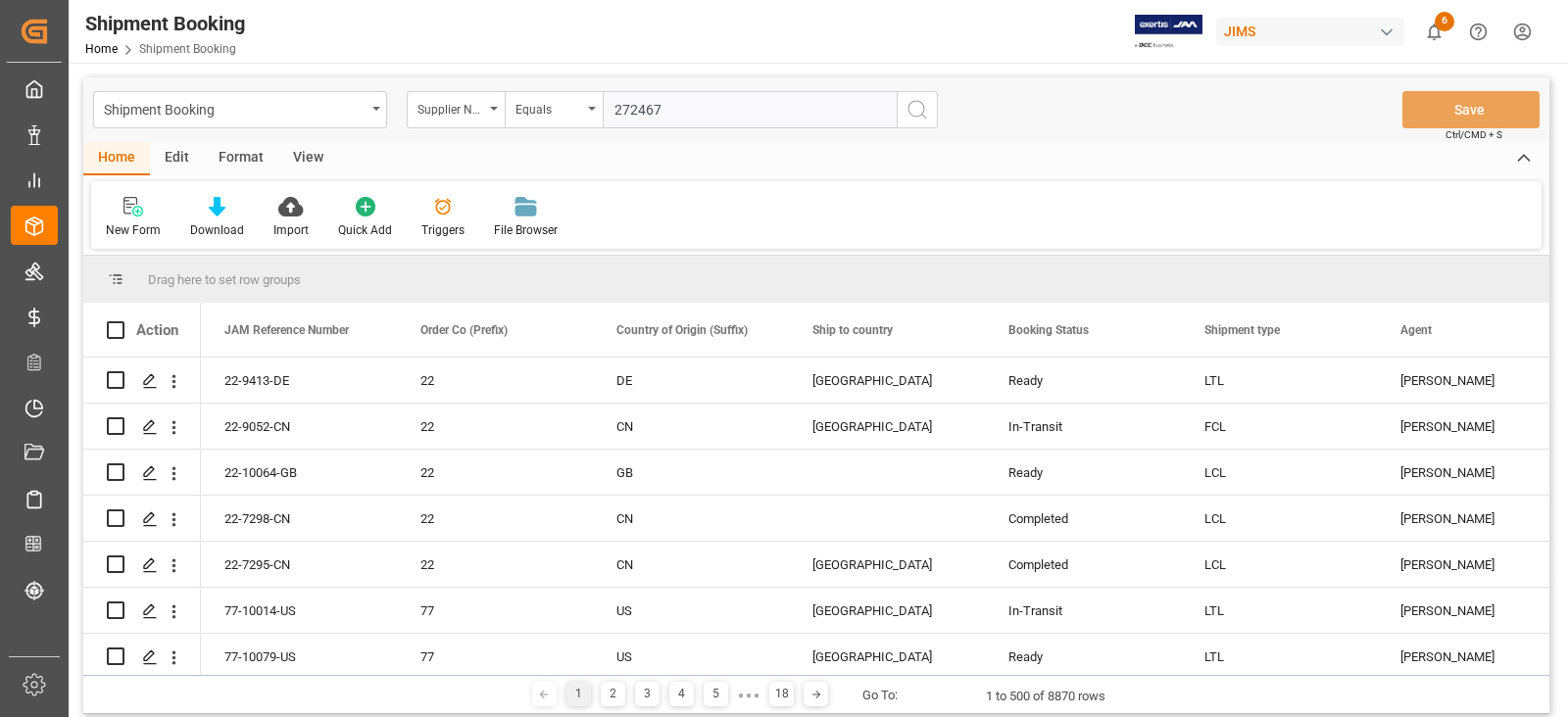 type on "272467" 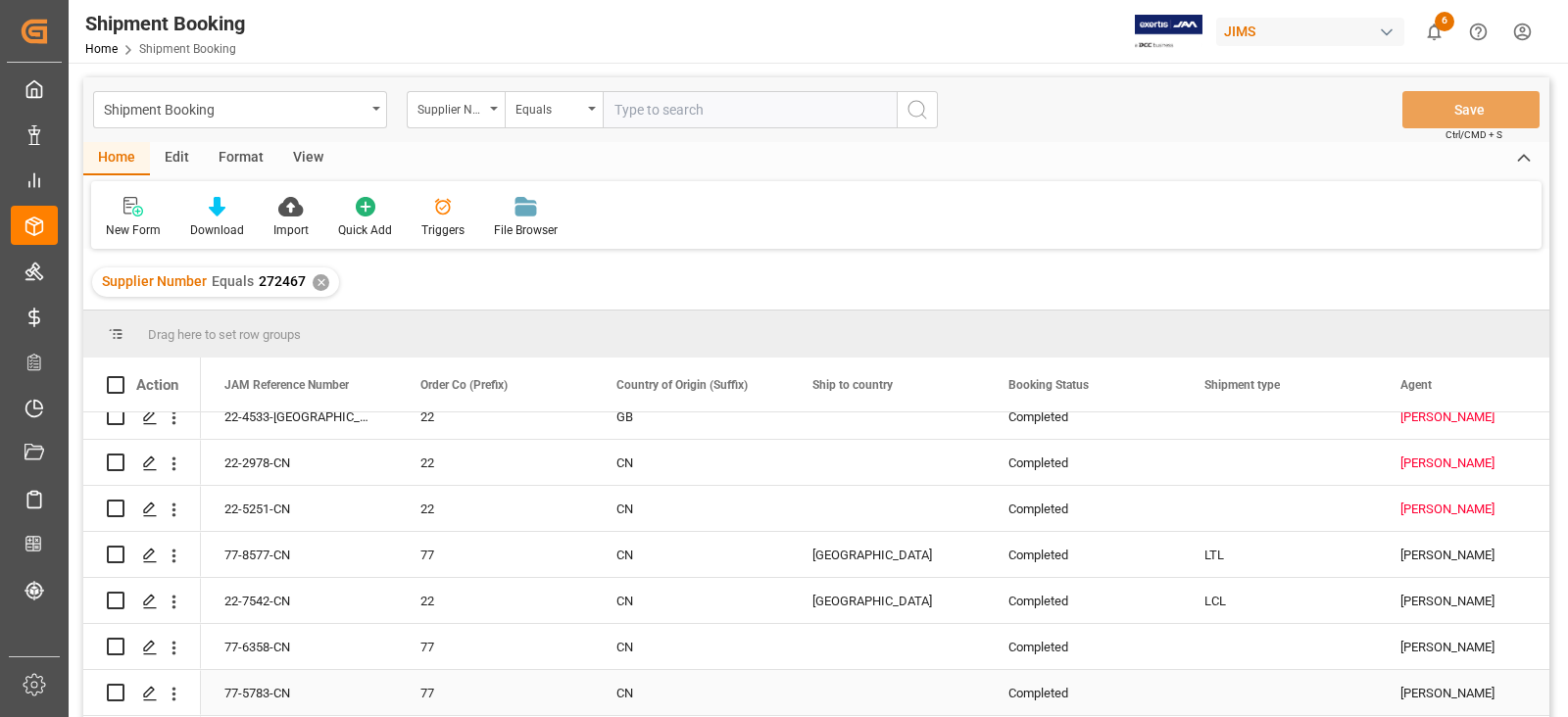 scroll, scrollTop: 0, scrollLeft: 0, axis: both 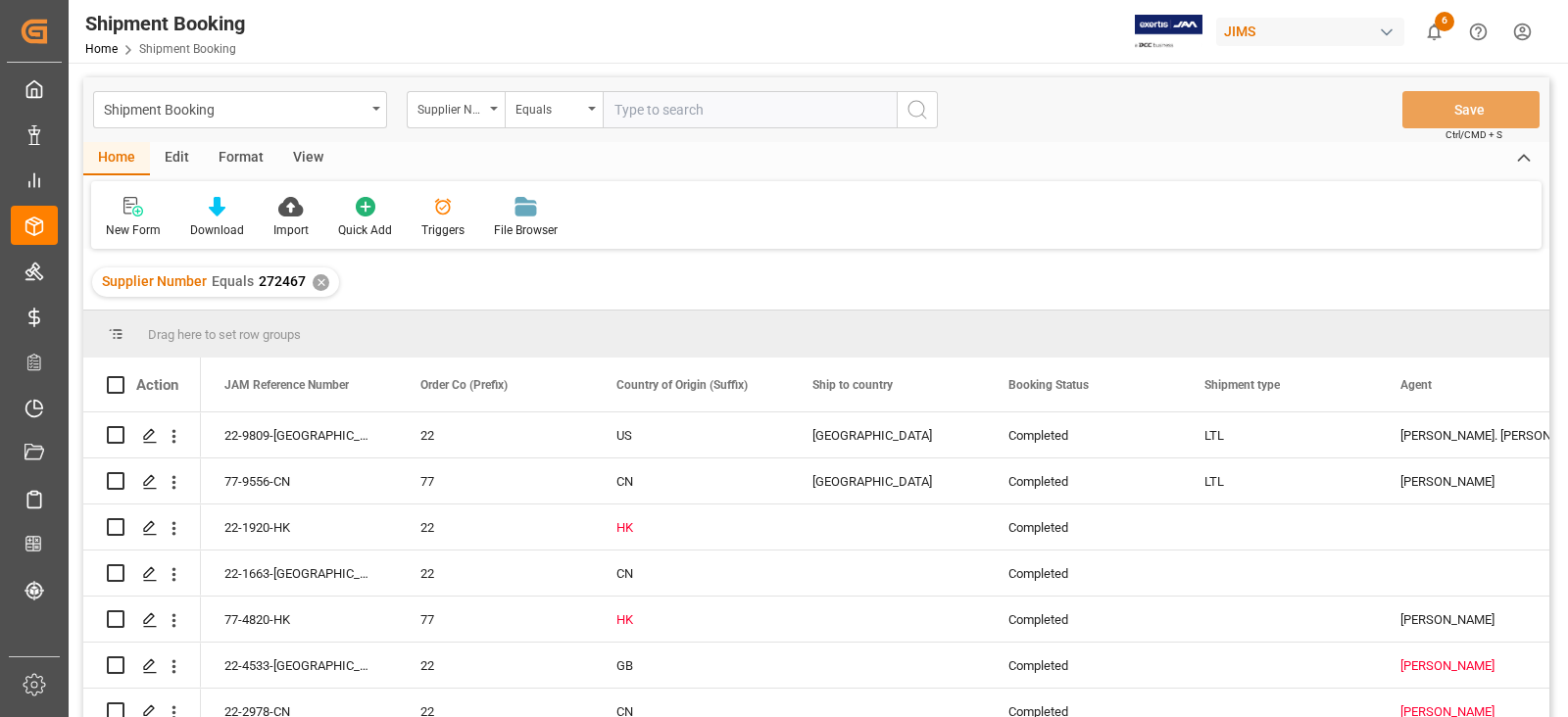 click on "✕" at bounding box center [320, 282] 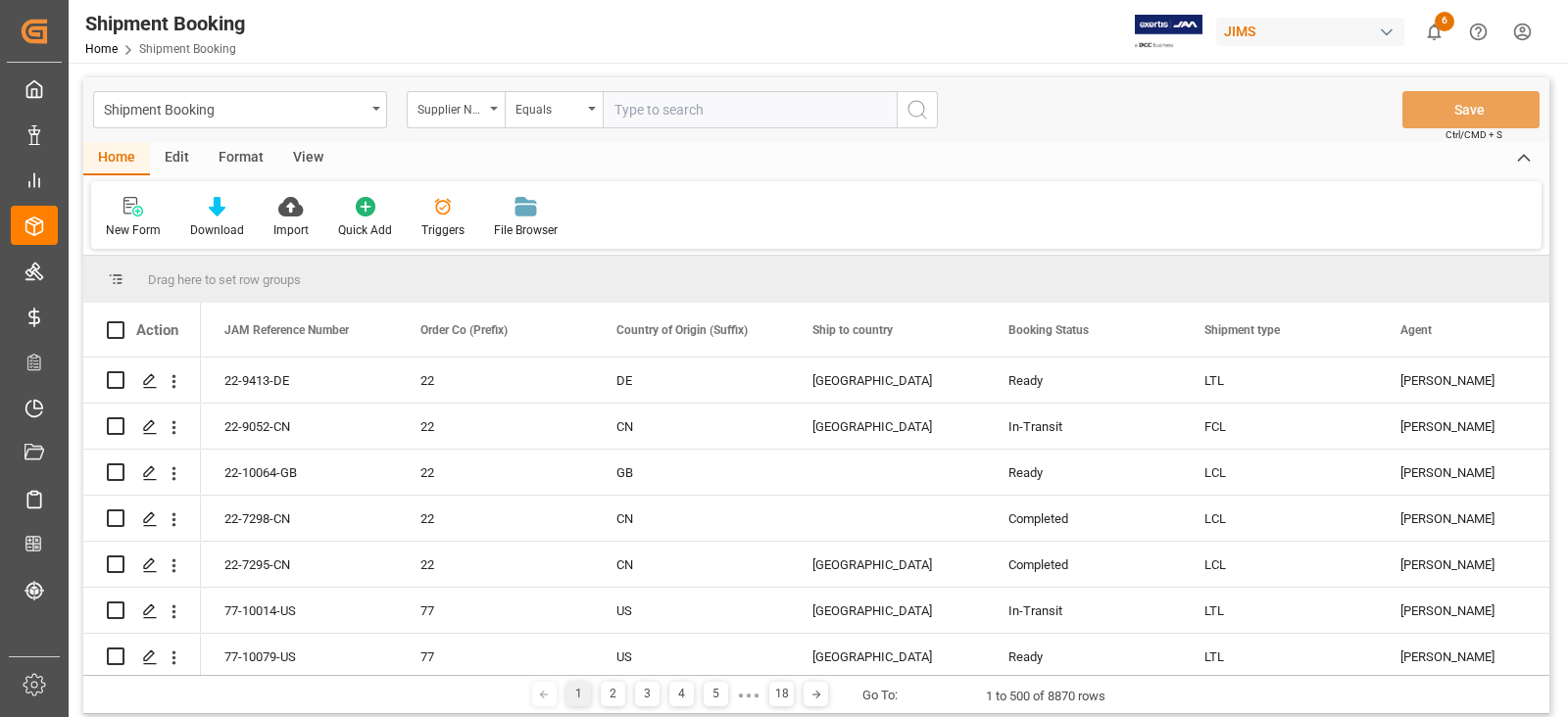 click at bounding box center [750, 110] 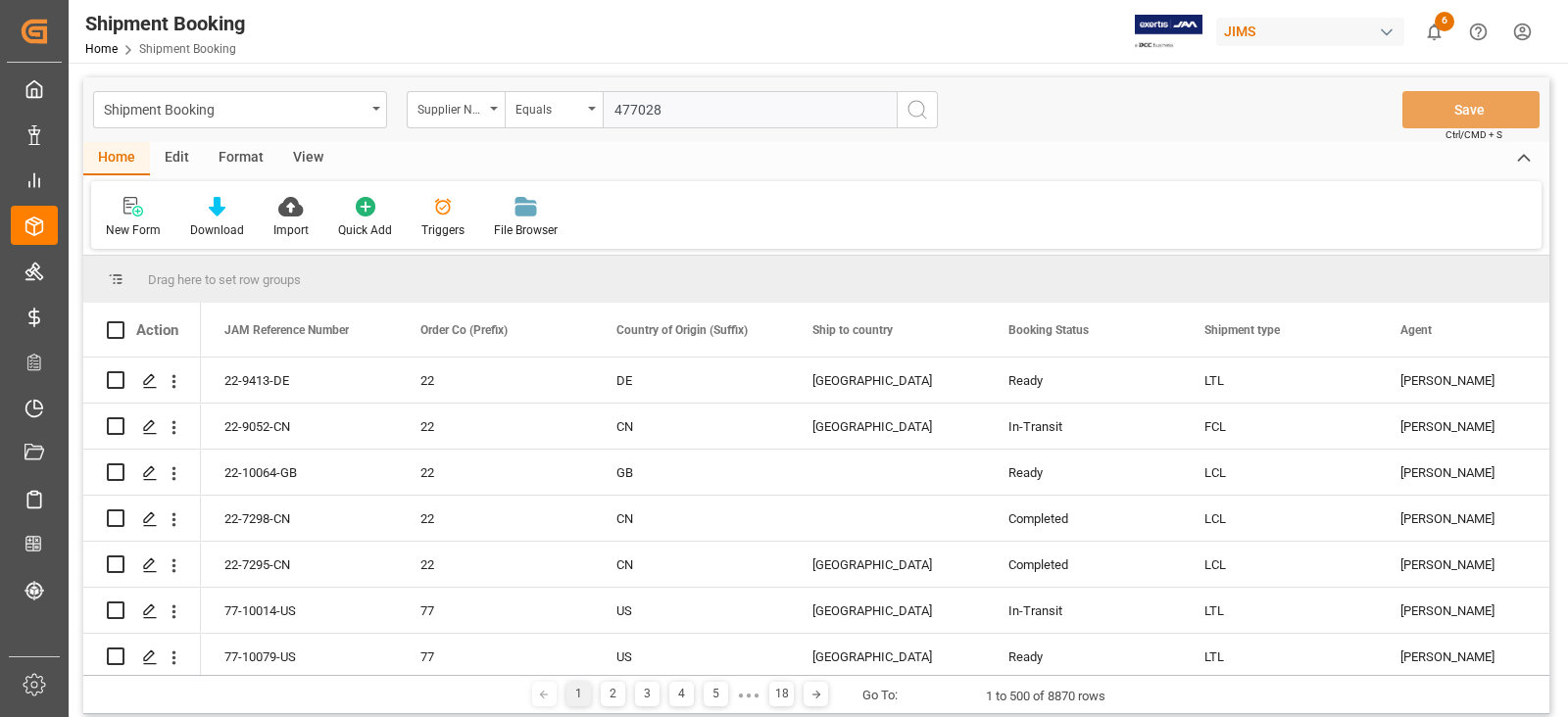 type on "477028" 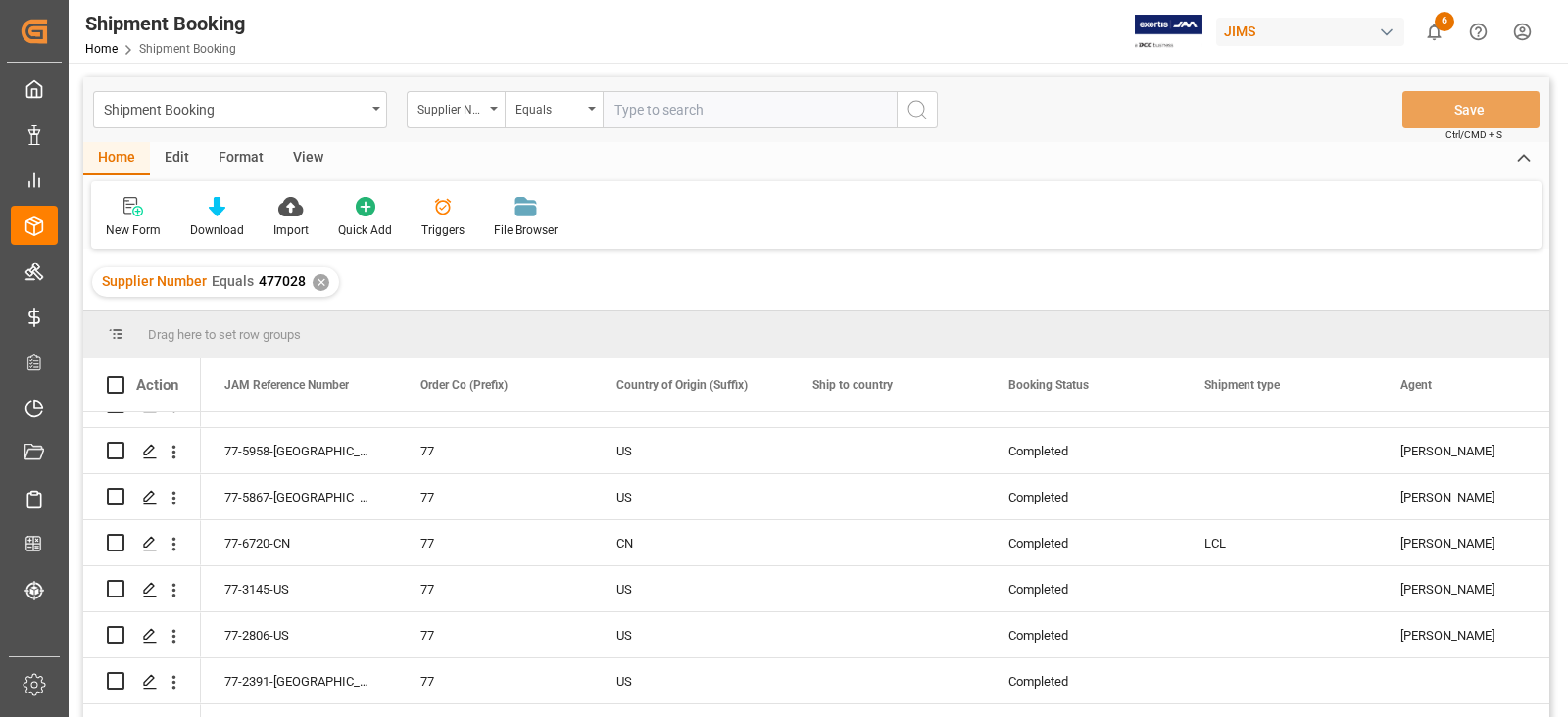 scroll, scrollTop: 1537, scrollLeft: 0, axis: vertical 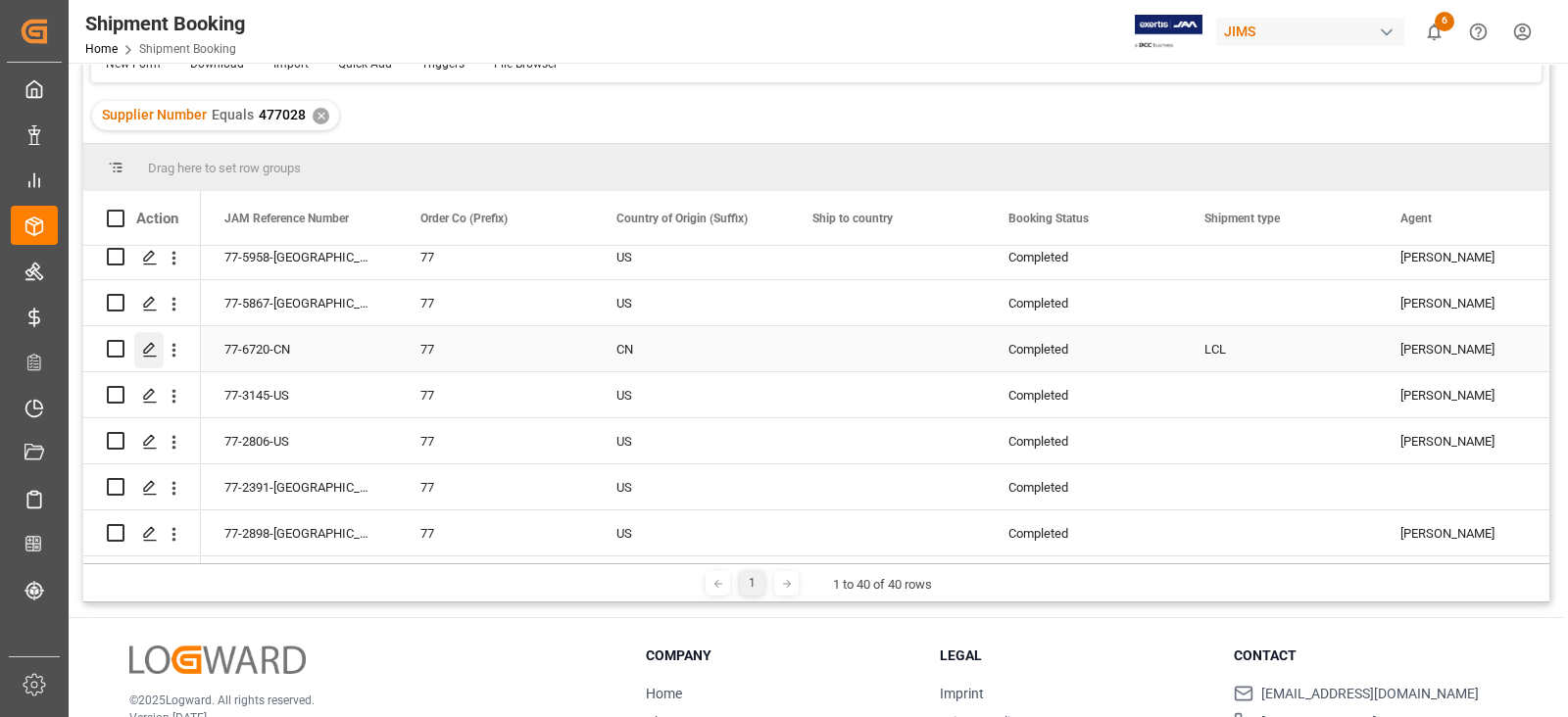click 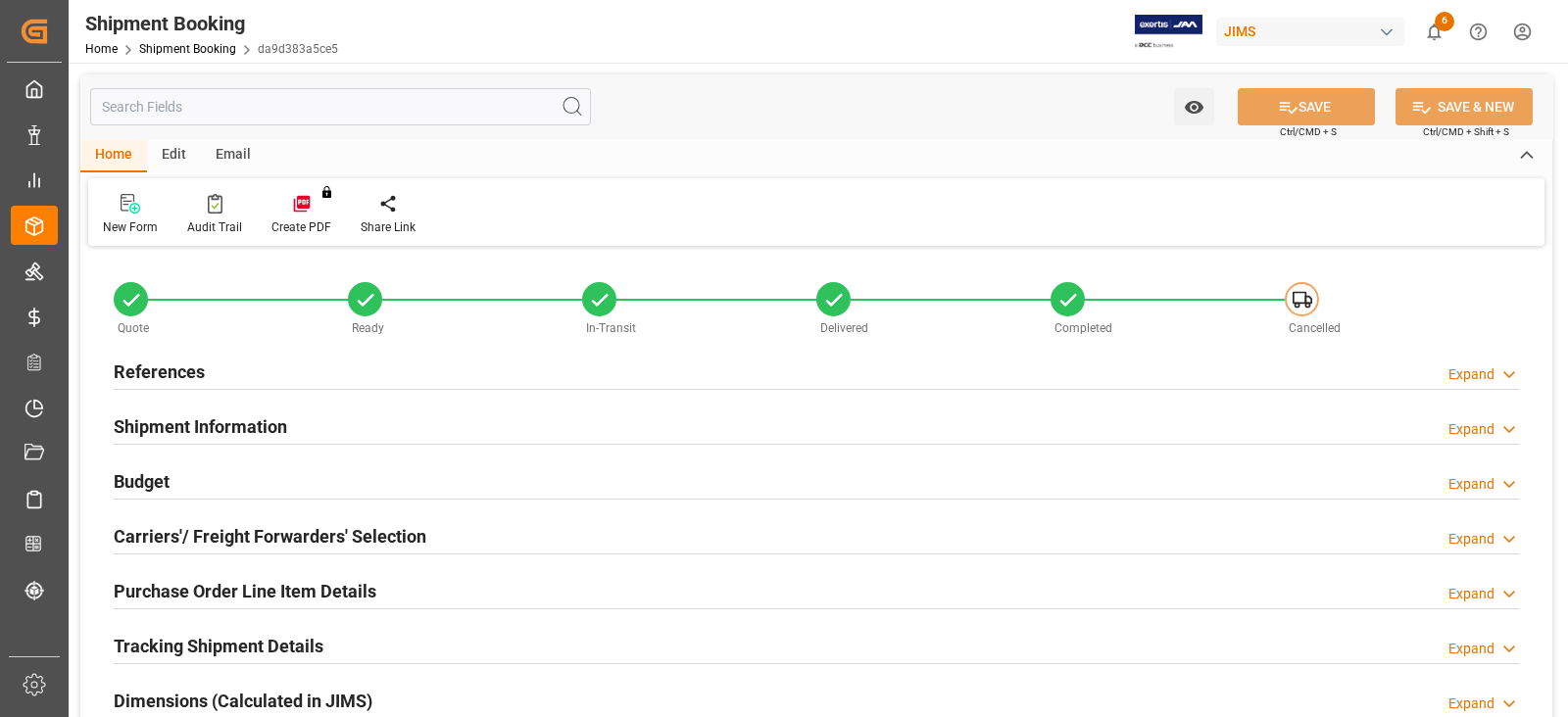 type on "37" 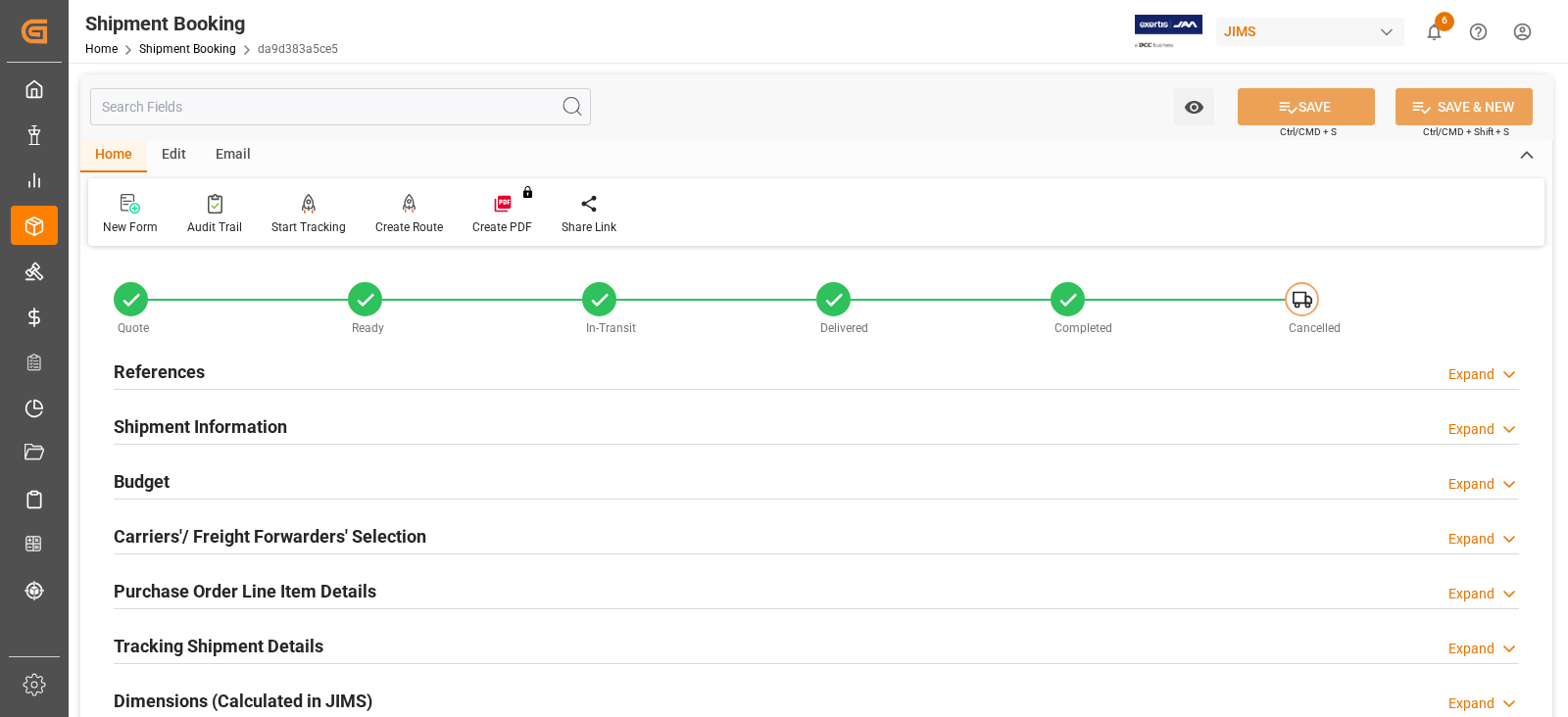 click on "References" at bounding box center (159, 371) 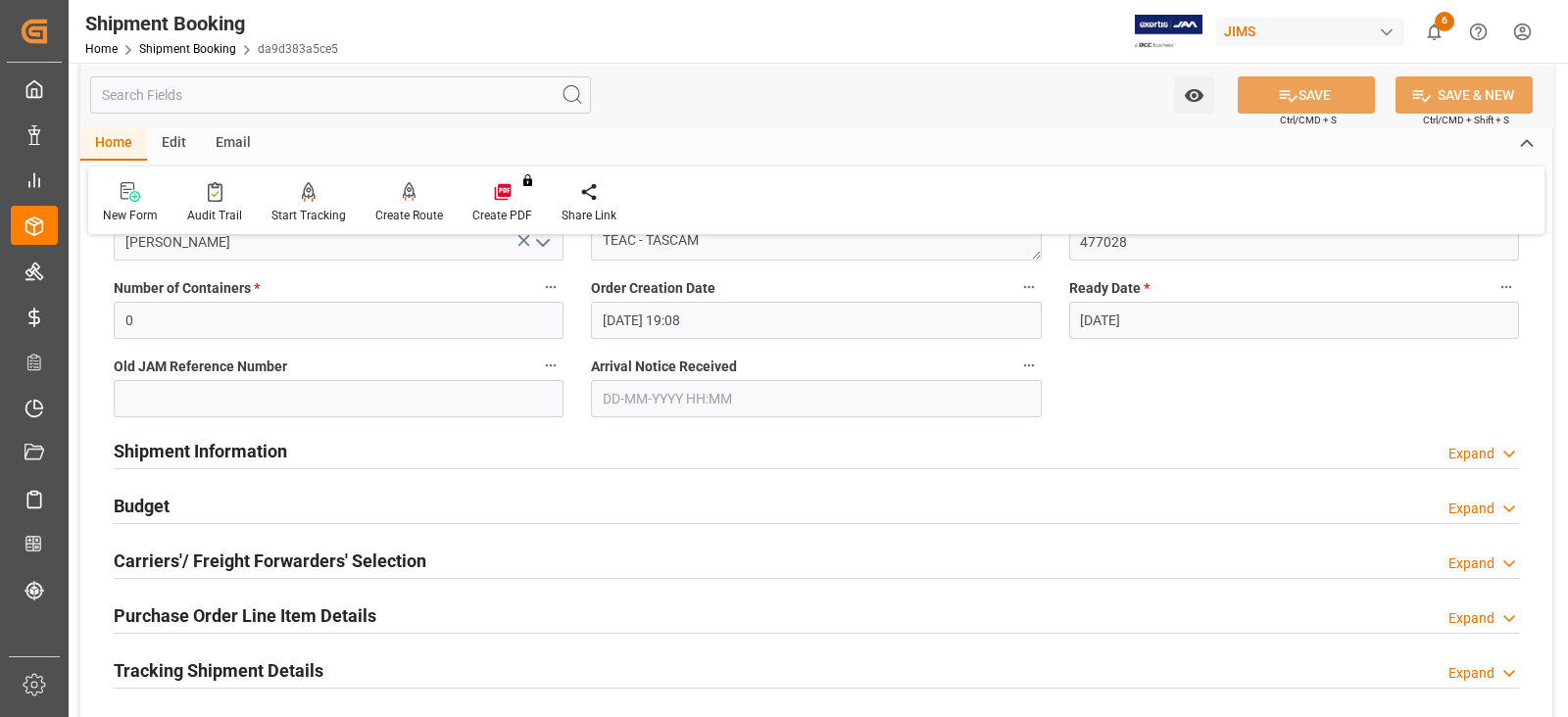 scroll, scrollTop: 0, scrollLeft: 0, axis: both 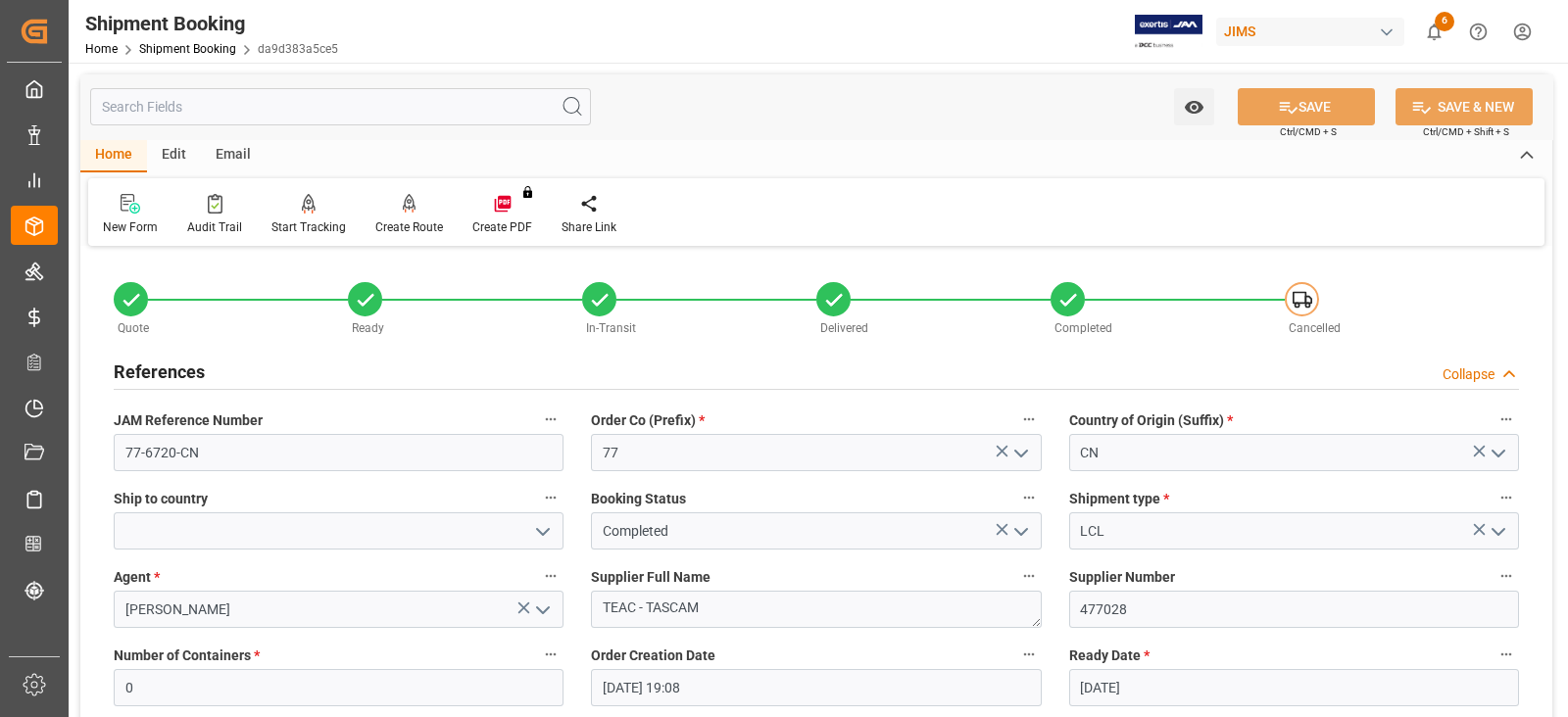 click on "References" at bounding box center [159, 371] 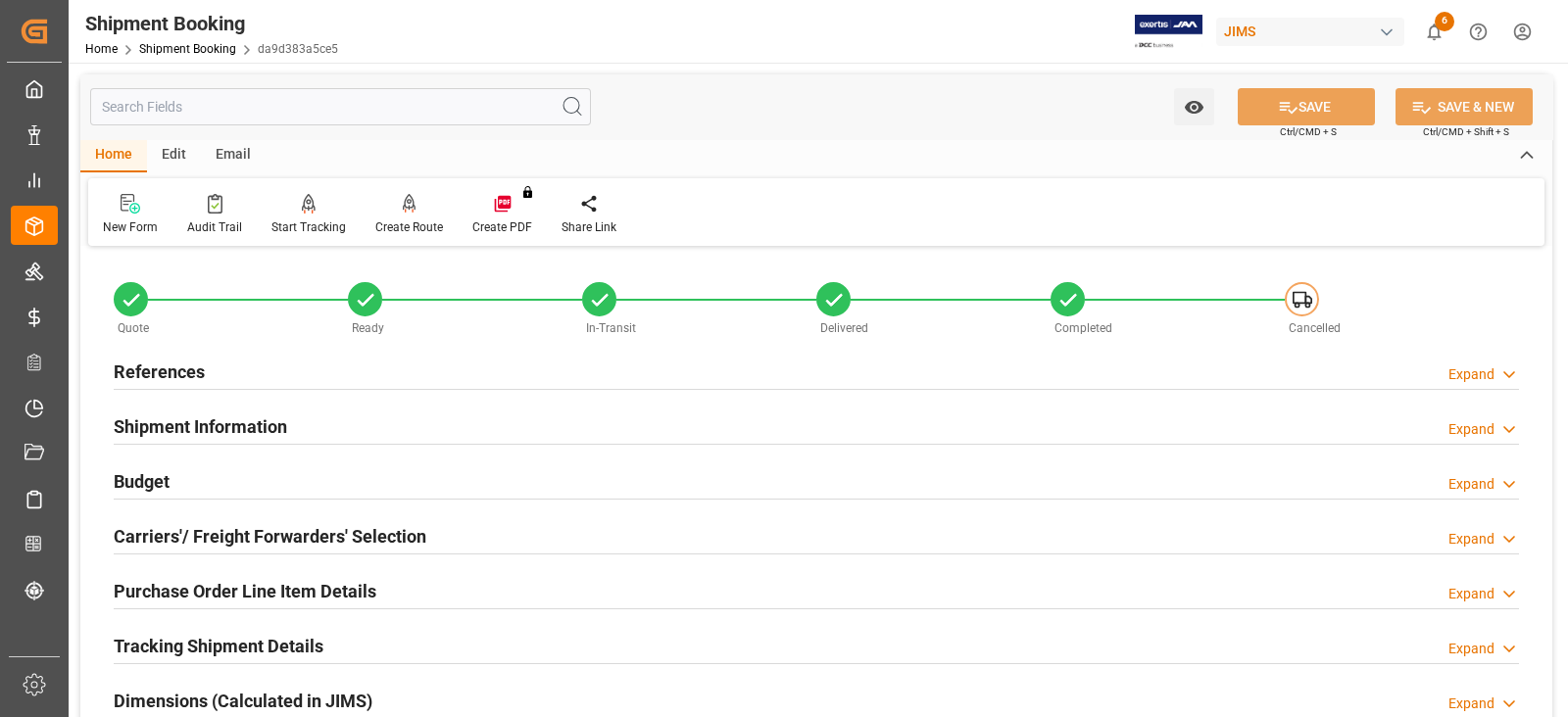 click on "Shipment Information" at bounding box center [200, 426] 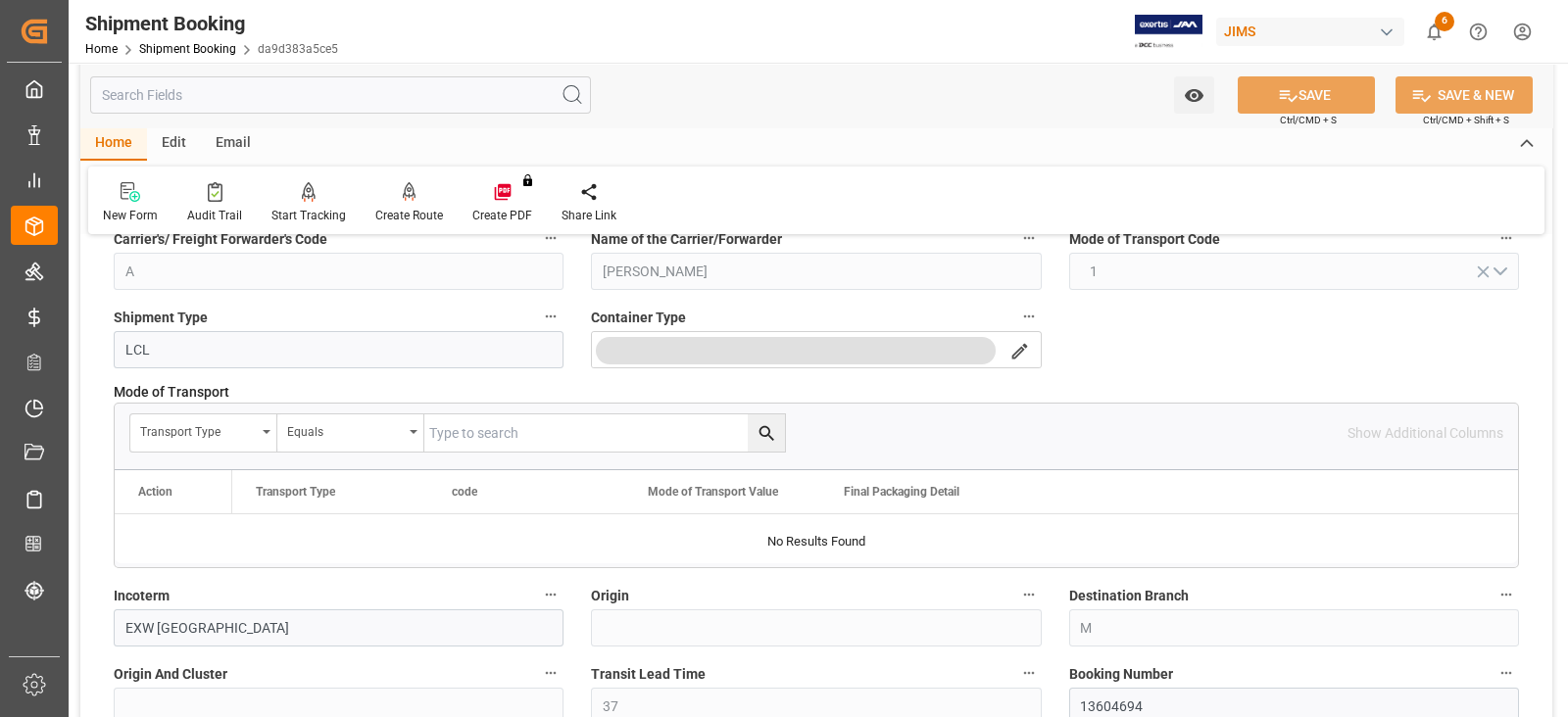 scroll, scrollTop: 612, scrollLeft: 0, axis: vertical 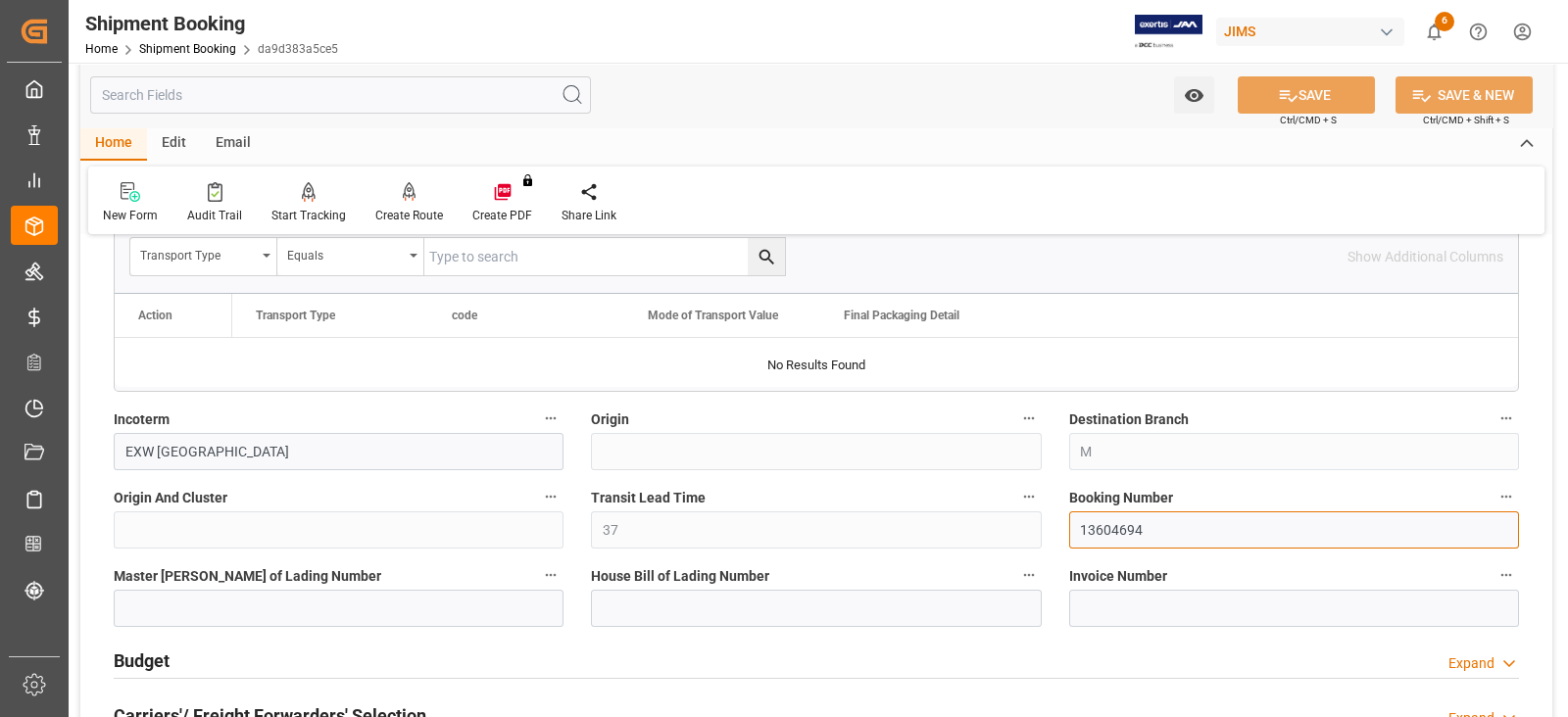 click on "13604694" at bounding box center (1294, 530) 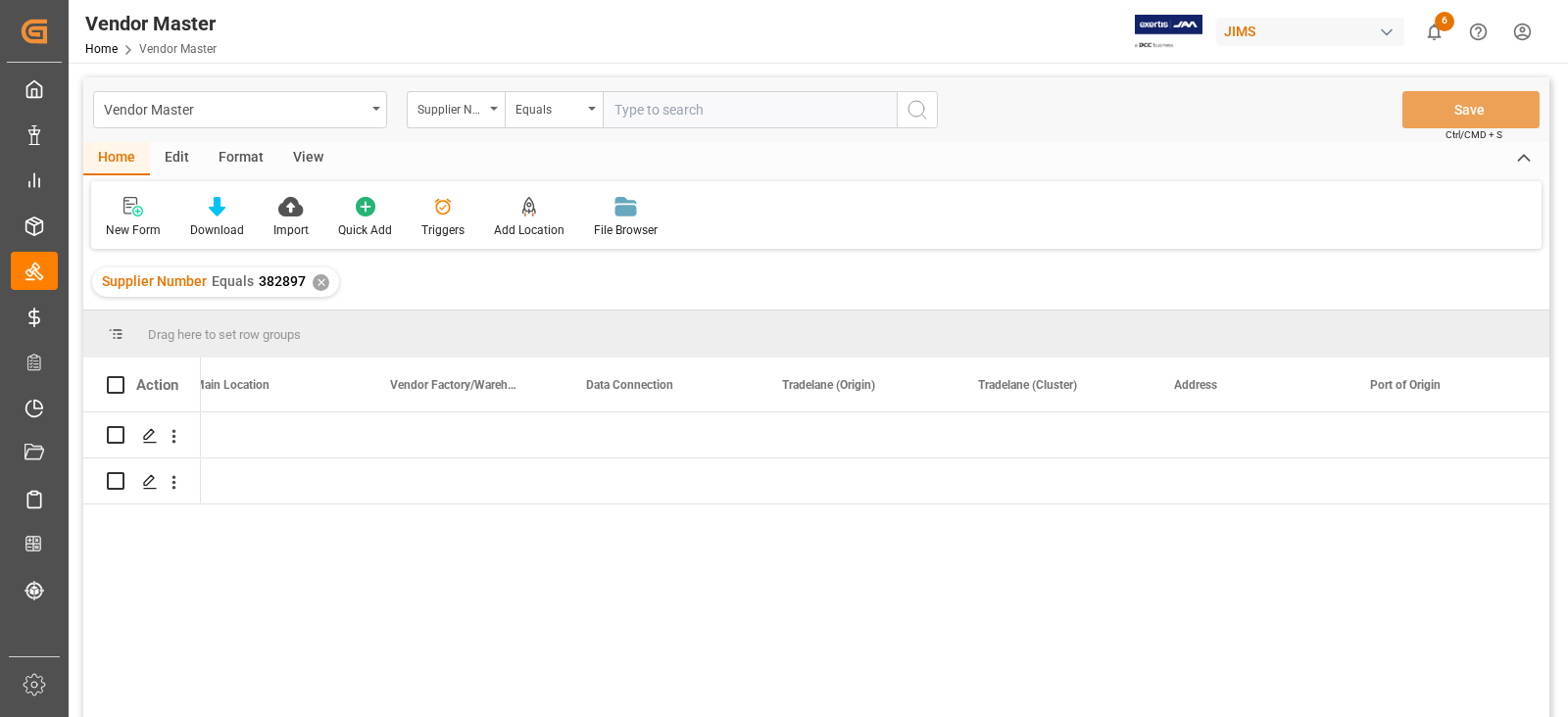 scroll, scrollTop: 0, scrollLeft: 0, axis: both 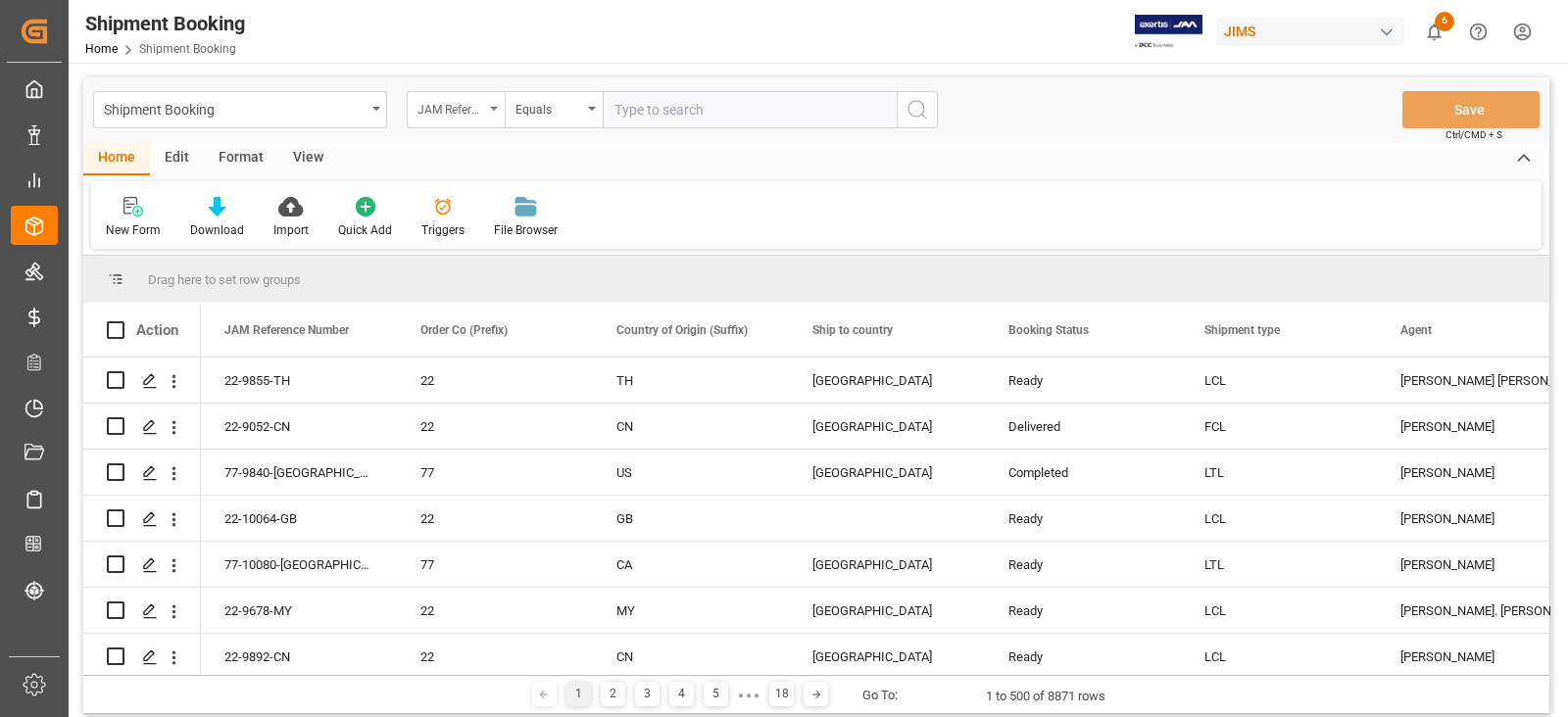click on "JAM Reference Number" at bounding box center (456, 110) 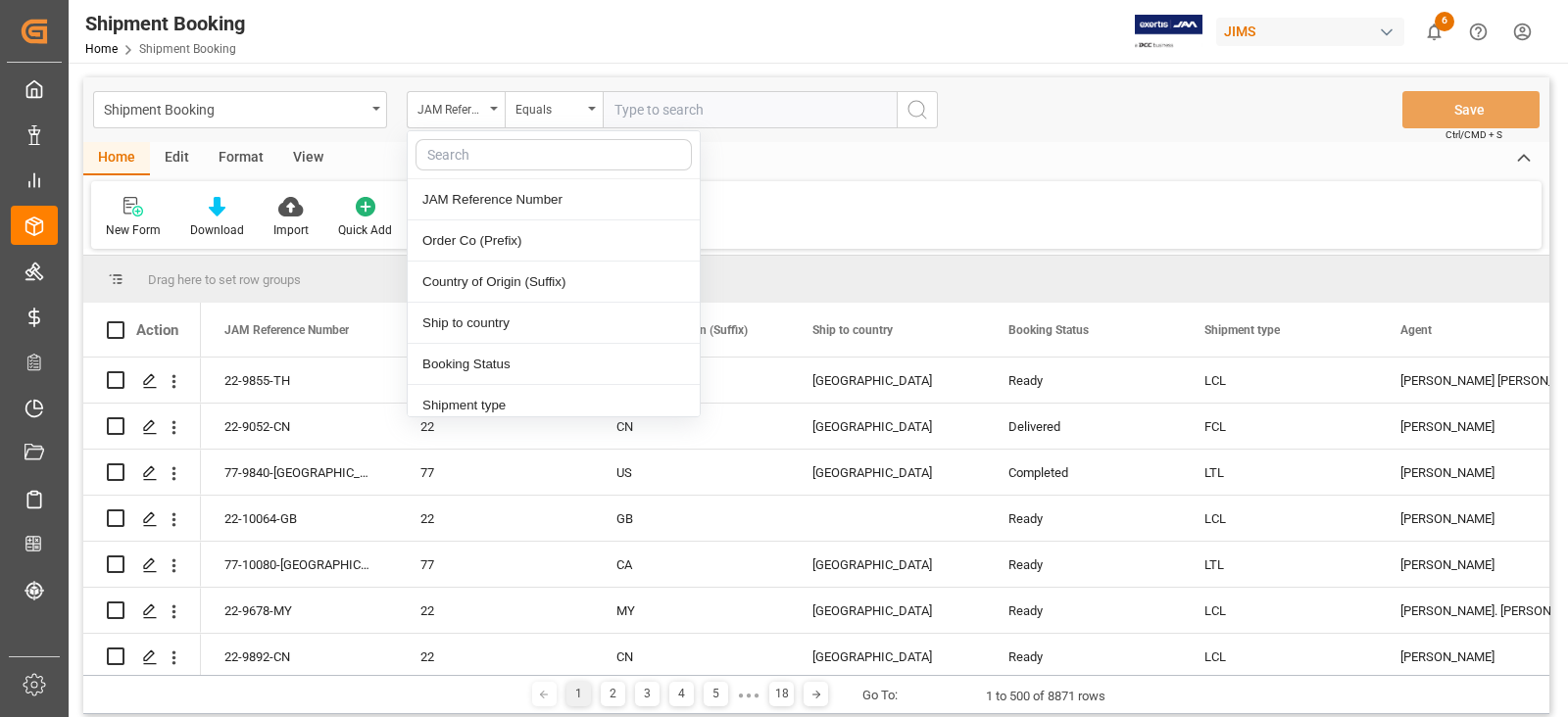 click at bounding box center [554, 155] 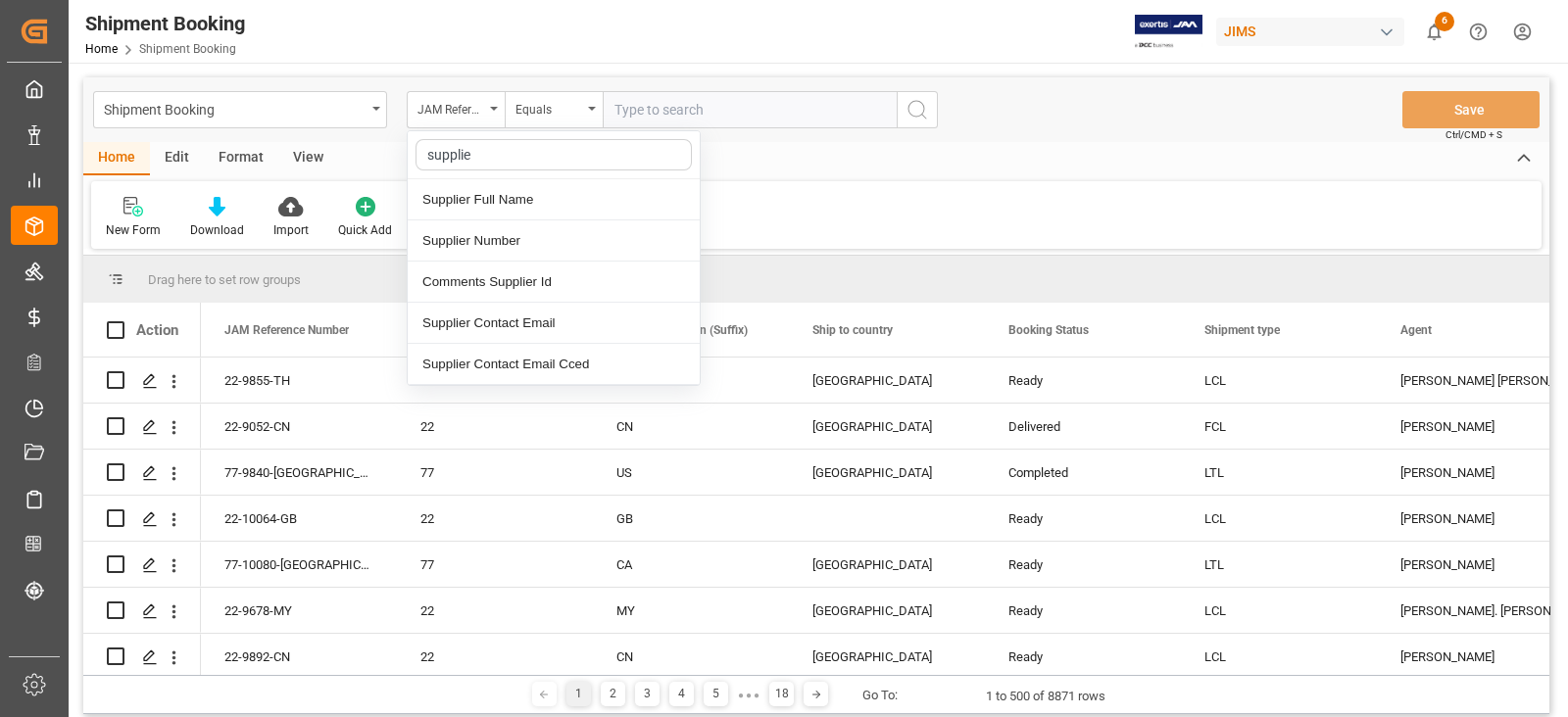 type on "supplier" 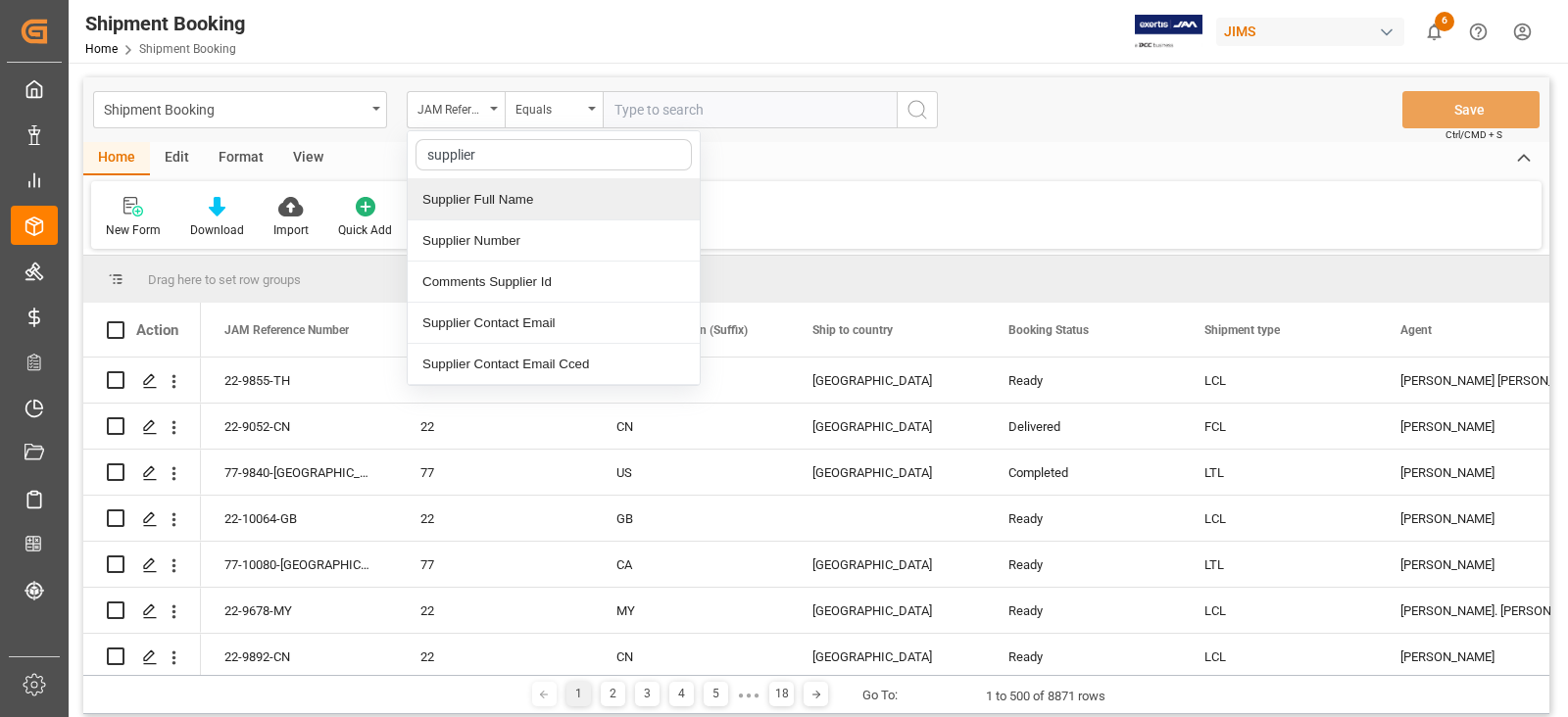click on "Supplier Full Name" at bounding box center (554, 200) 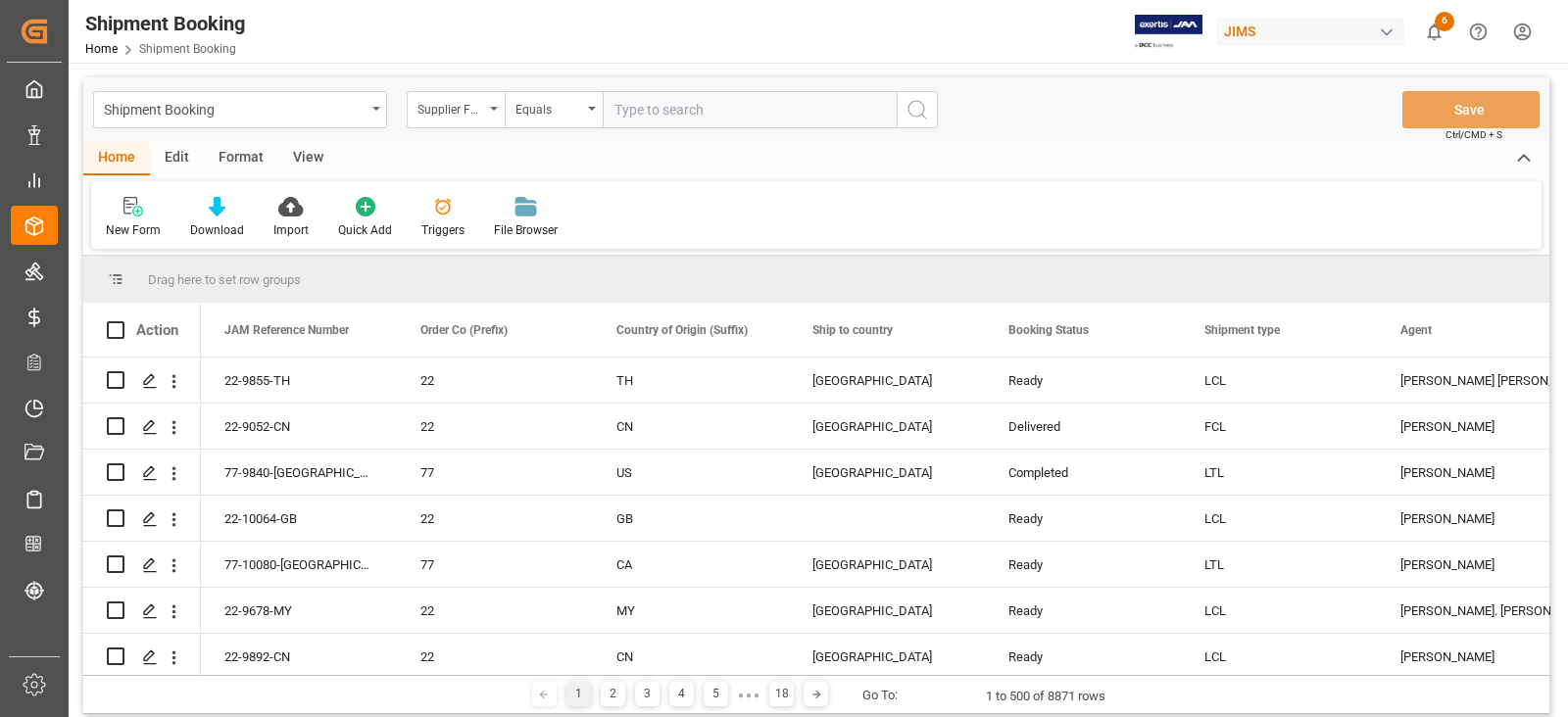 click at bounding box center (750, 110) 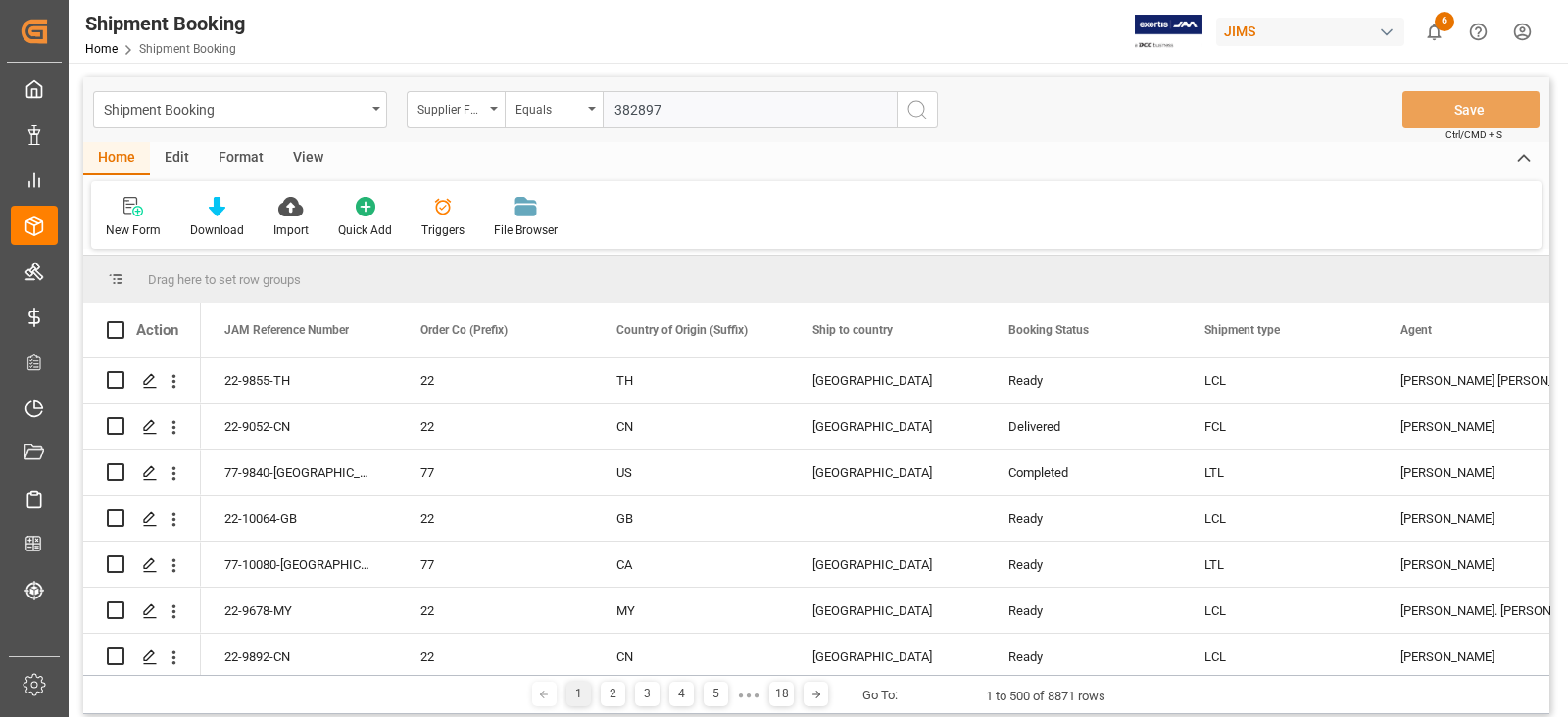 type on "382897" 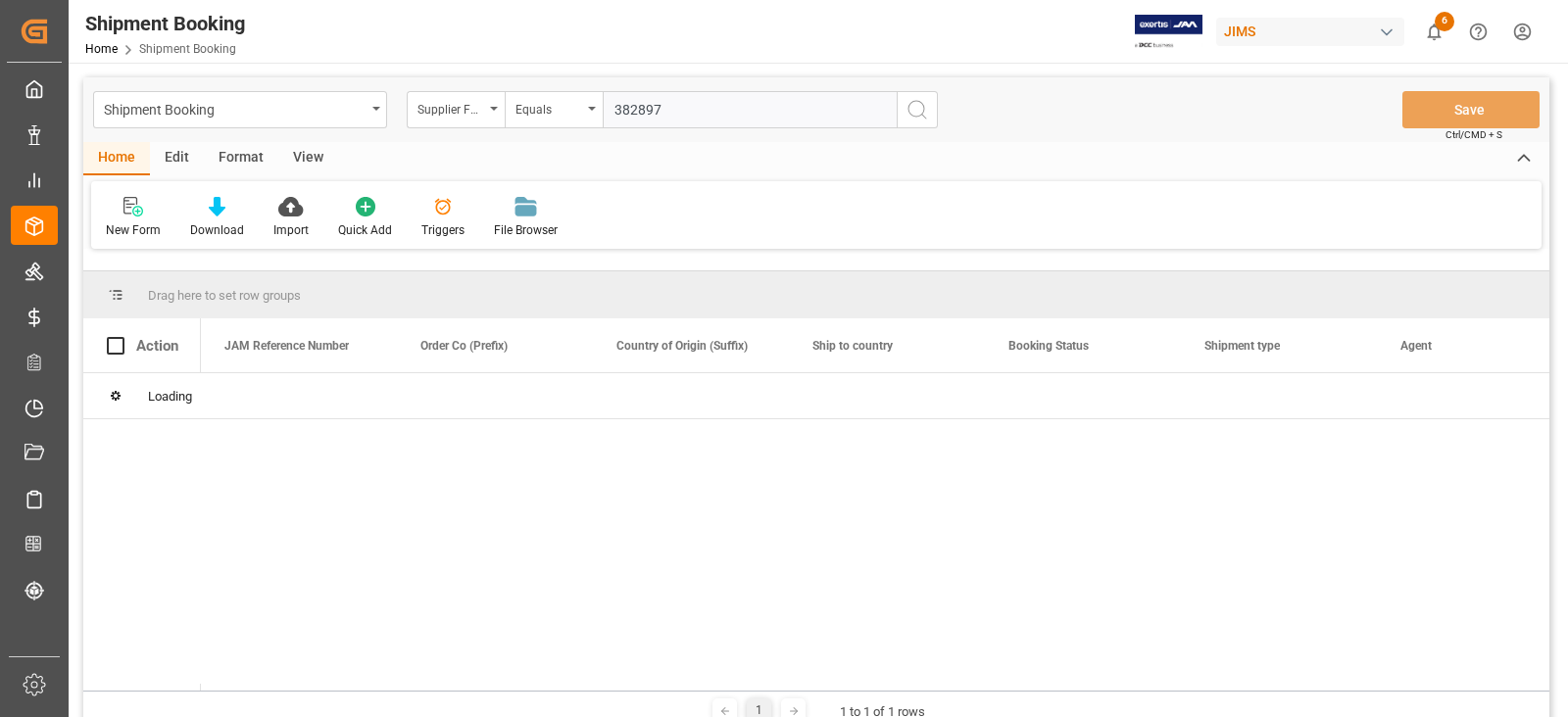type 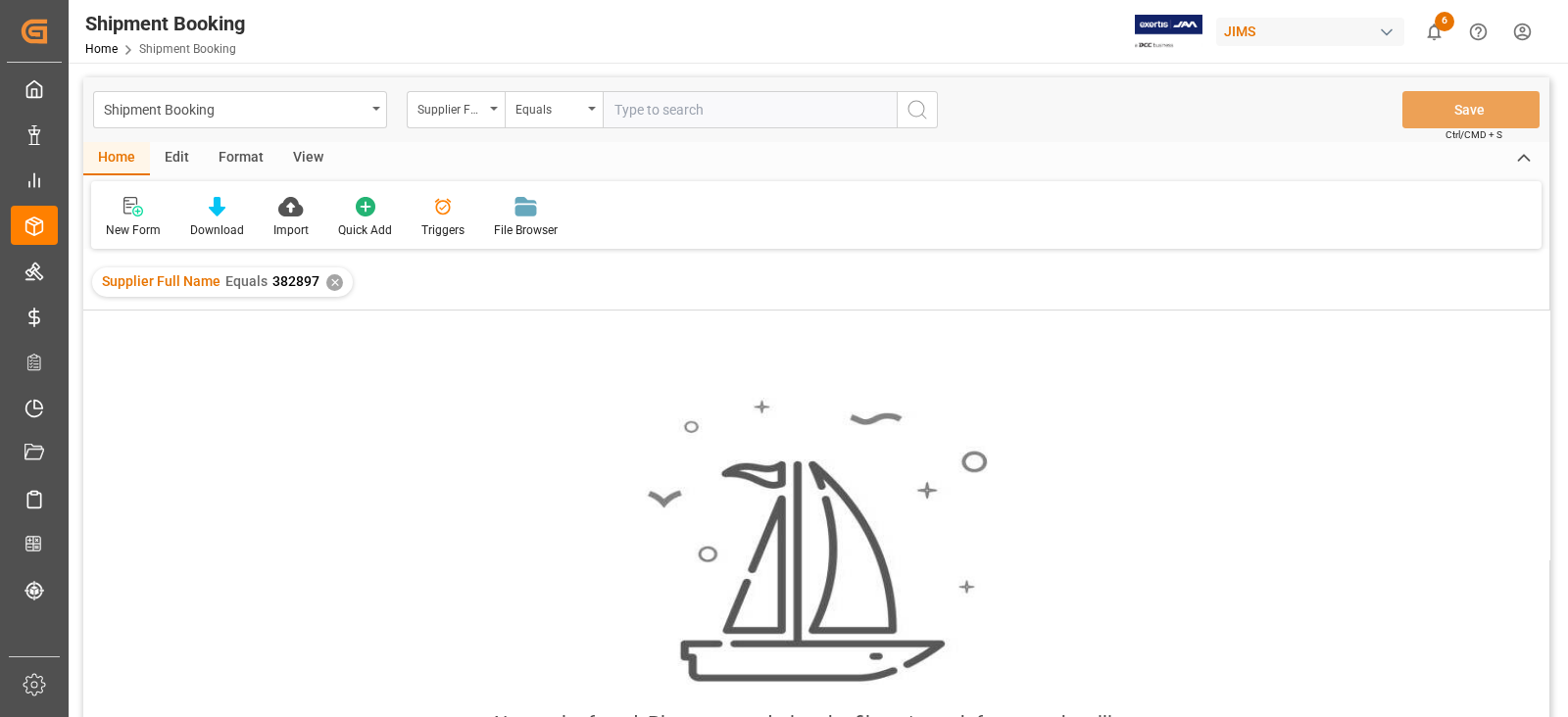 click on "✕" at bounding box center [334, 282] 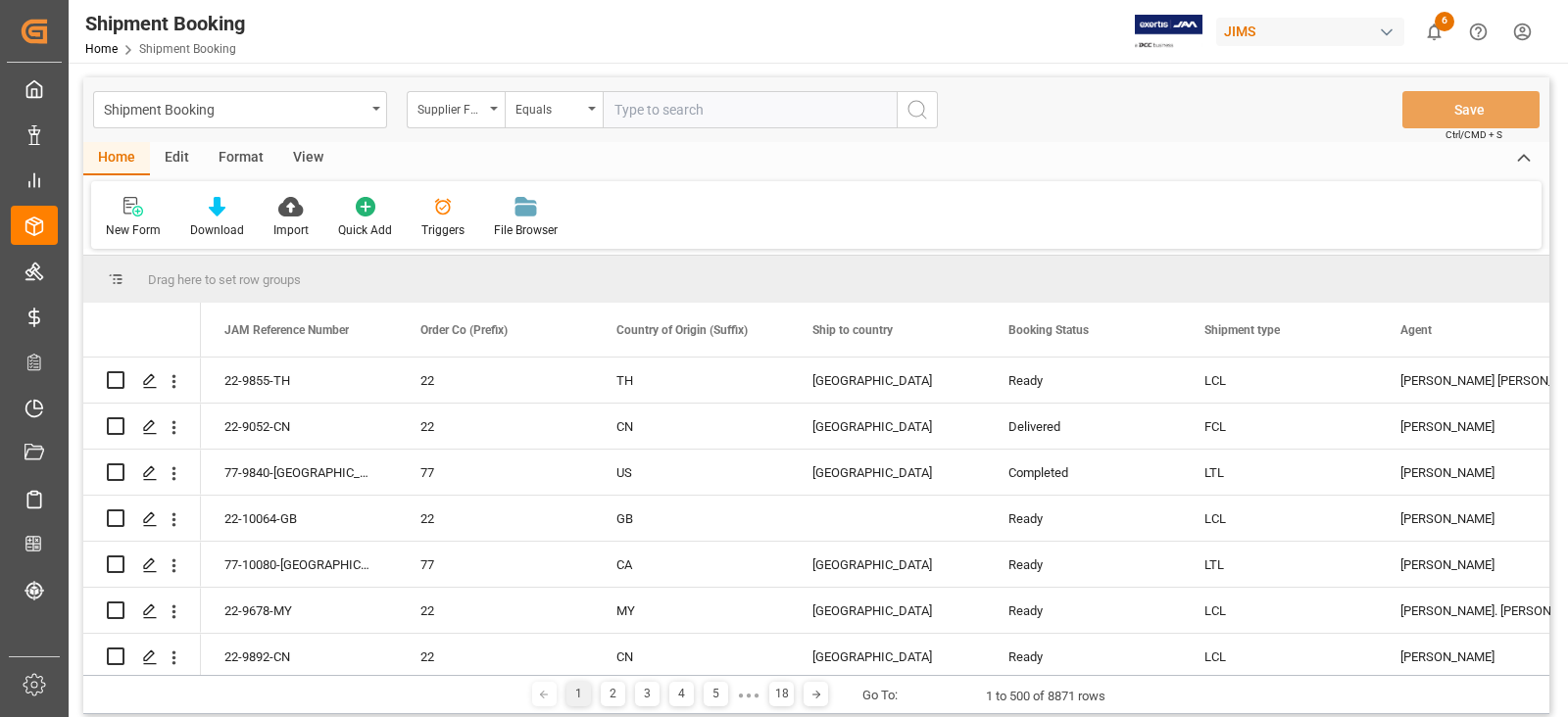 click on "Supplier Full Name" at bounding box center (456, 110) 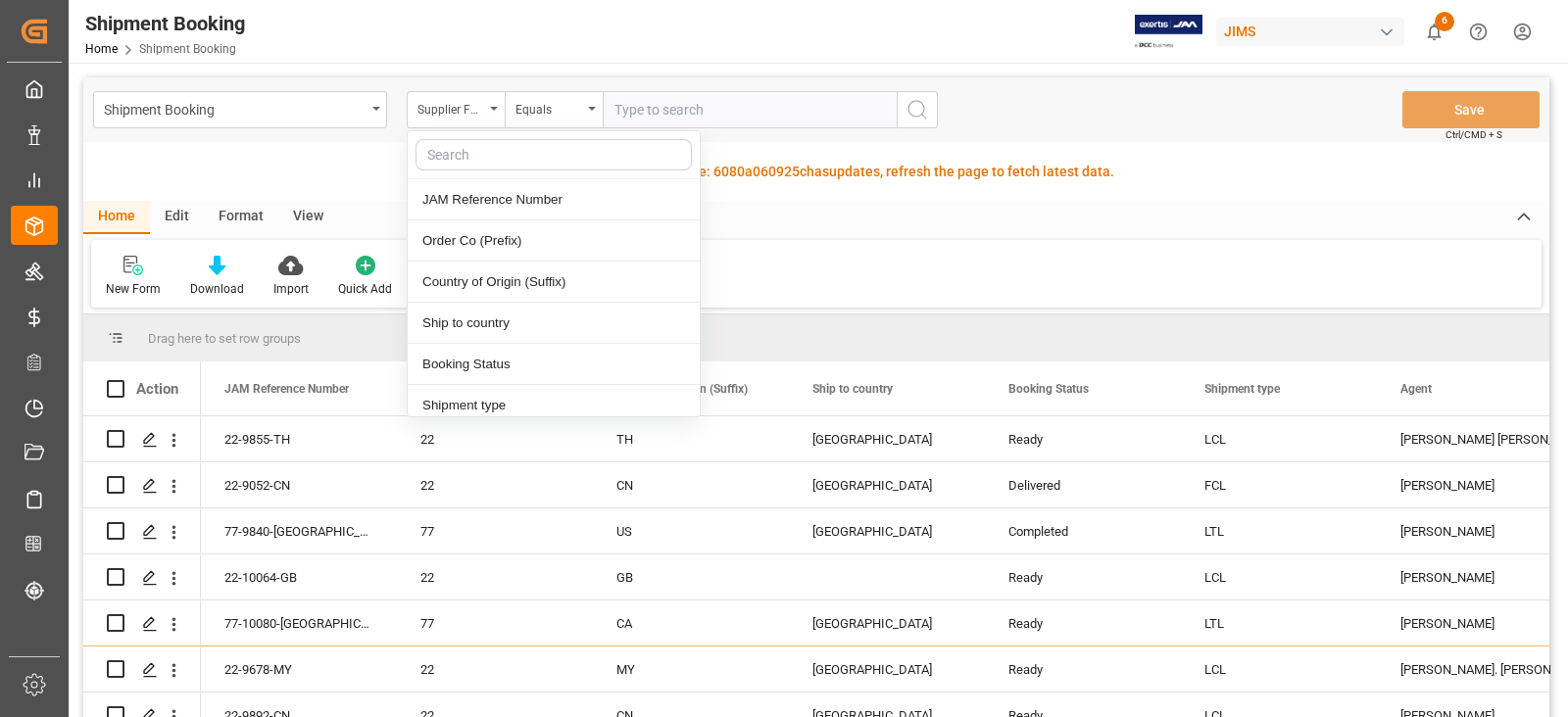 click at bounding box center [554, 155] 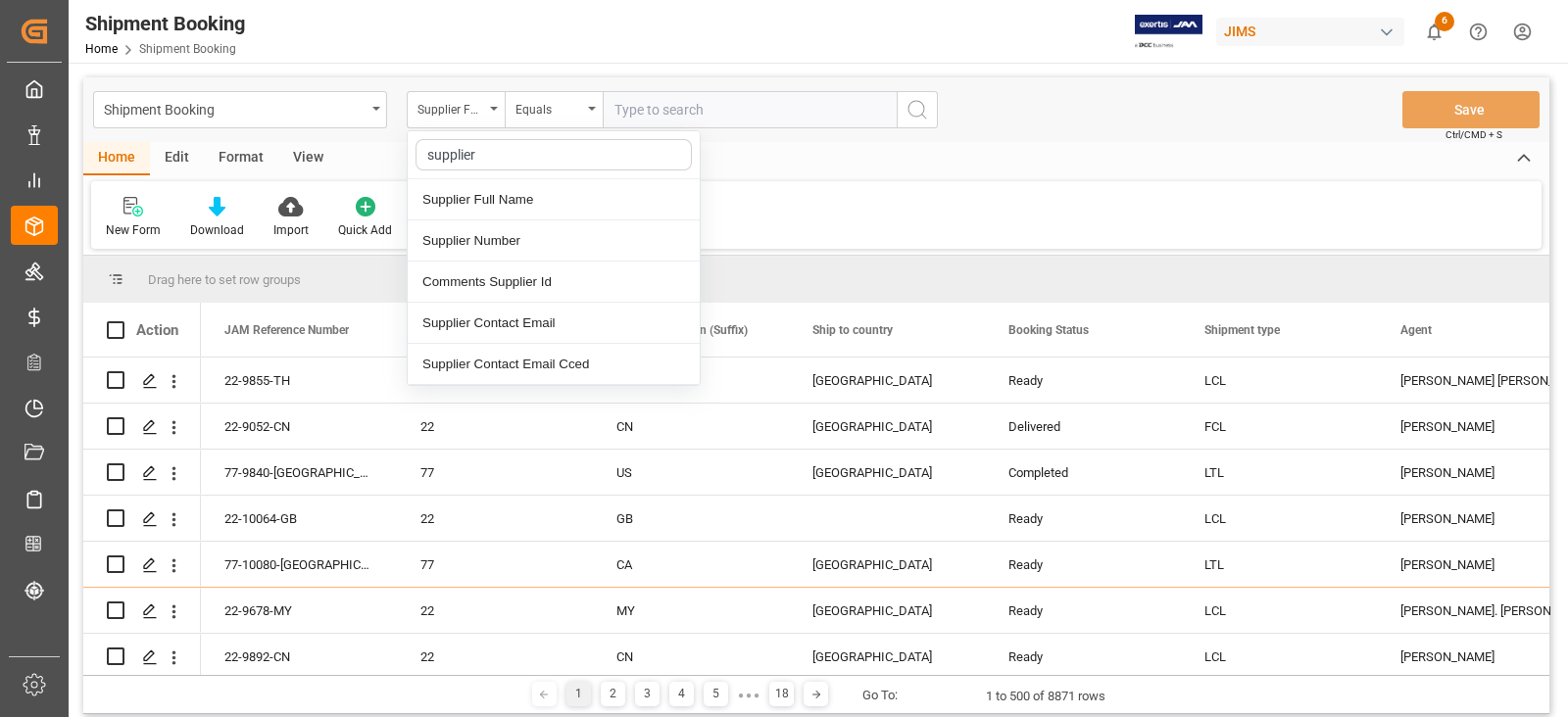 type on "supplier n" 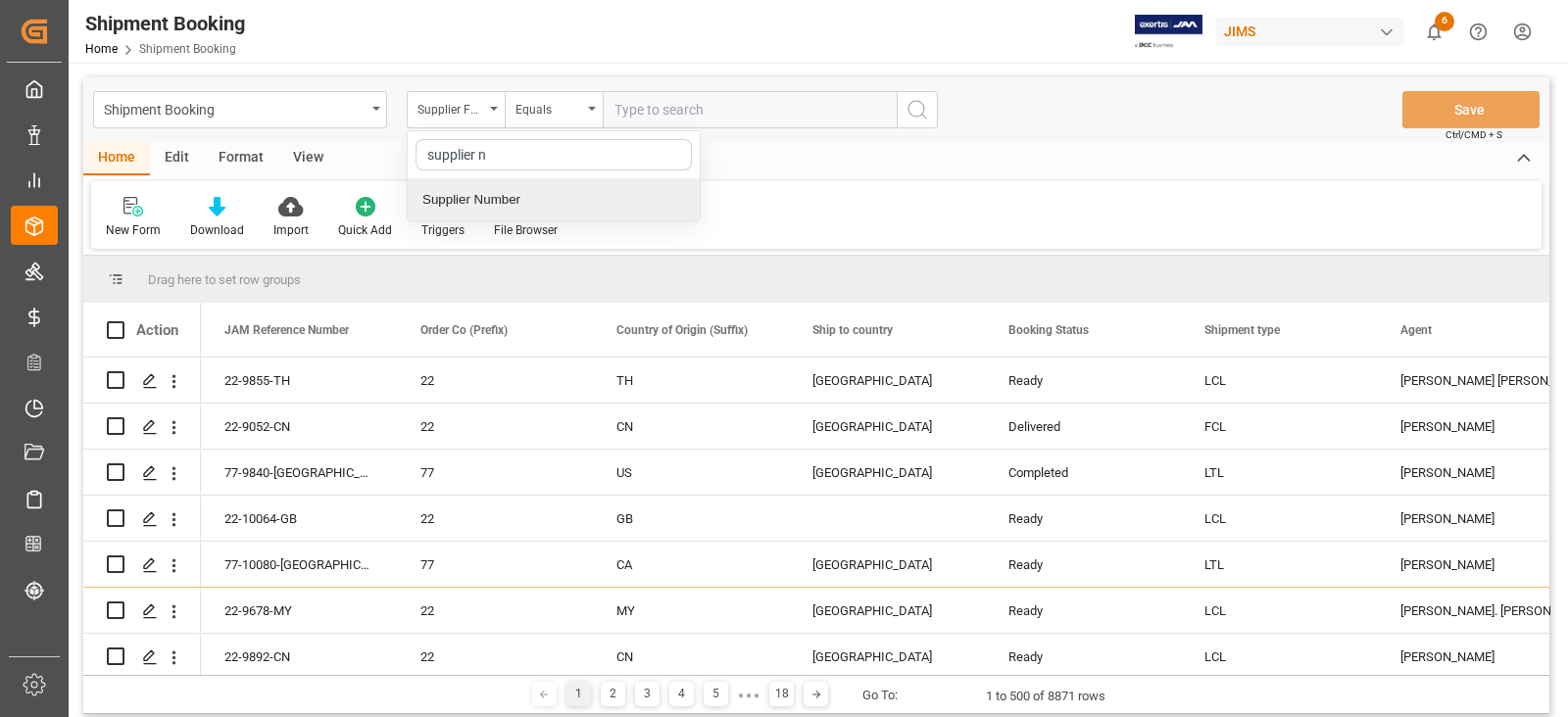 click on "Supplier Number" at bounding box center [554, 200] 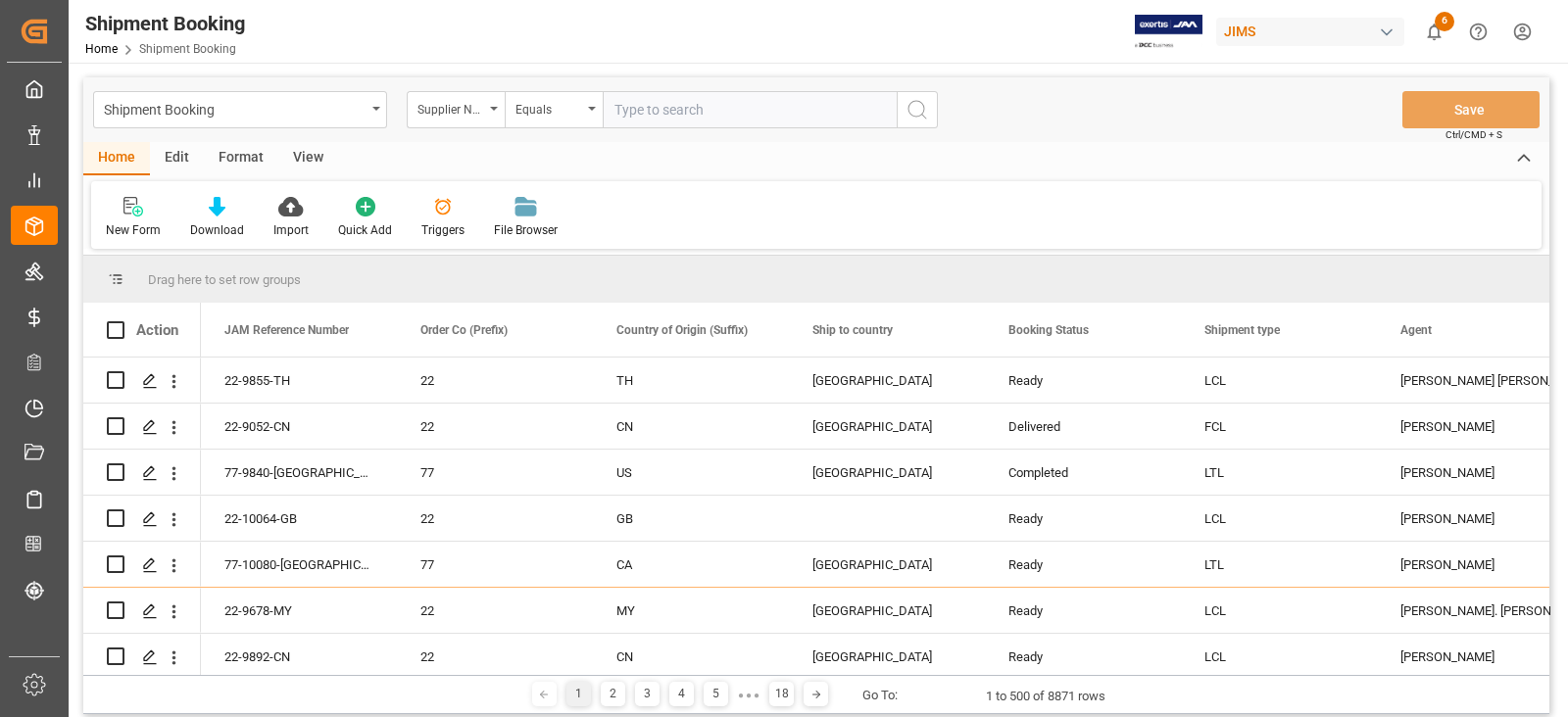 click at bounding box center (750, 110) 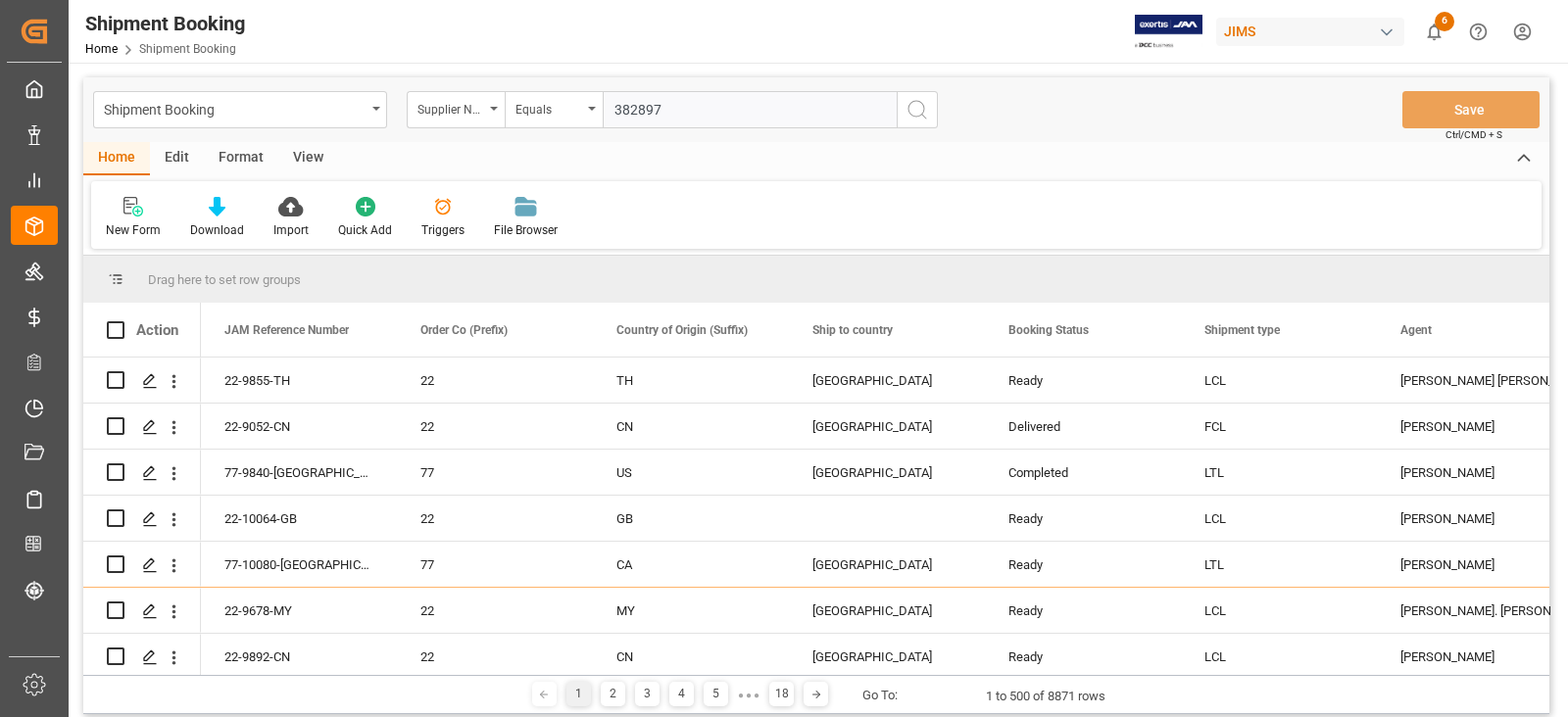 type on "382897" 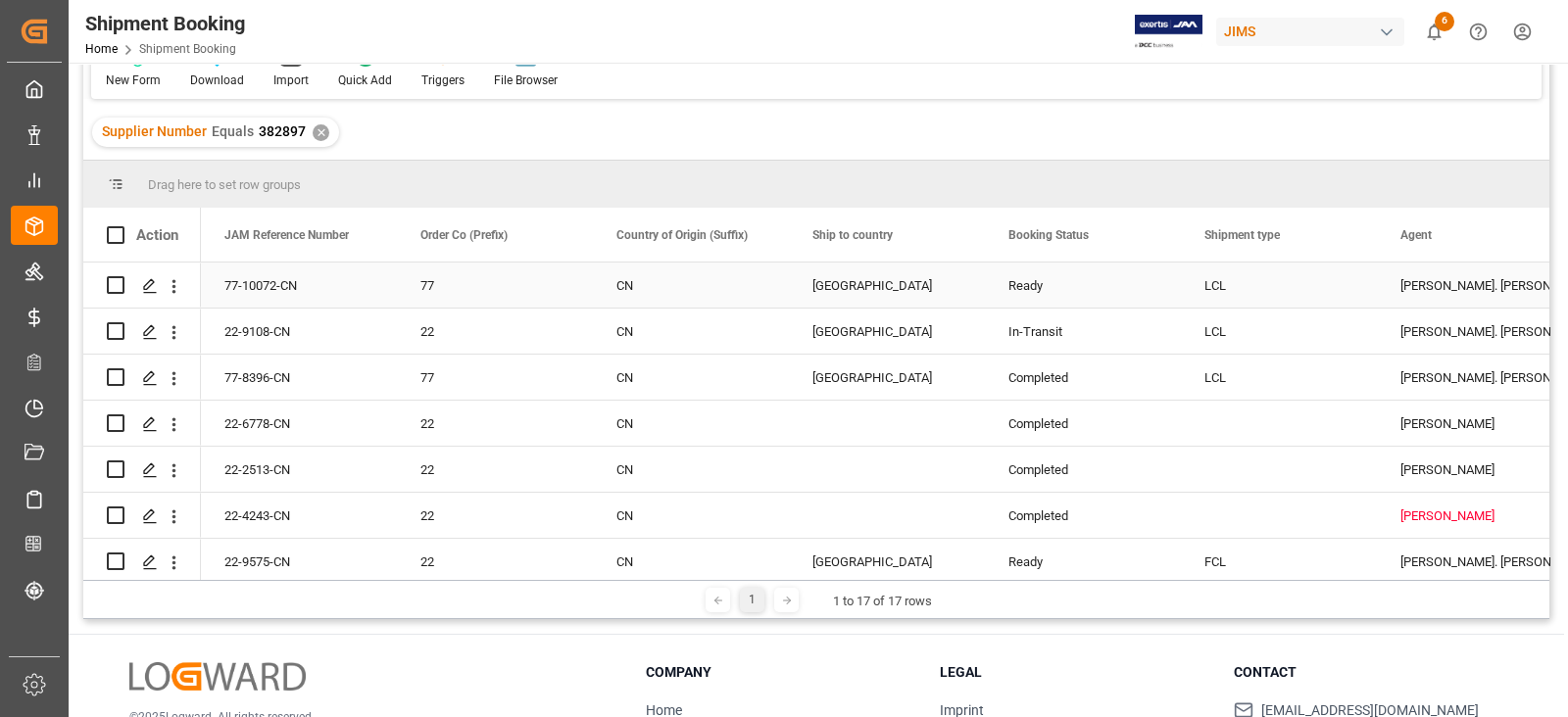 scroll, scrollTop: 289, scrollLeft: 0, axis: vertical 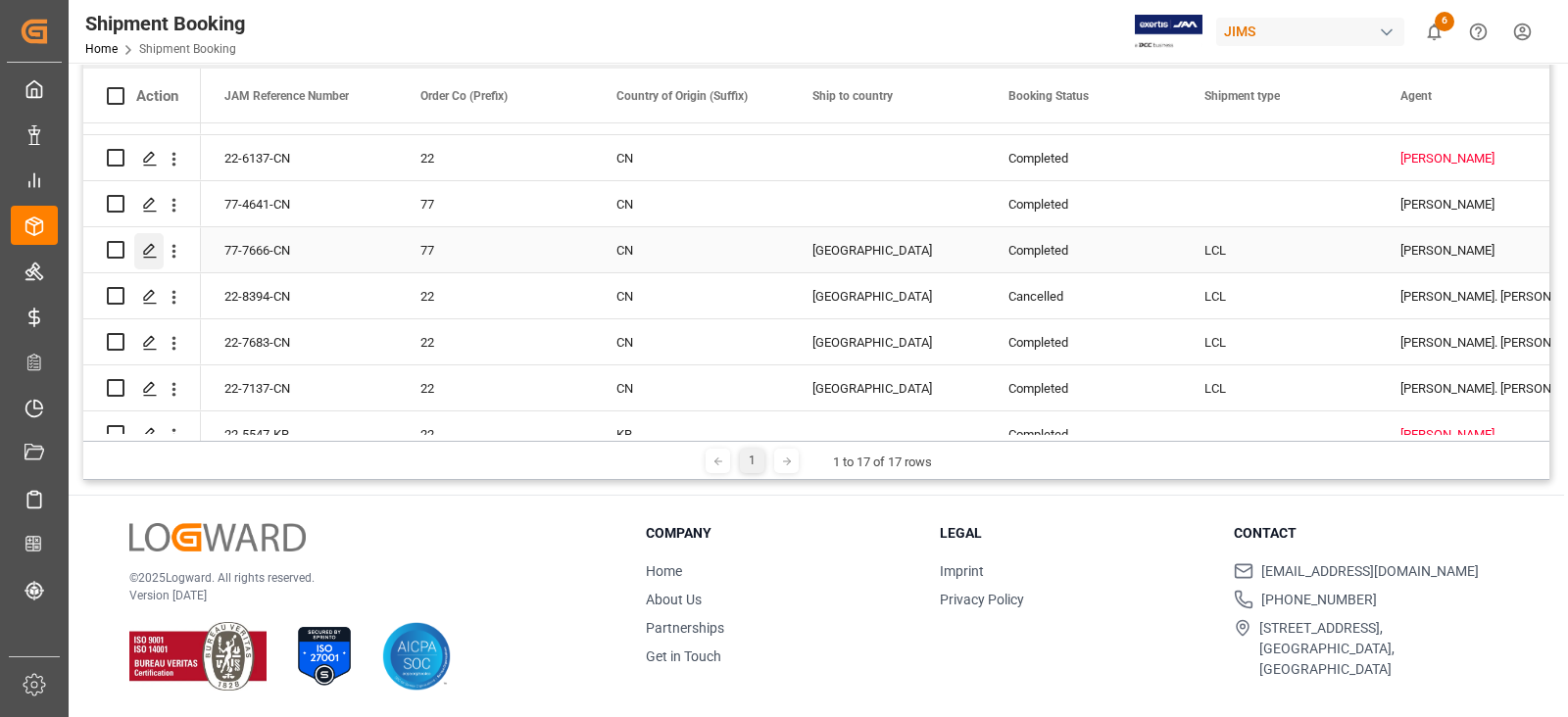 click at bounding box center (149, 251) 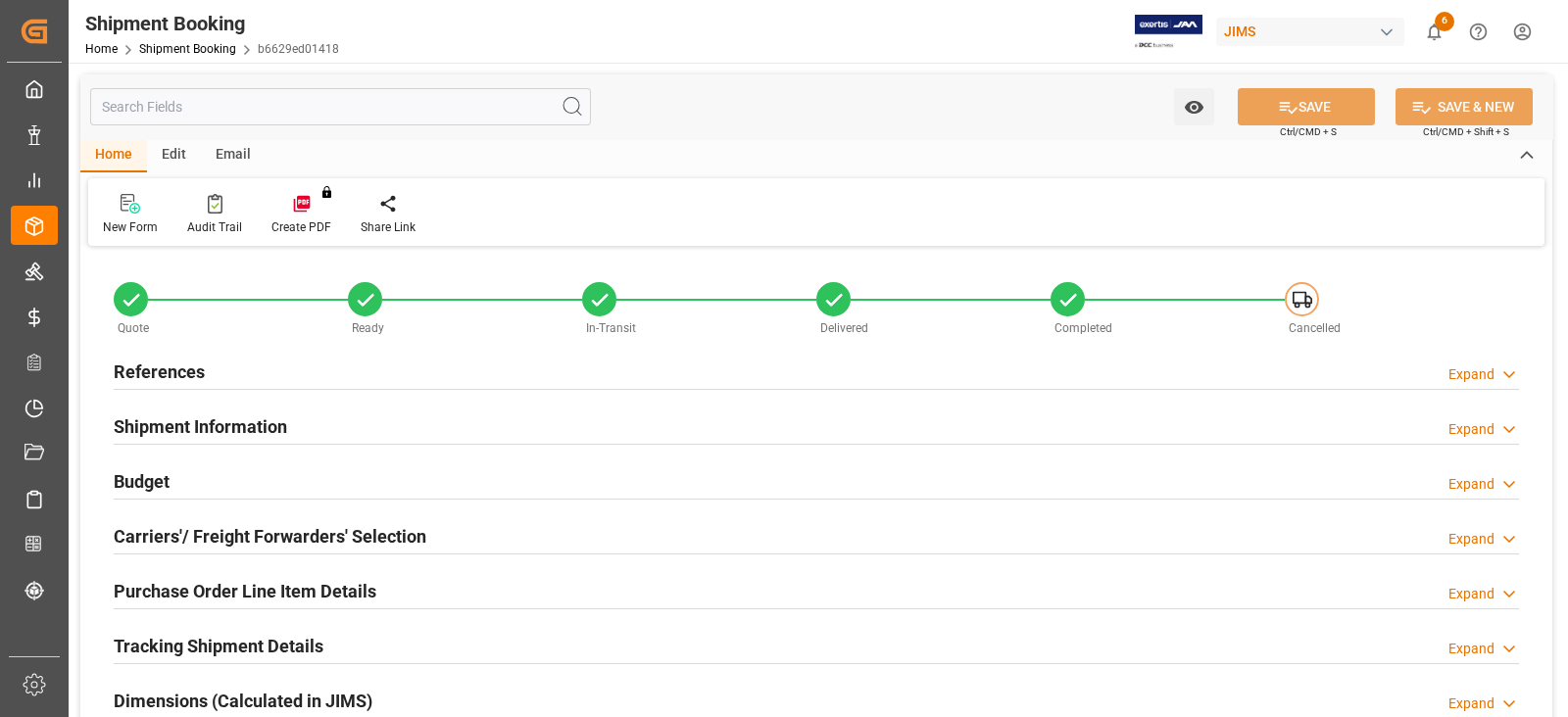 type on "22" 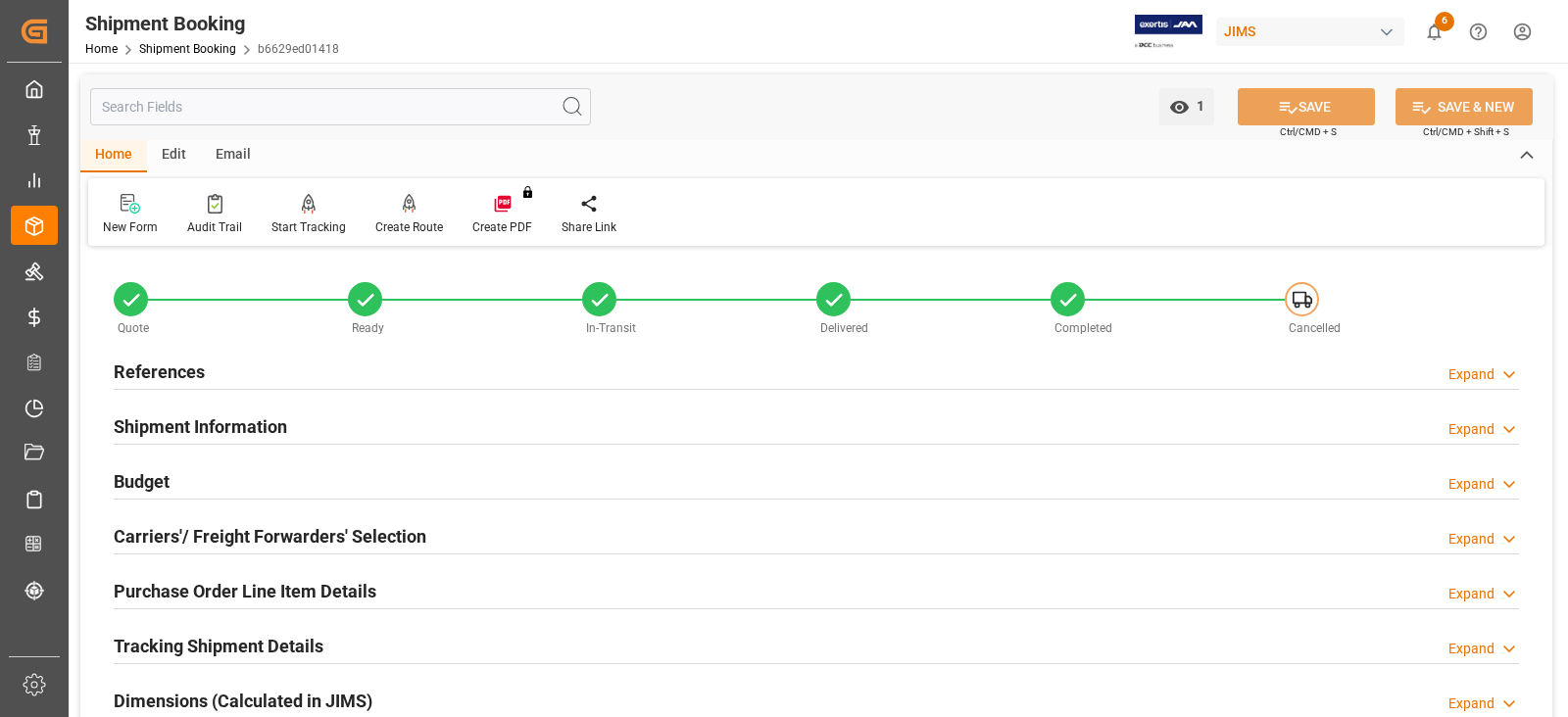 click on "References" at bounding box center (159, 371) 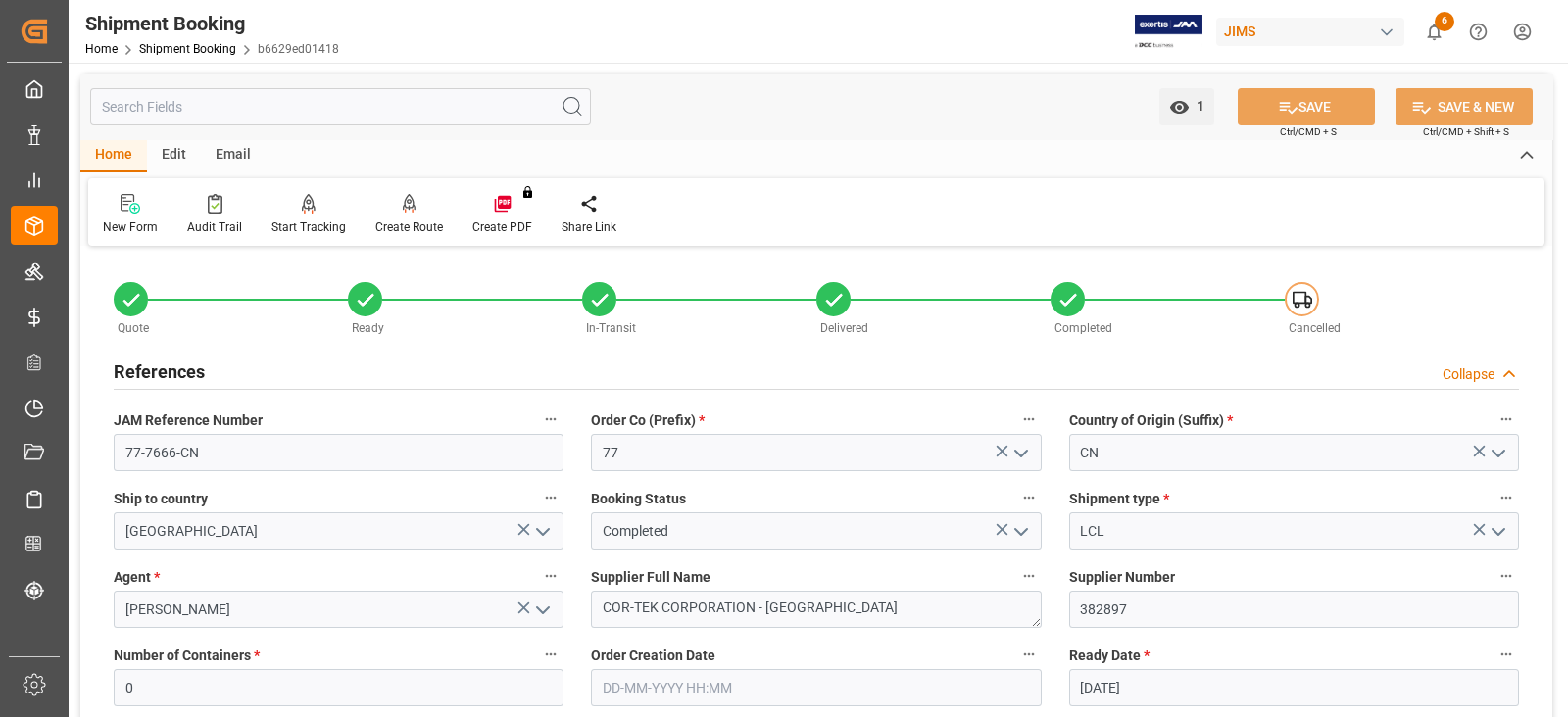 scroll, scrollTop: 244, scrollLeft: 0, axis: vertical 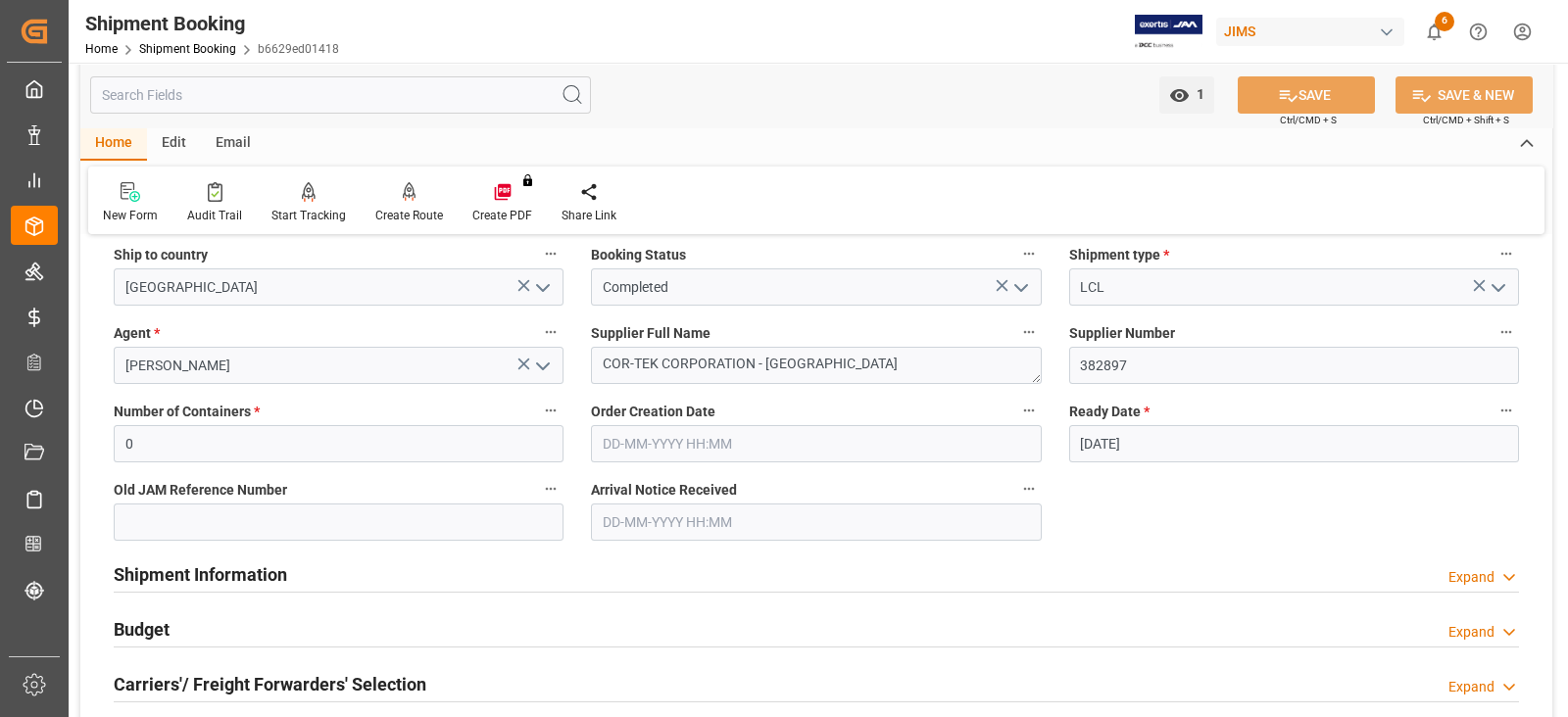 click on "19-02-2025" at bounding box center (1294, 444) 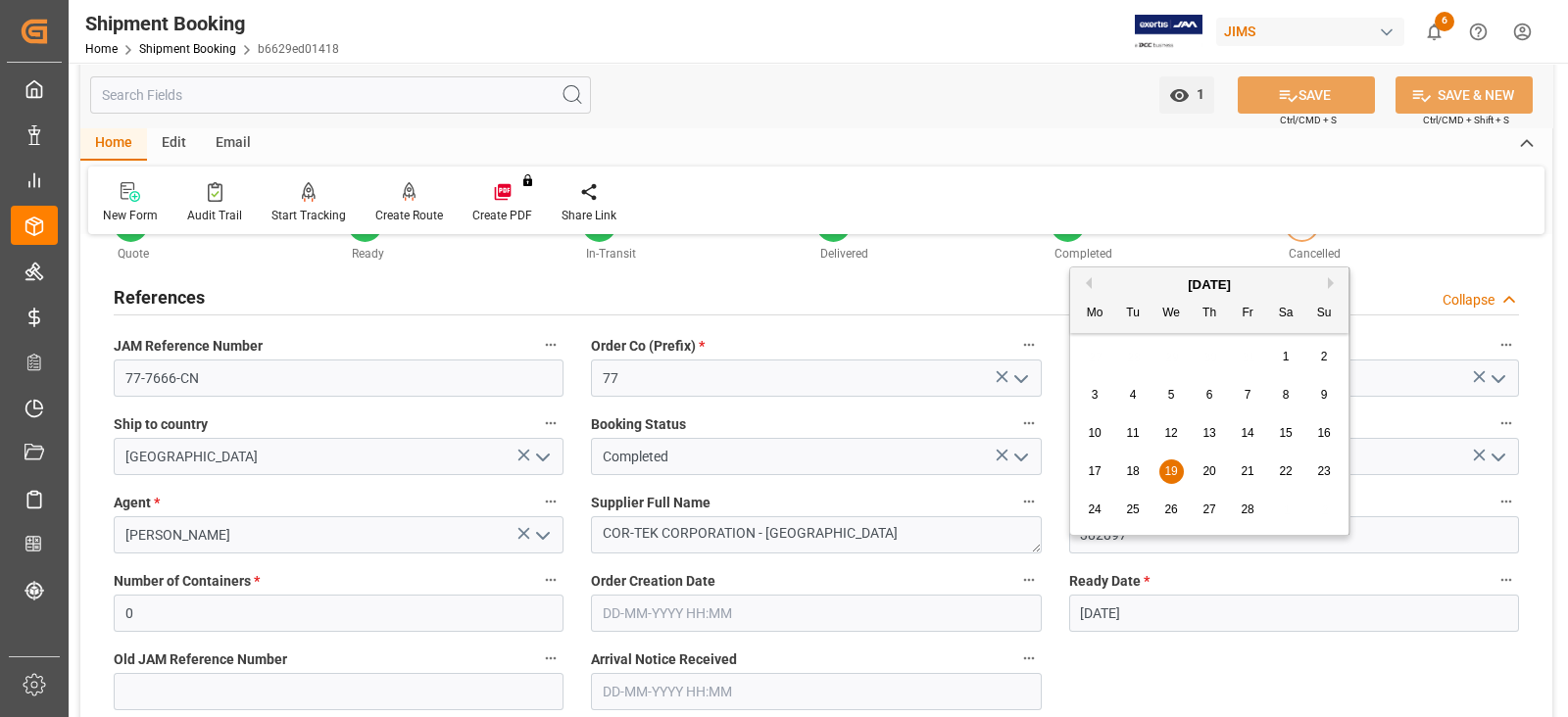 scroll, scrollTop: 0, scrollLeft: 0, axis: both 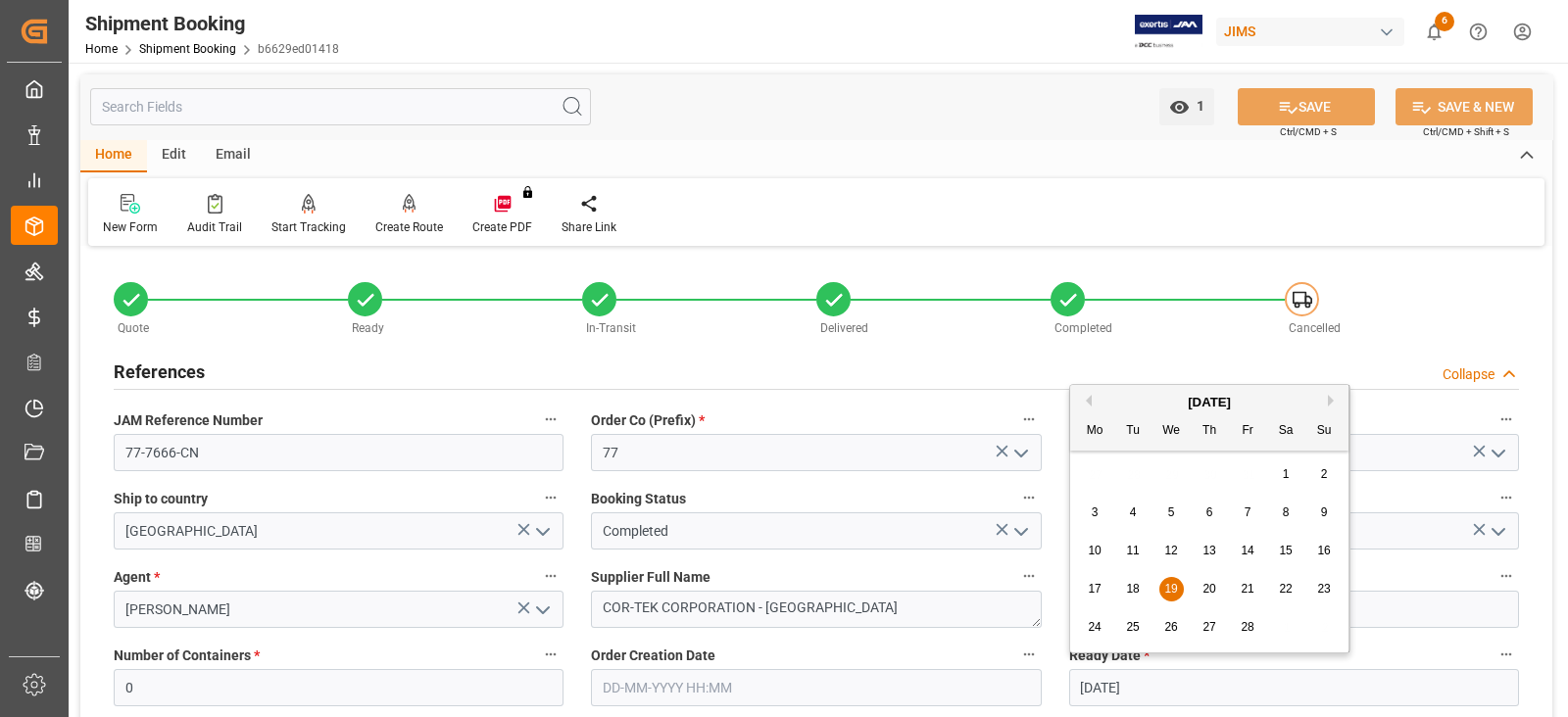 click on "References" at bounding box center (159, 371) 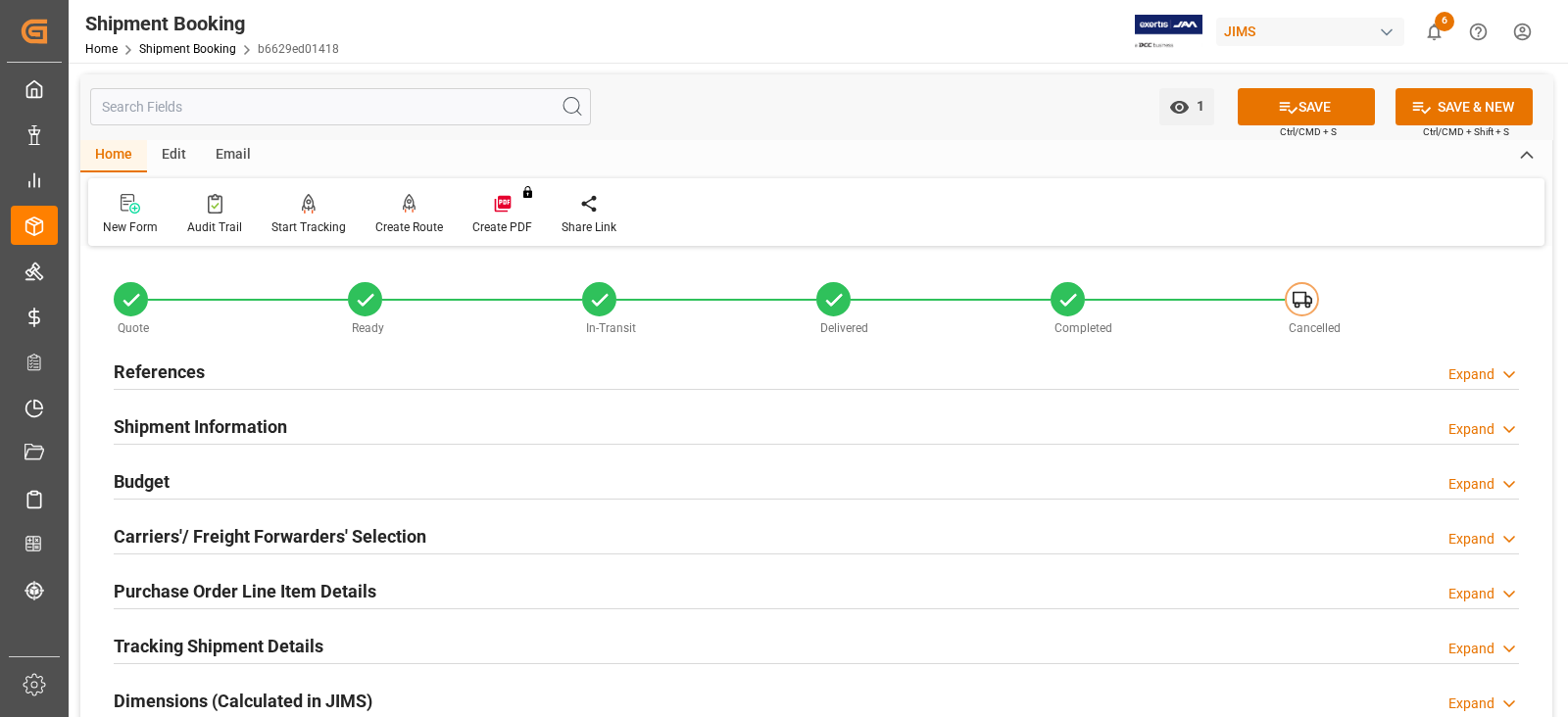 click on "Shipment Information" at bounding box center [200, 426] 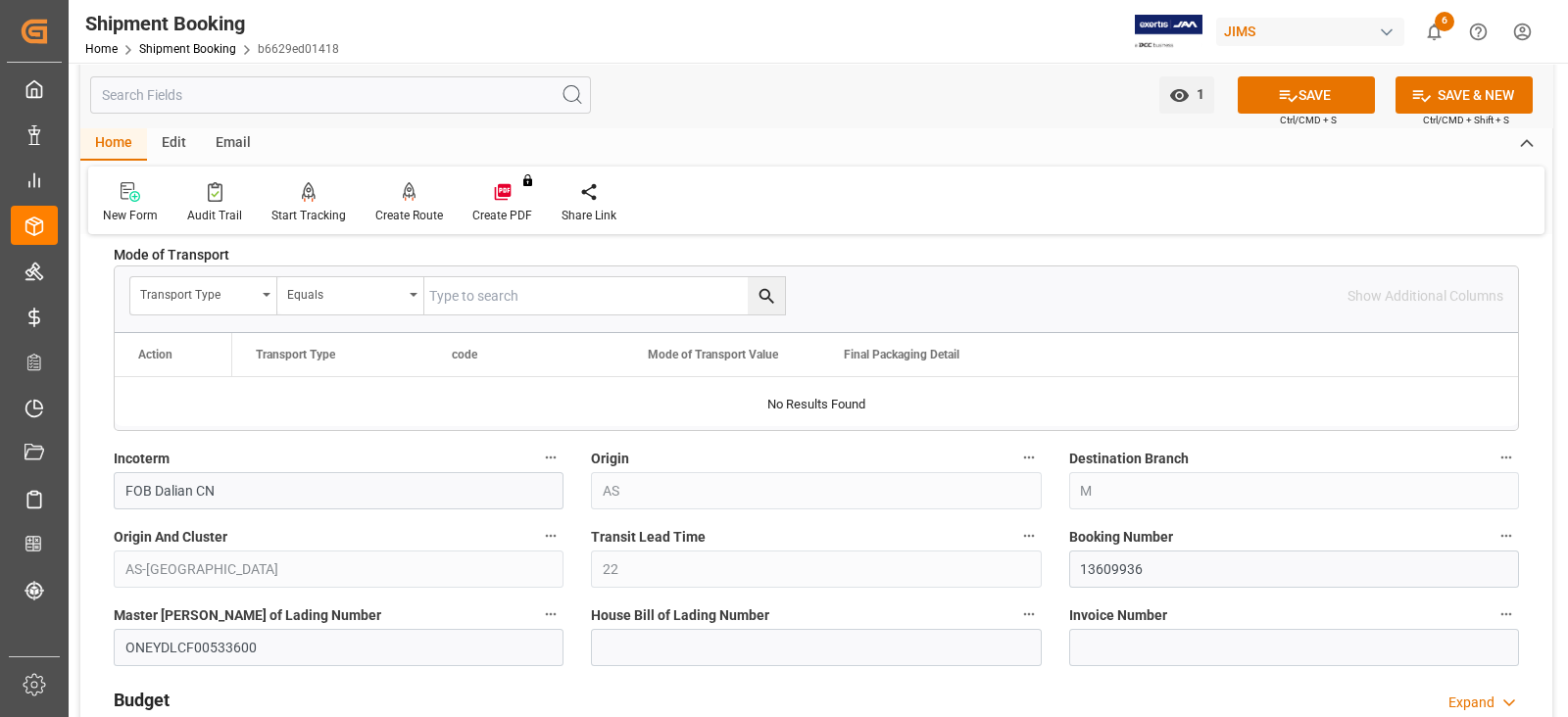 scroll, scrollTop: 612, scrollLeft: 0, axis: vertical 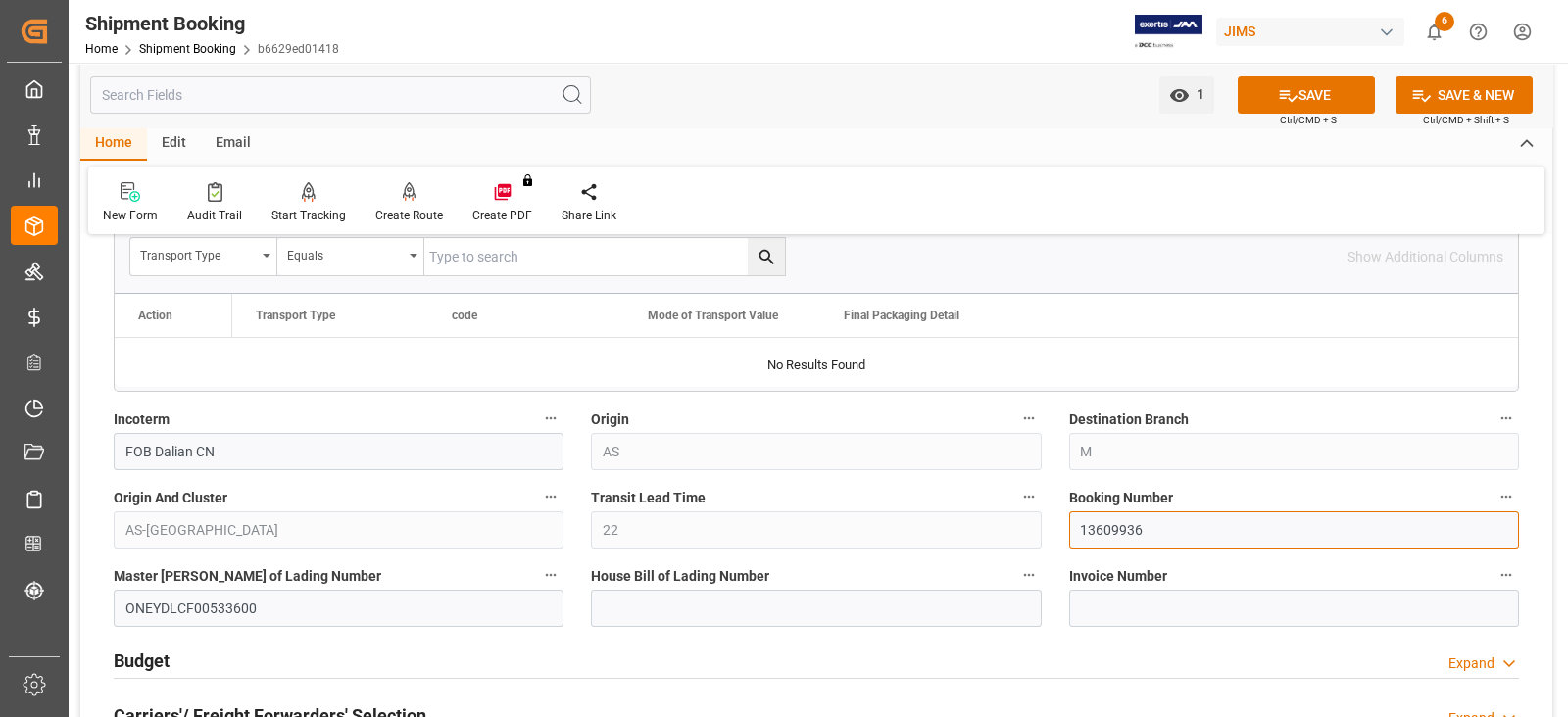 click on "13609936" at bounding box center (1294, 530) 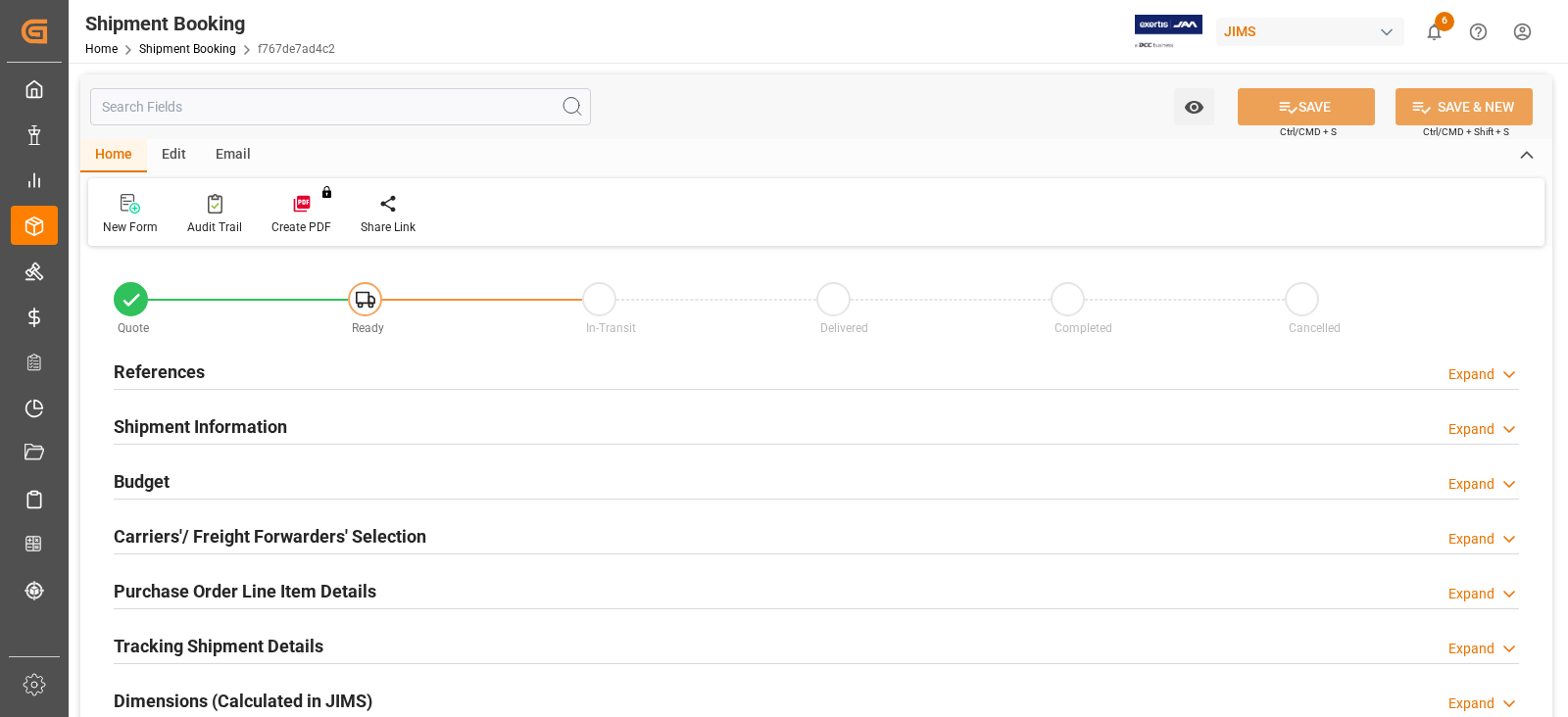 type on "0" 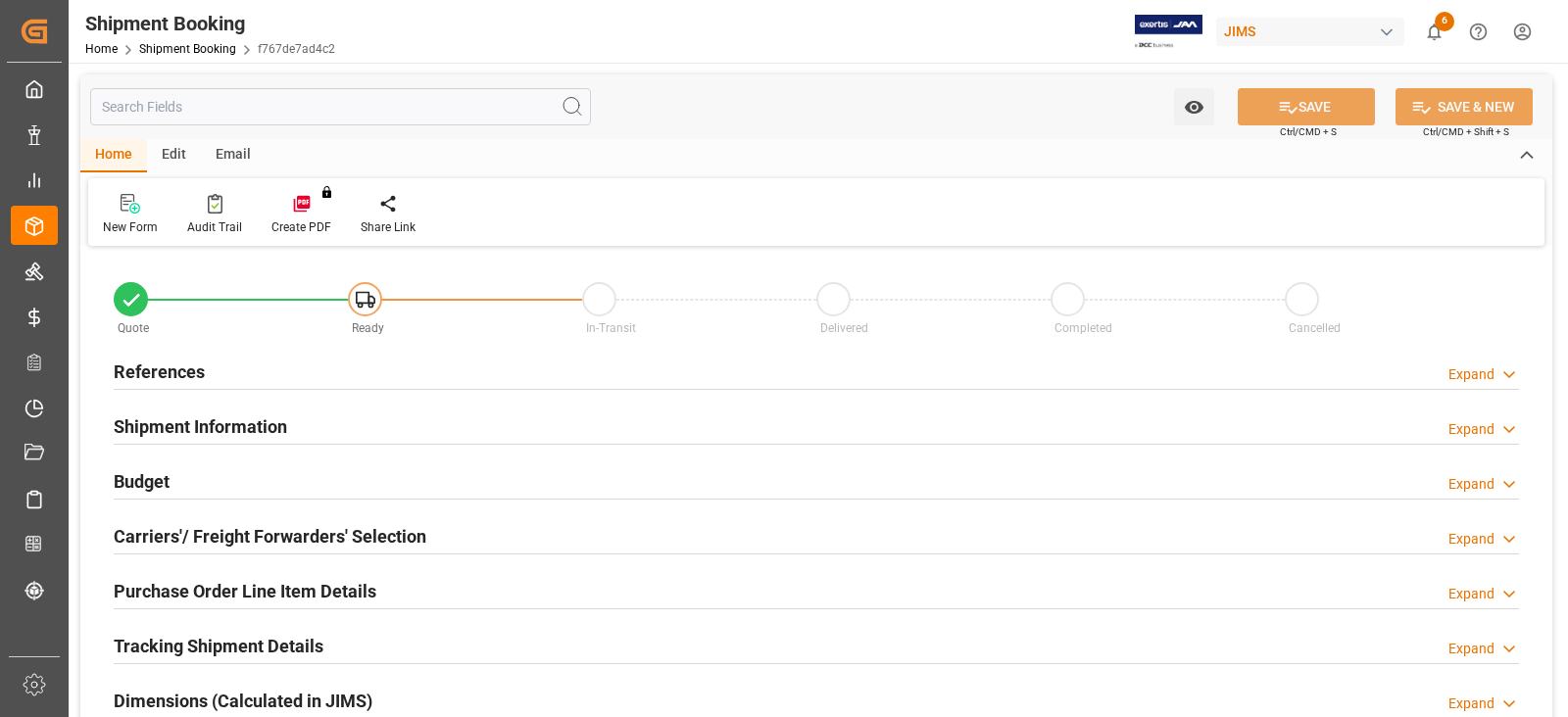 scroll, scrollTop: 0, scrollLeft: 0, axis: both 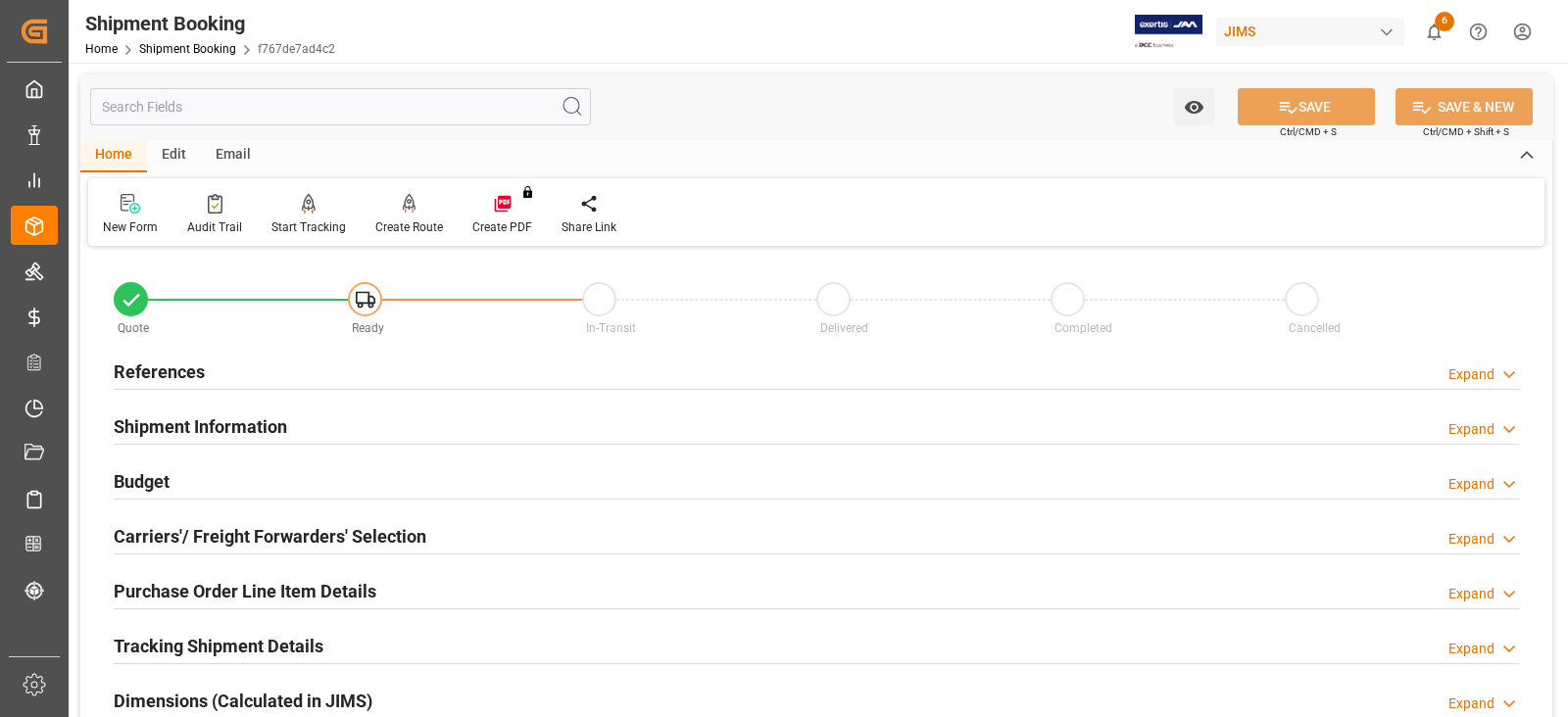 click on "References" at bounding box center (159, 371) 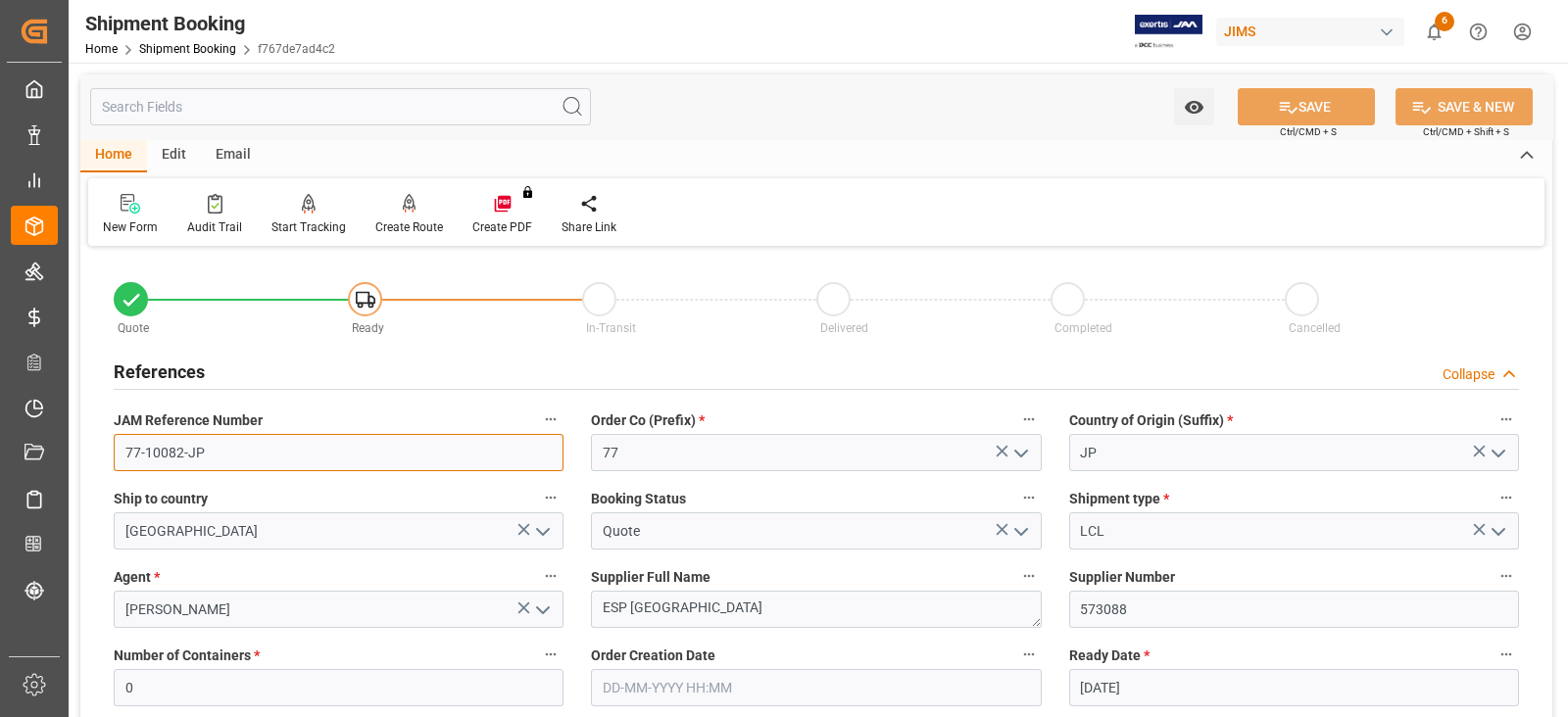 click on "77-10082-JP" at bounding box center (338, 453) 